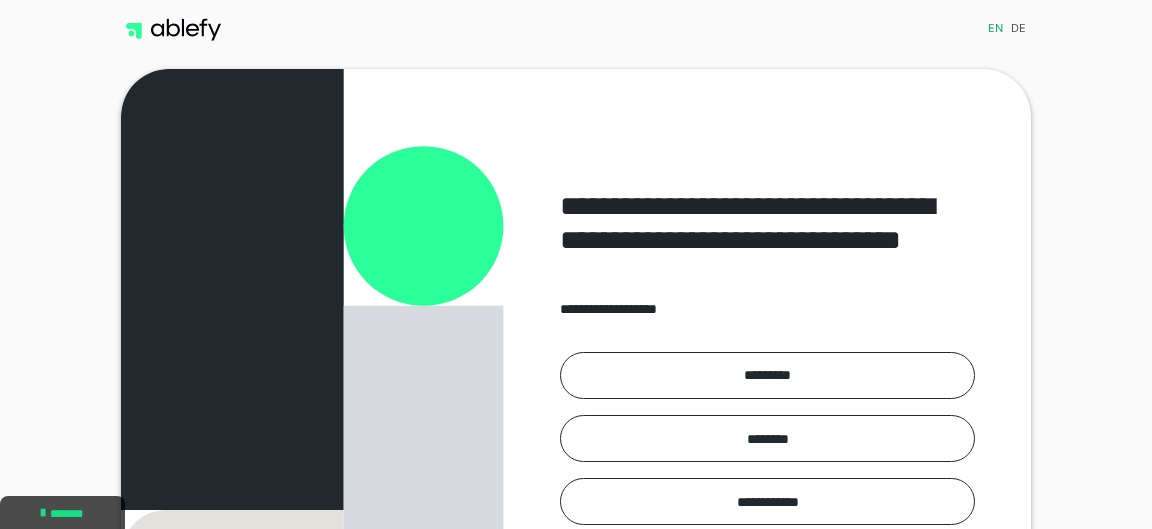 scroll, scrollTop: 0, scrollLeft: 0, axis: both 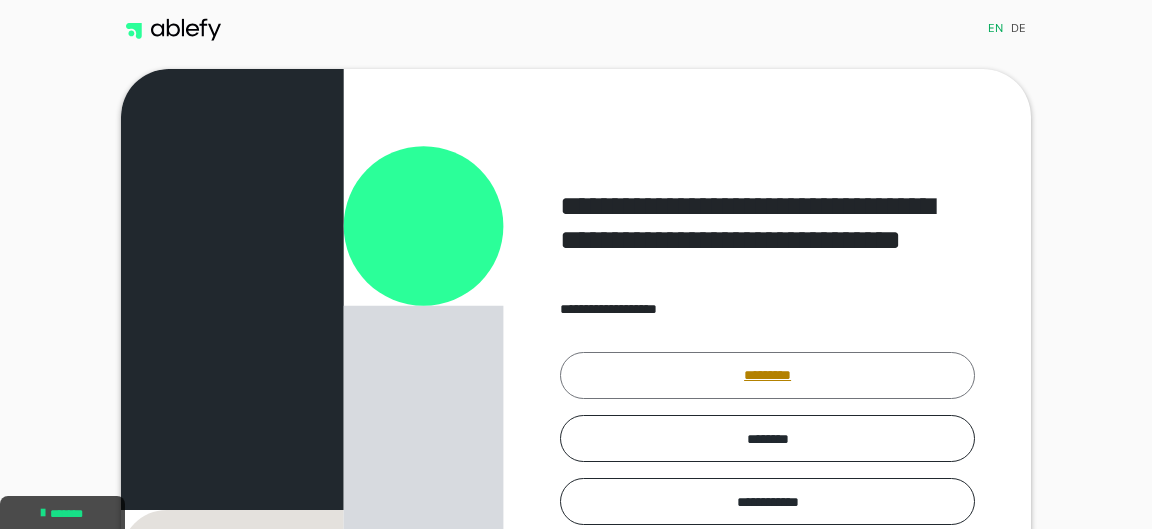 click on "*********" at bounding box center [767, 375] 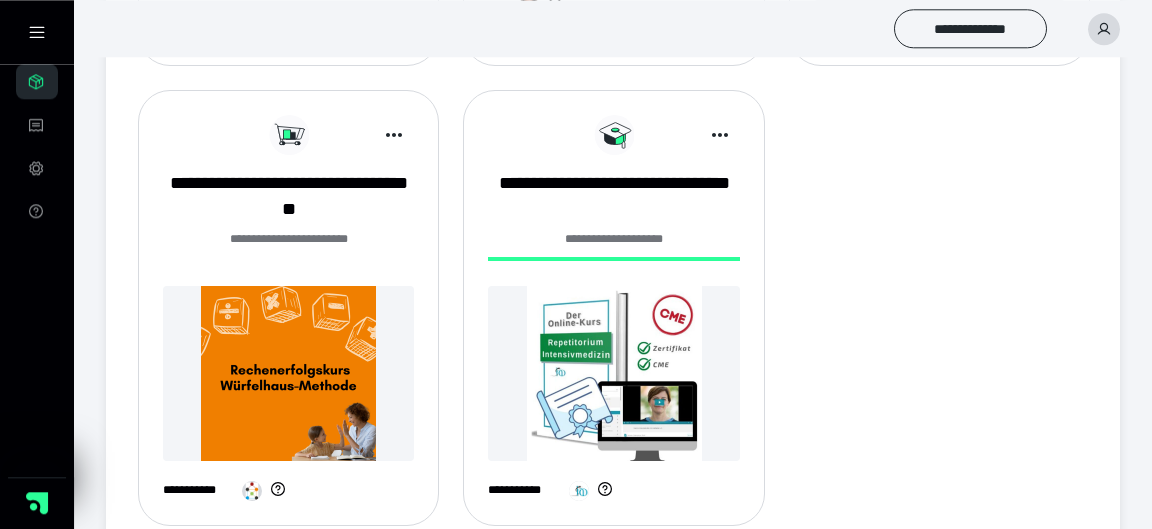 scroll, scrollTop: 735, scrollLeft: 0, axis: vertical 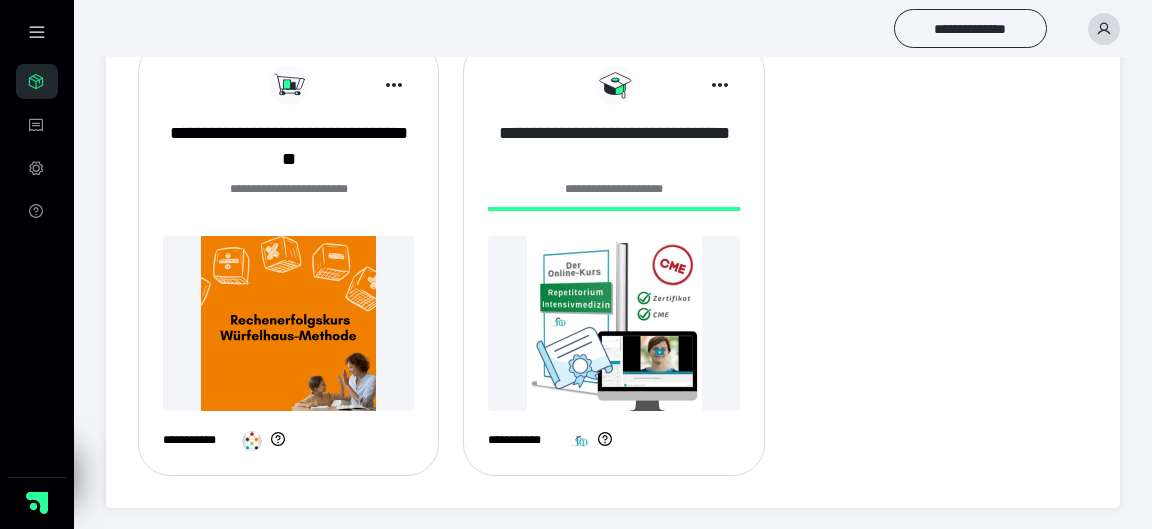 click on "**********" at bounding box center (613, 146) 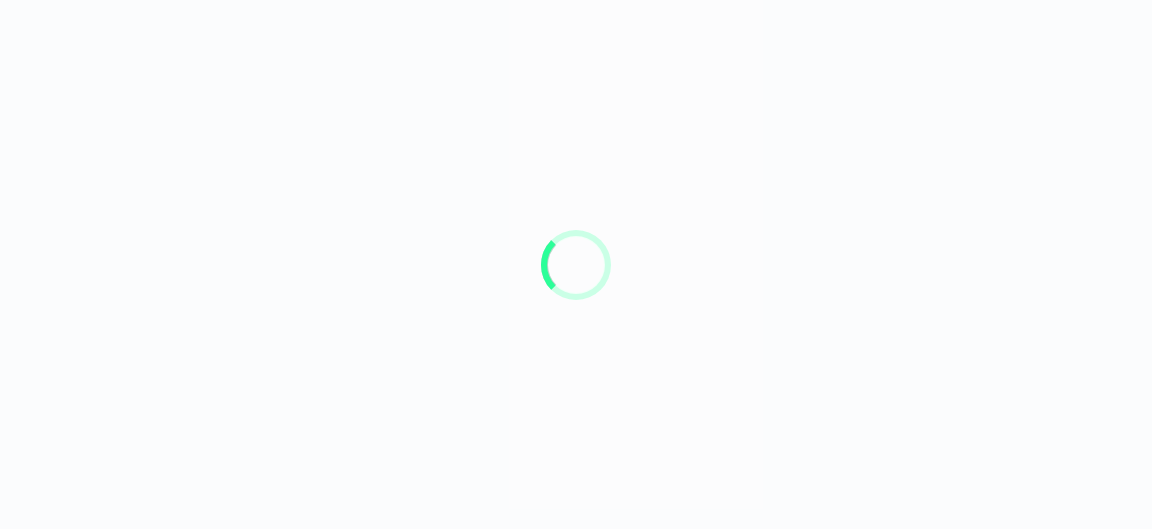 scroll, scrollTop: 0, scrollLeft: 0, axis: both 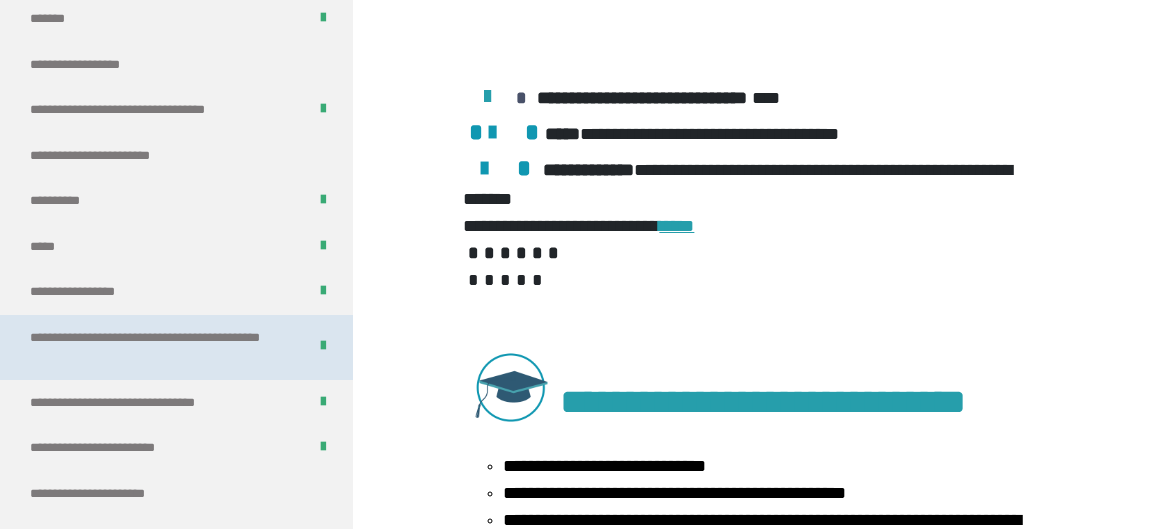 click on "**********" at bounding box center [160, 347] 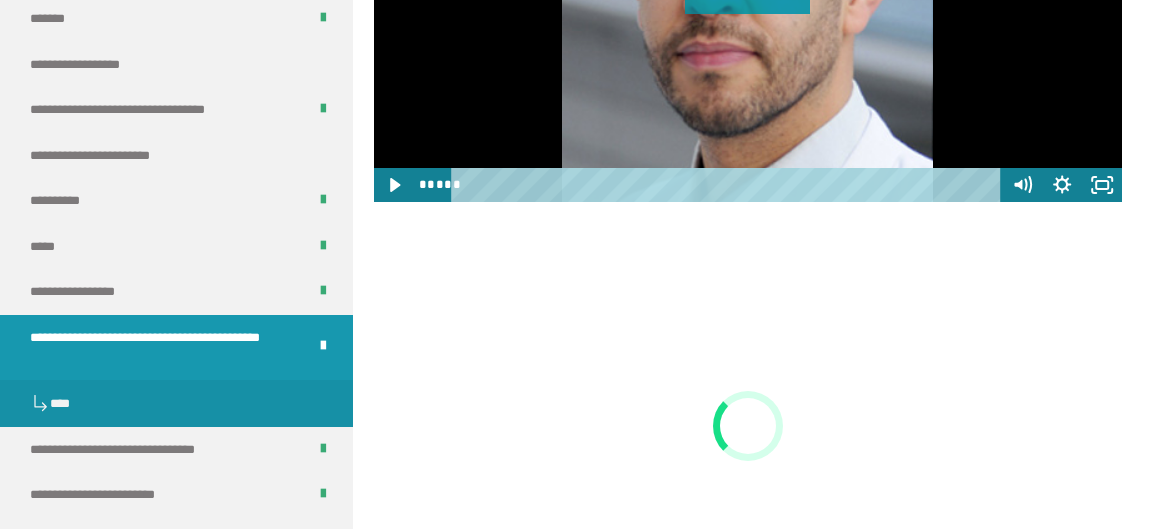 scroll, scrollTop: 2167, scrollLeft: 0, axis: vertical 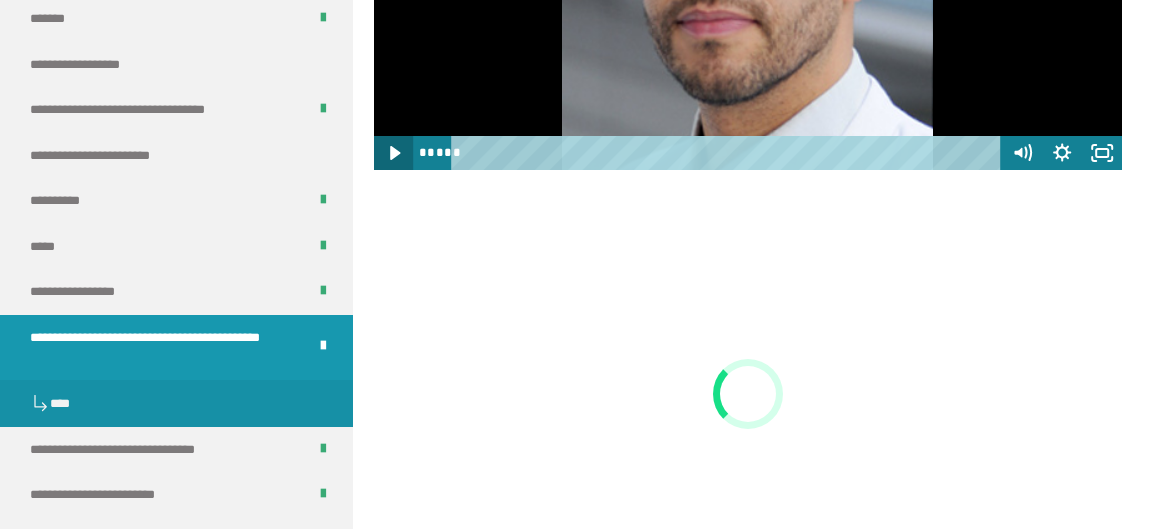 click 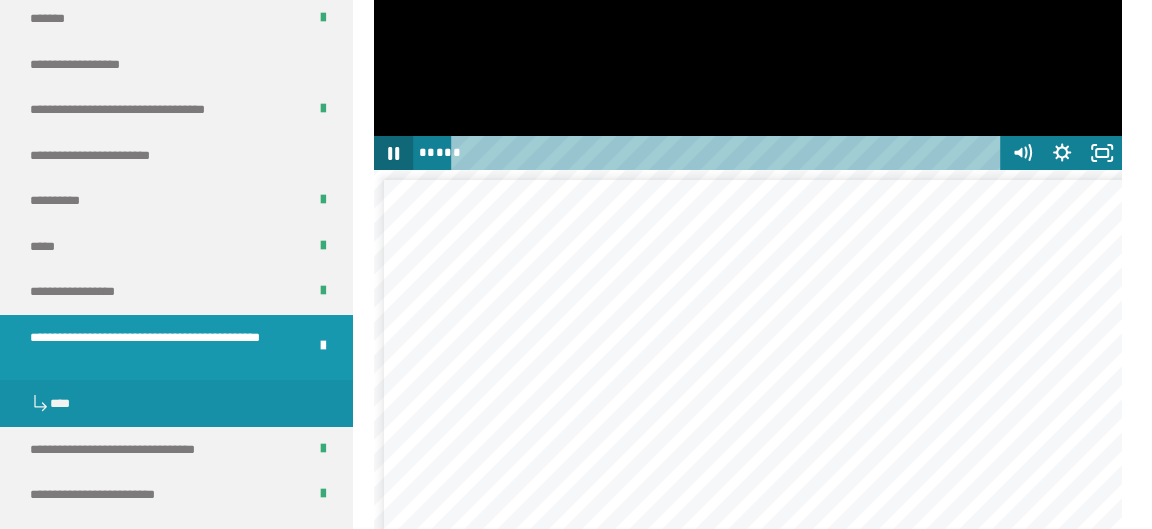 type 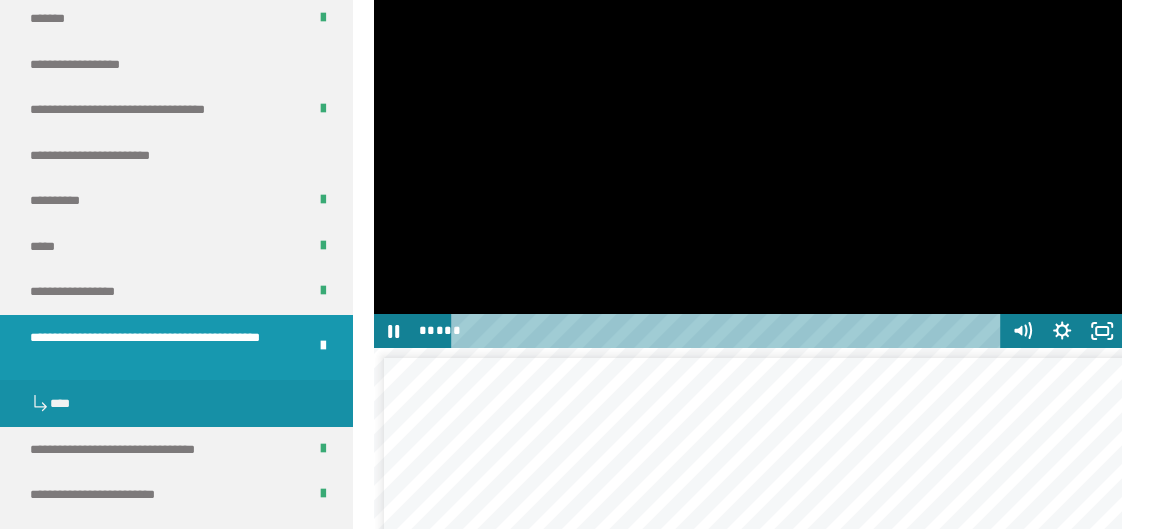 scroll, scrollTop: 1951, scrollLeft: 0, axis: vertical 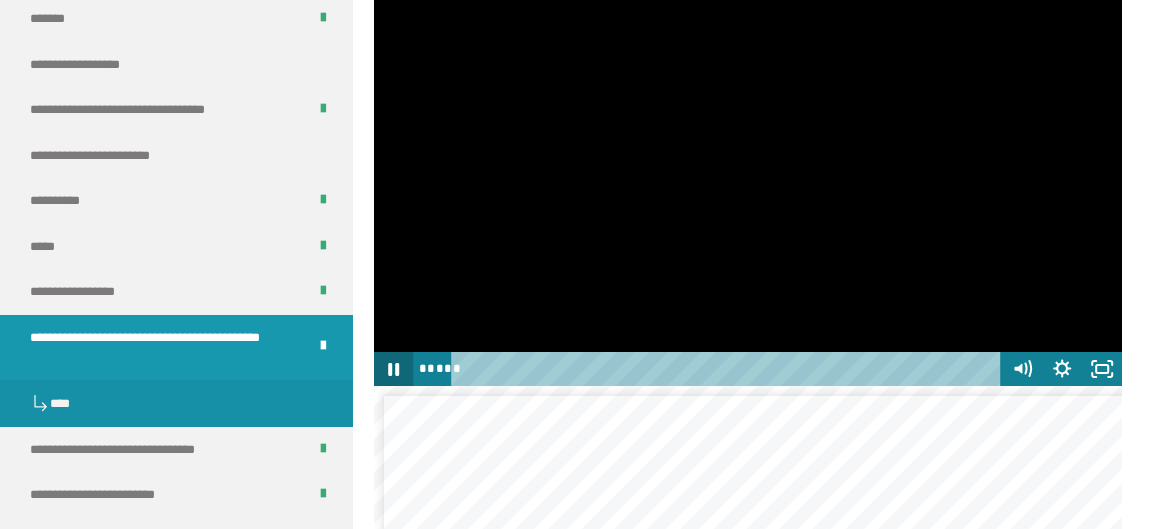 click 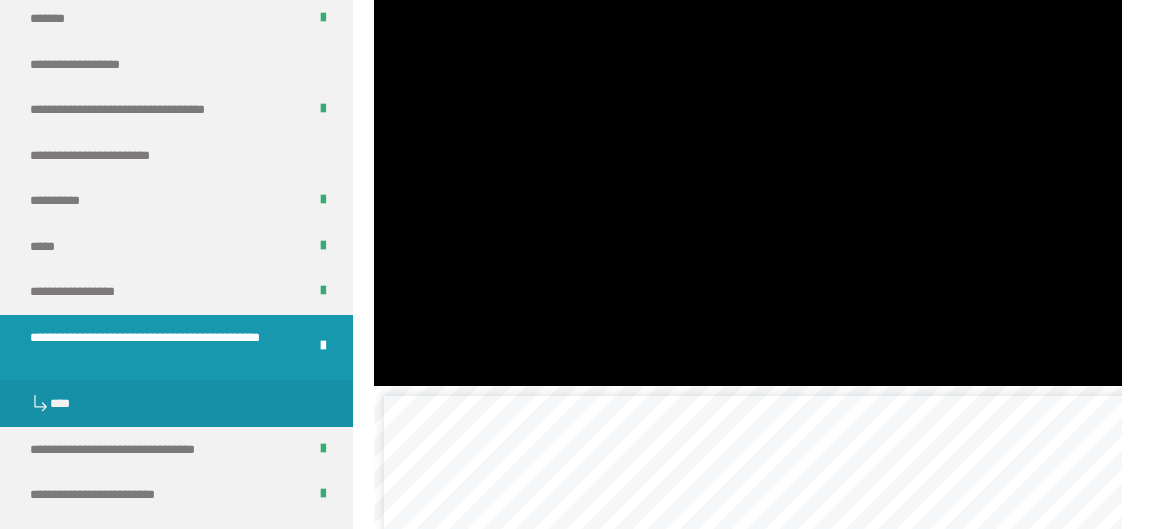 click at bounding box center [748, 175] 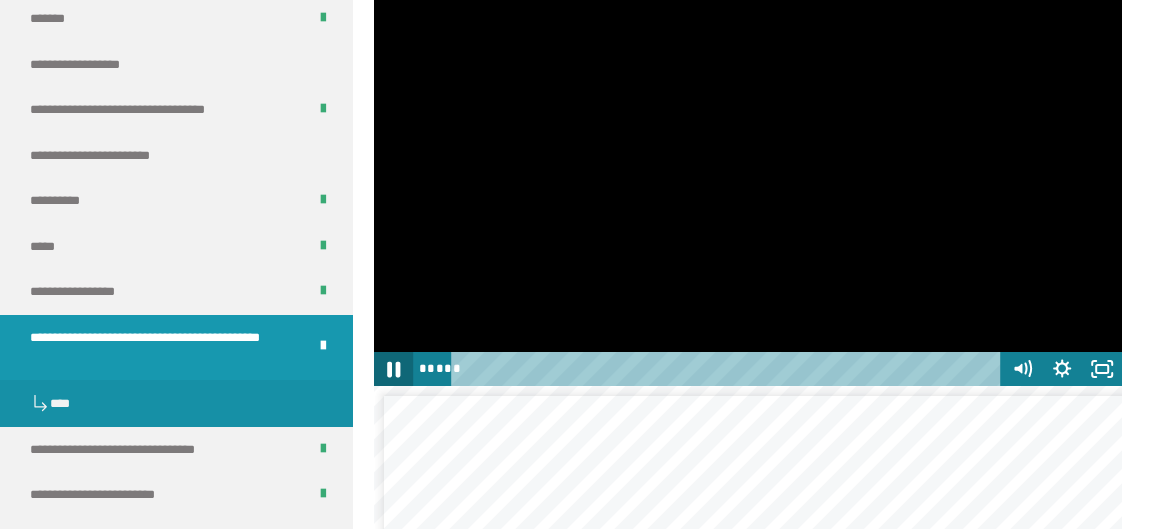 click 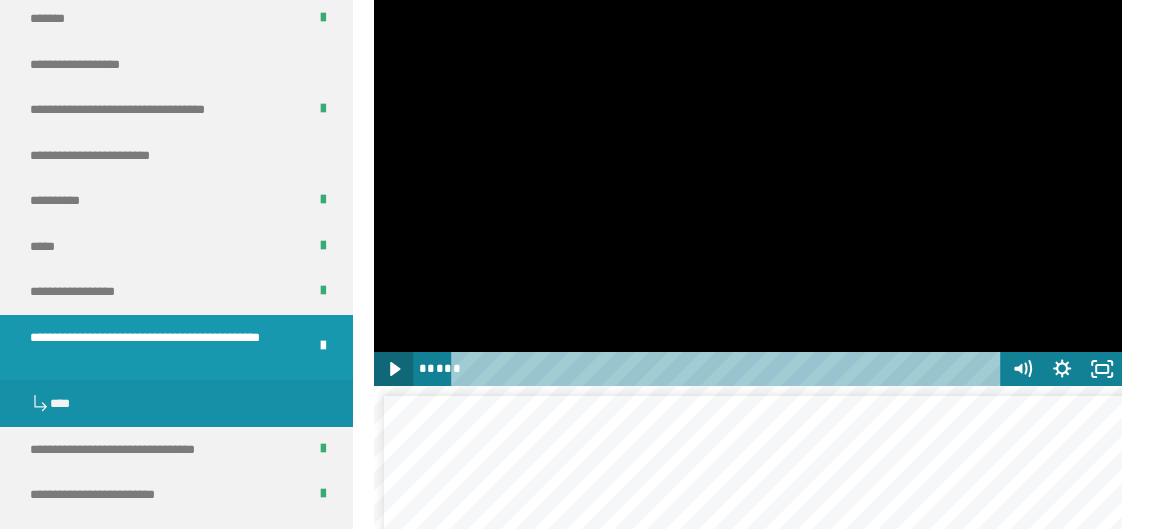 click 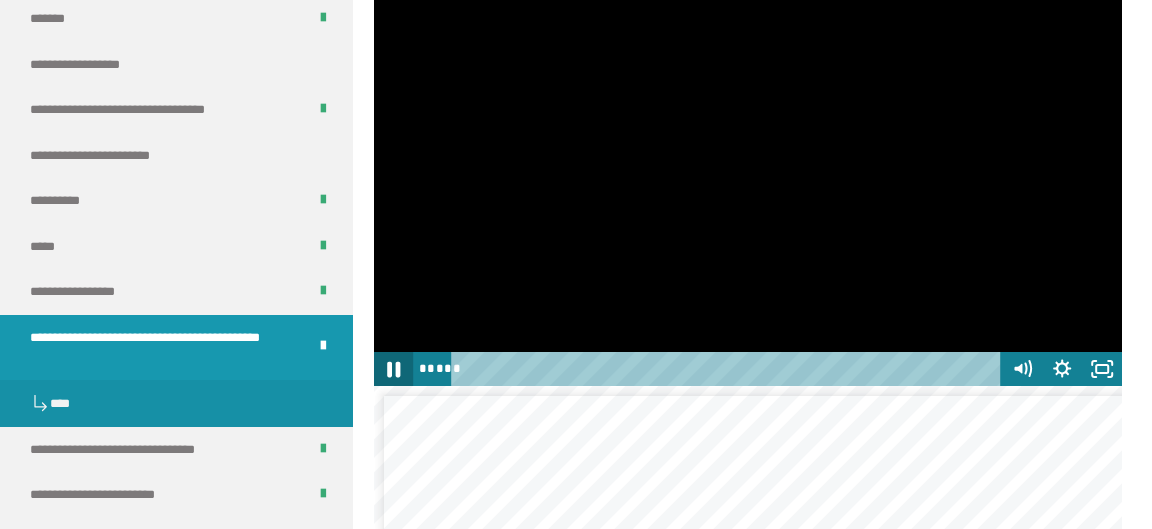 click 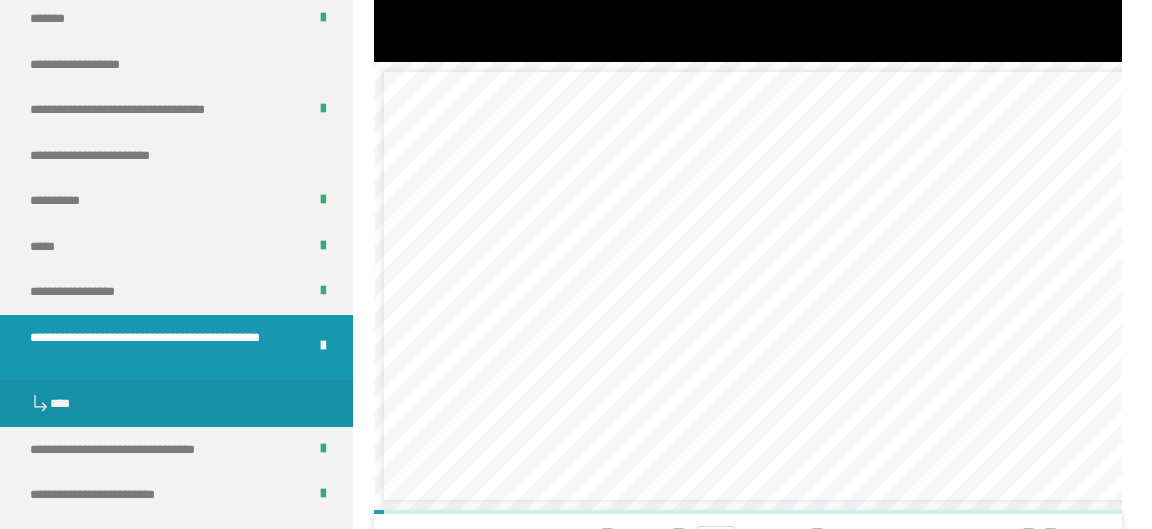 scroll, scrollTop: 2491, scrollLeft: 0, axis: vertical 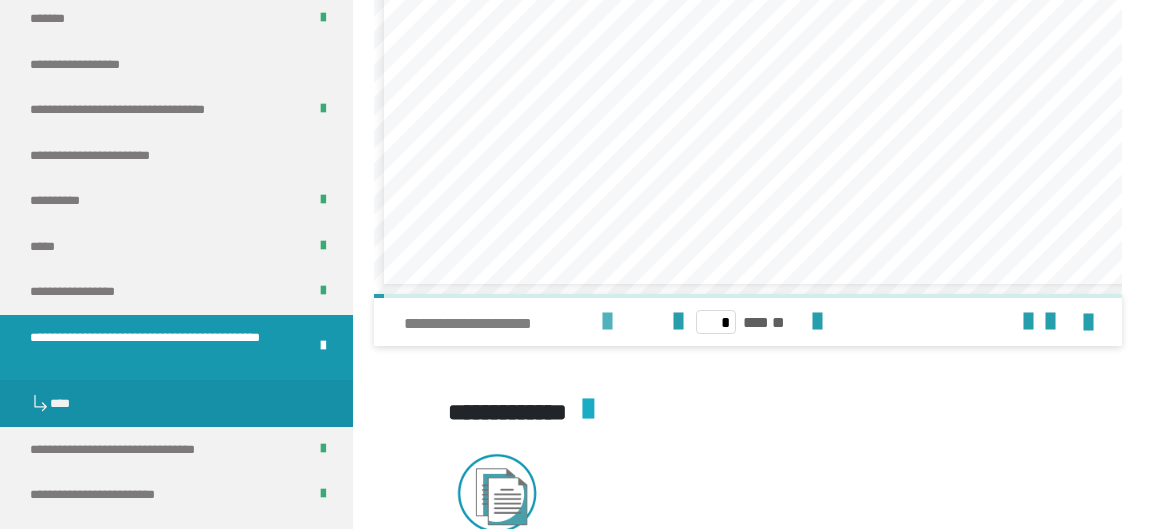 click at bounding box center (607, 322) 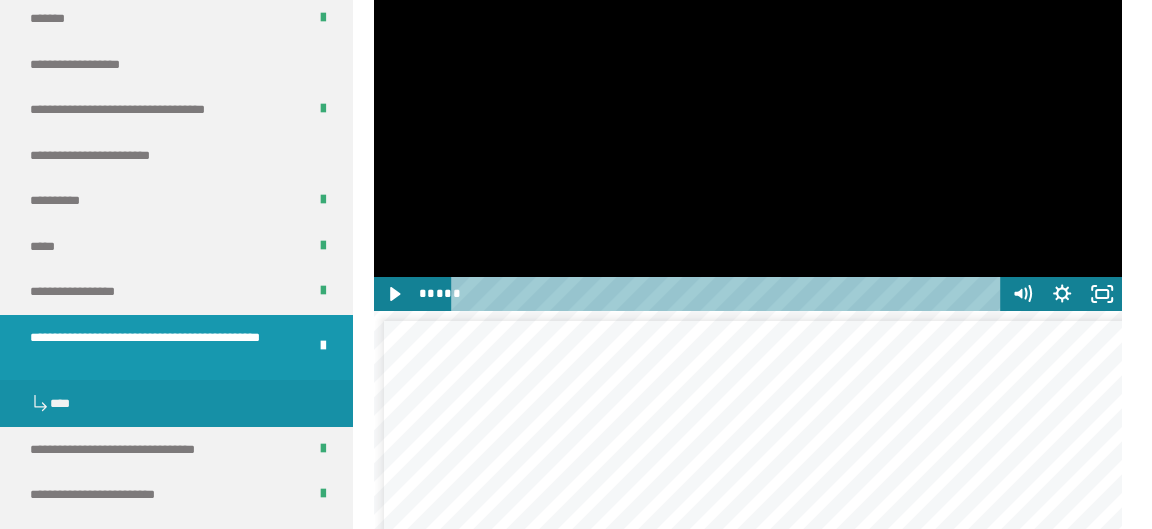 scroll, scrollTop: 2059, scrollLeft: 0, axis: vertical 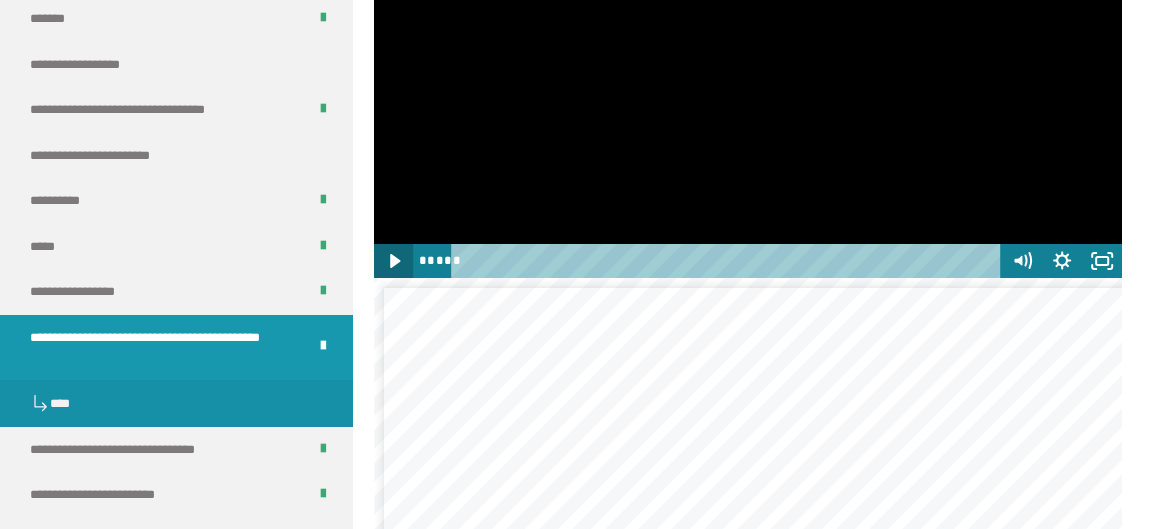 click 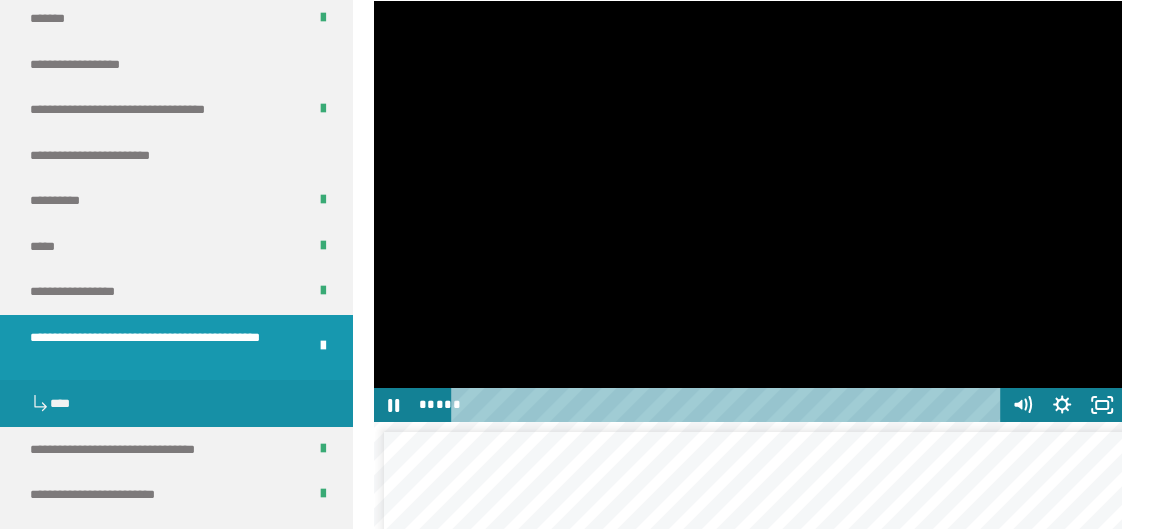 scroll, scrollTop: 1951, scrollLeft: 0, axis: vertical 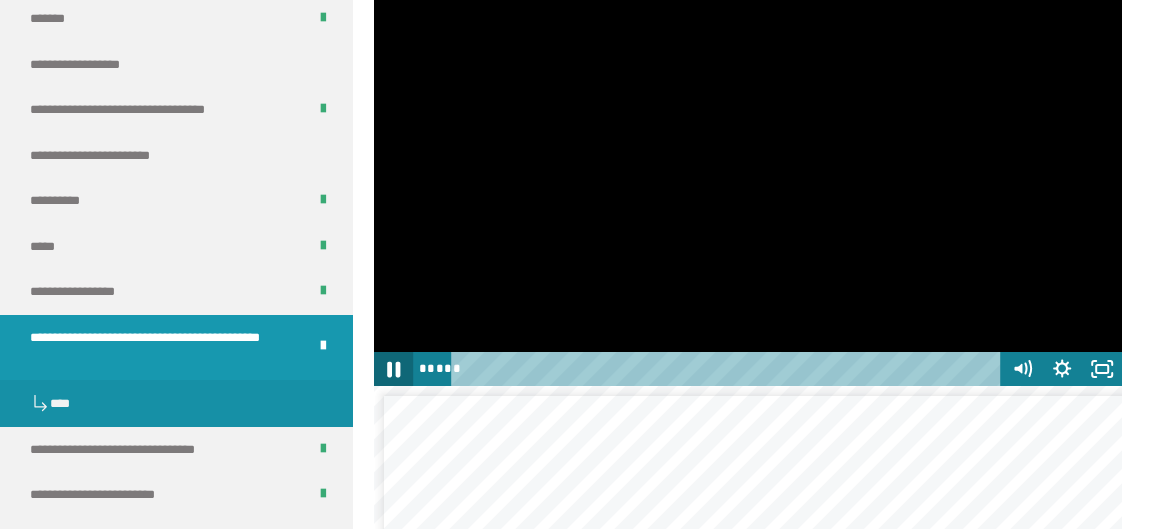 click 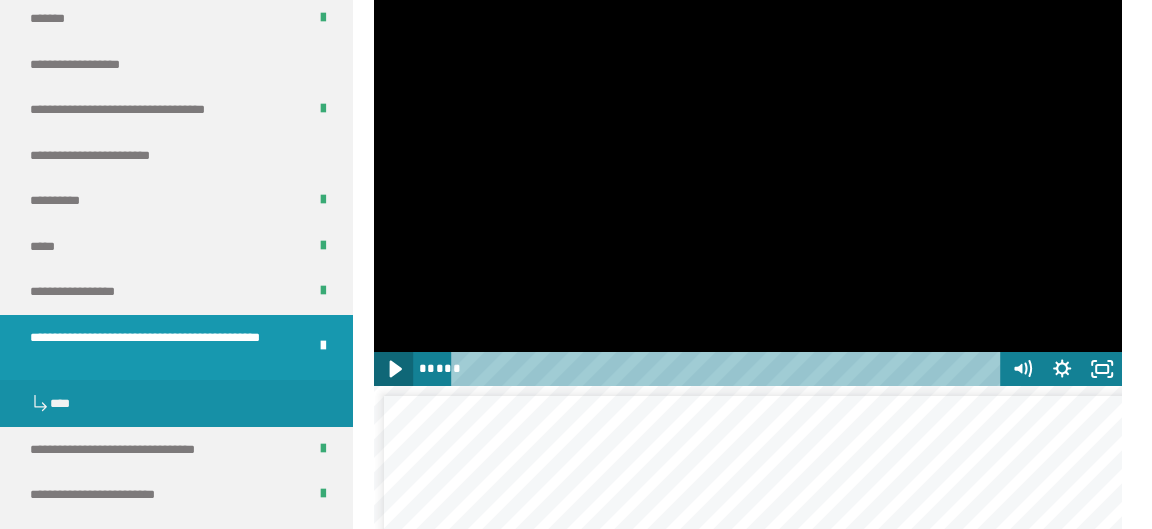 click 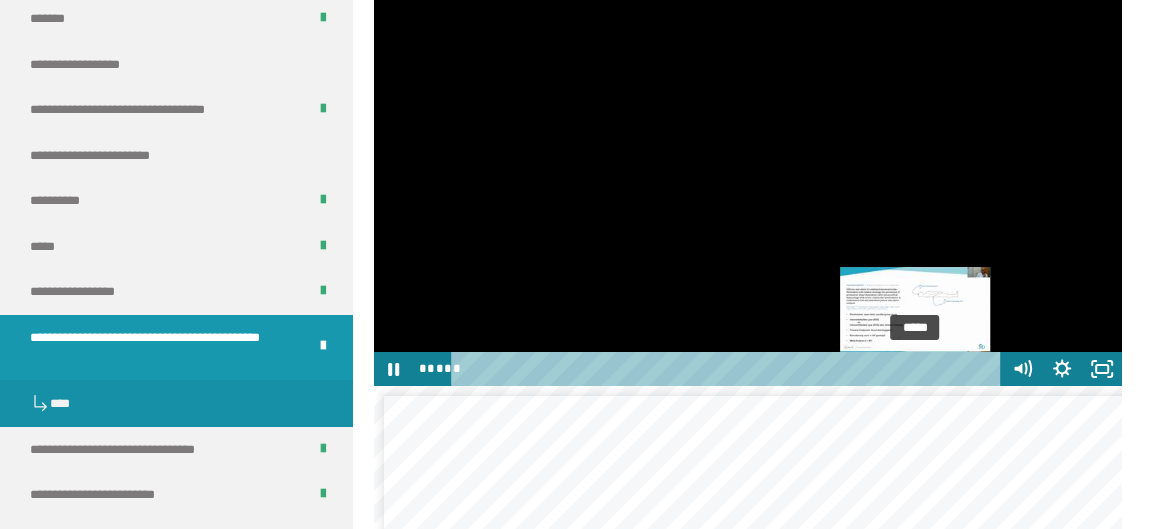 click on "*****" at bounding box center [729, 369] 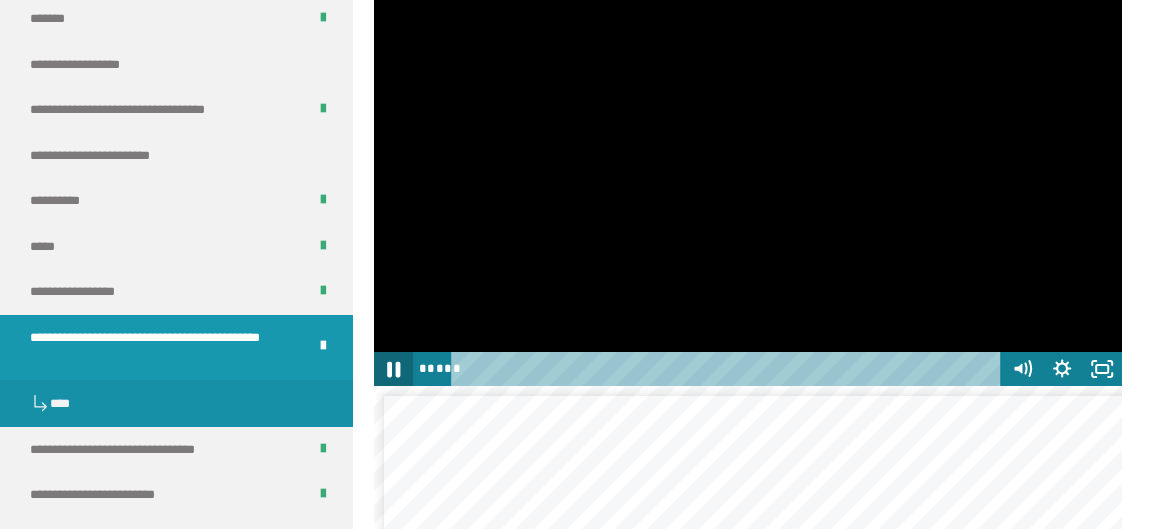 click 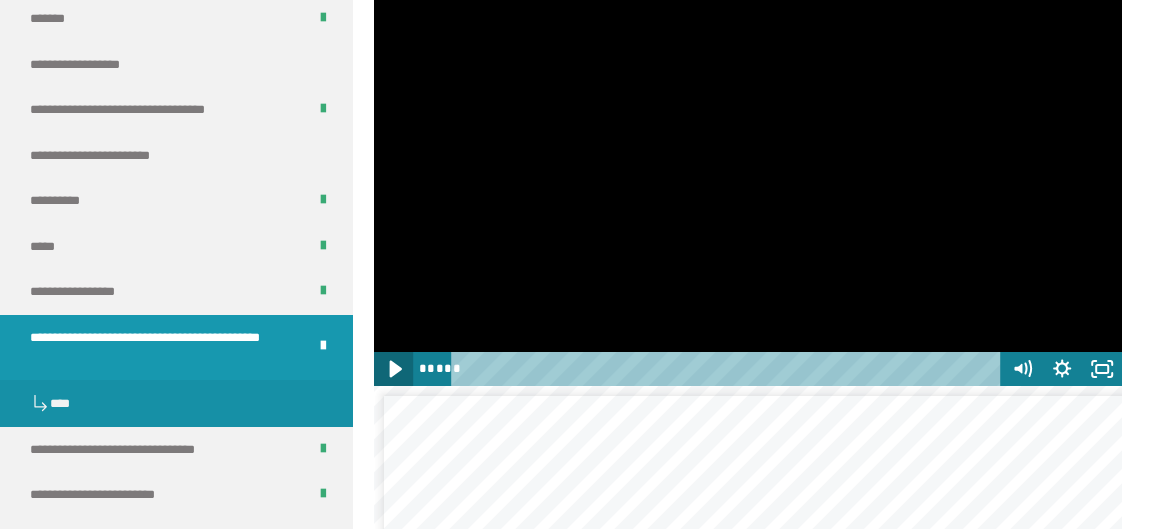 click 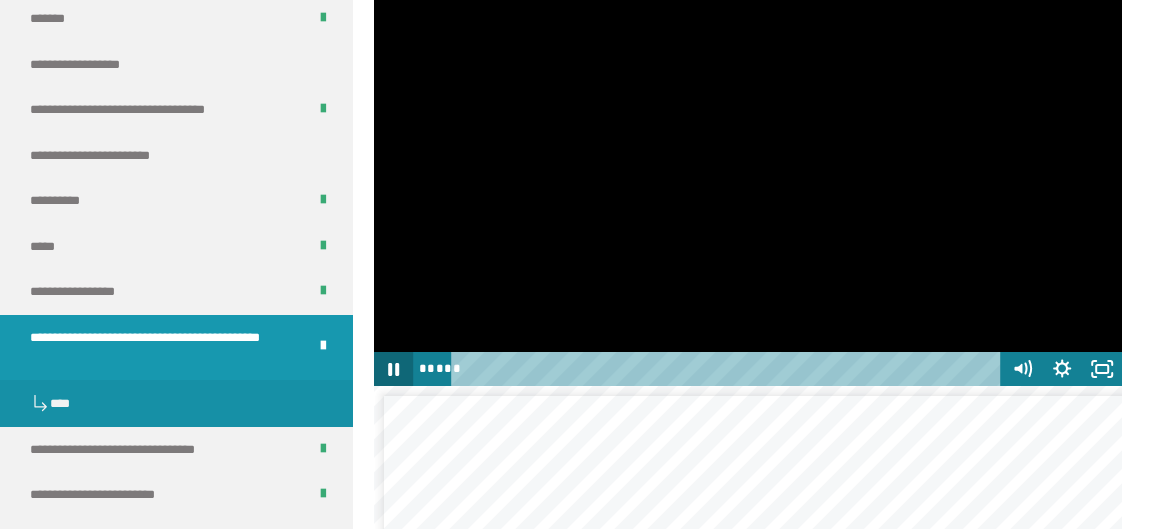 click 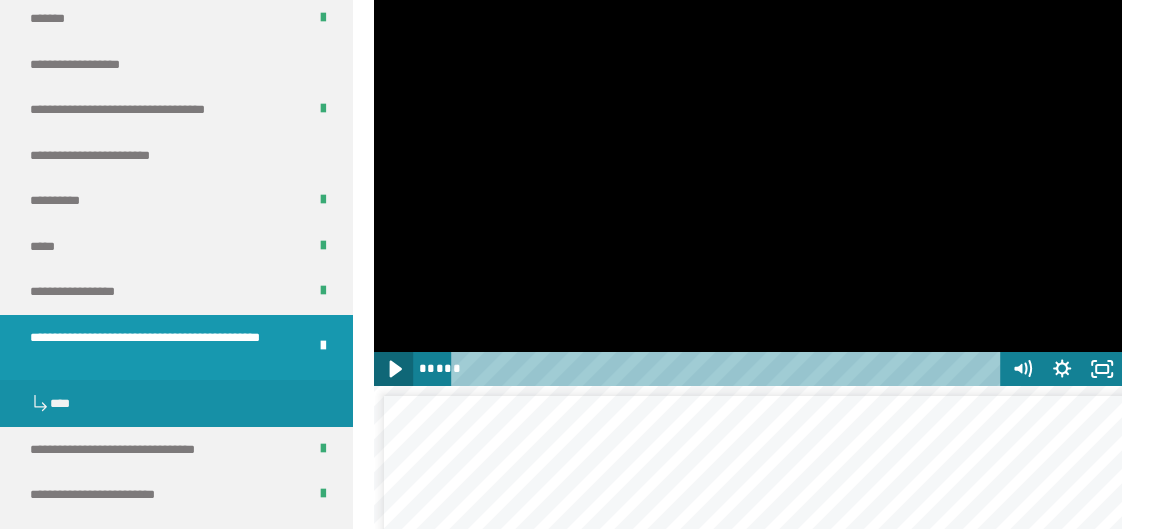 click 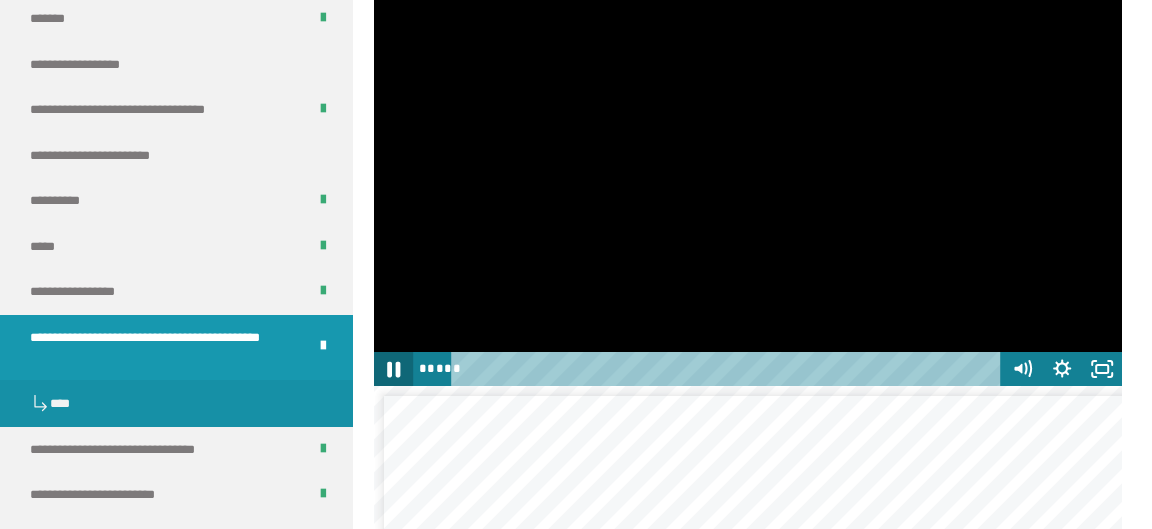 click 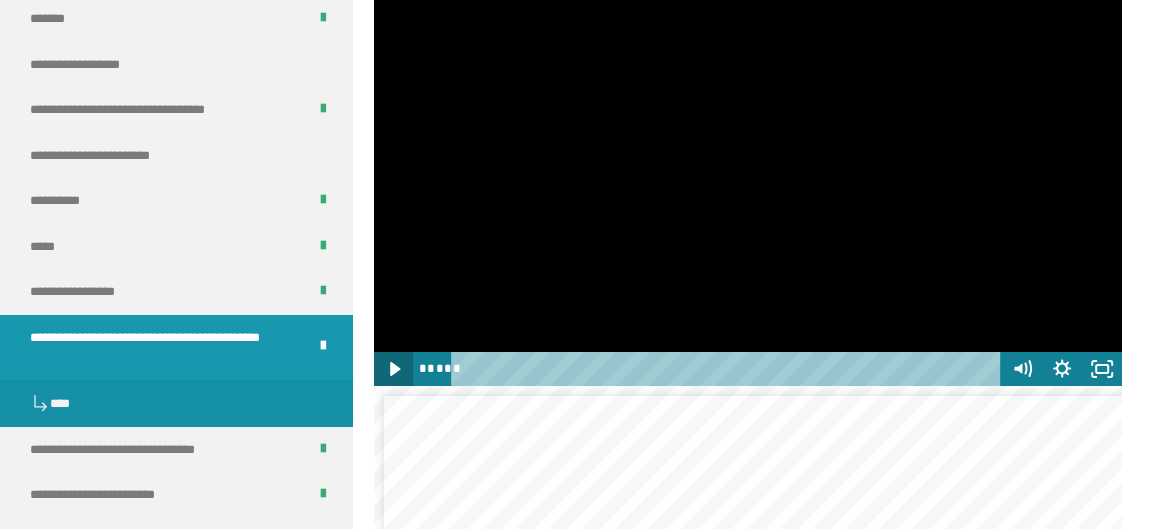 click 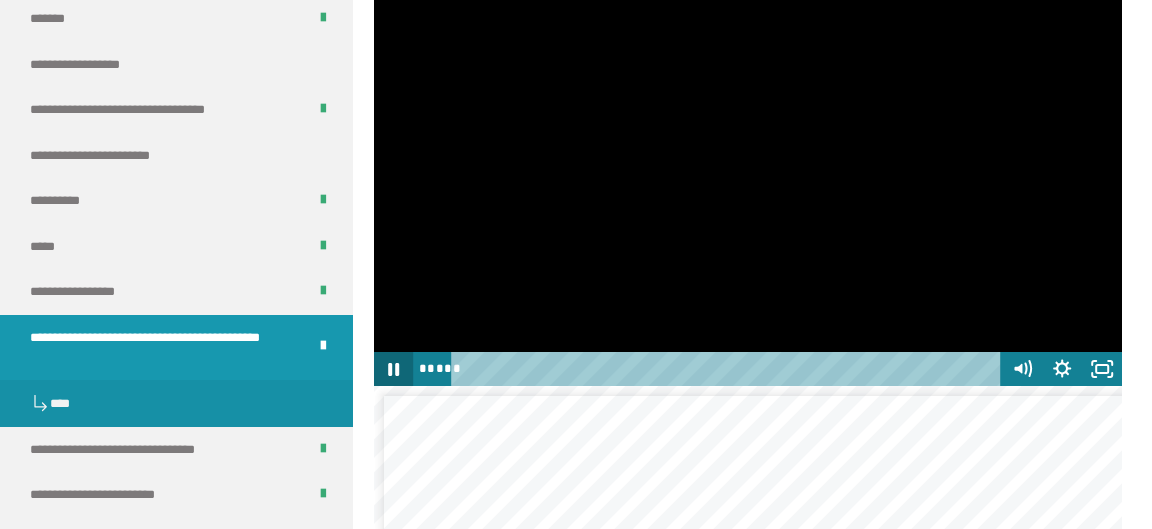 click 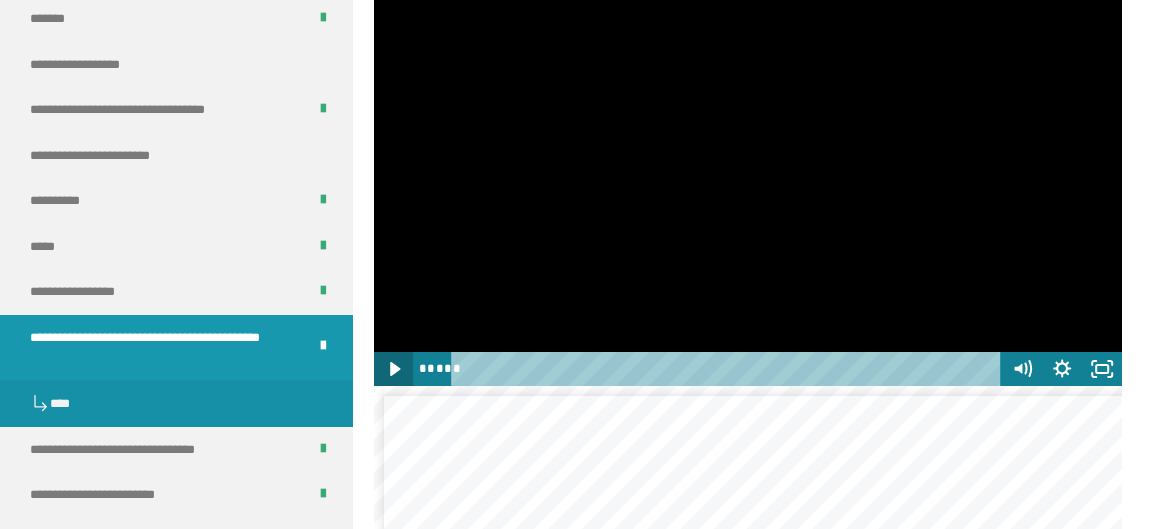 click 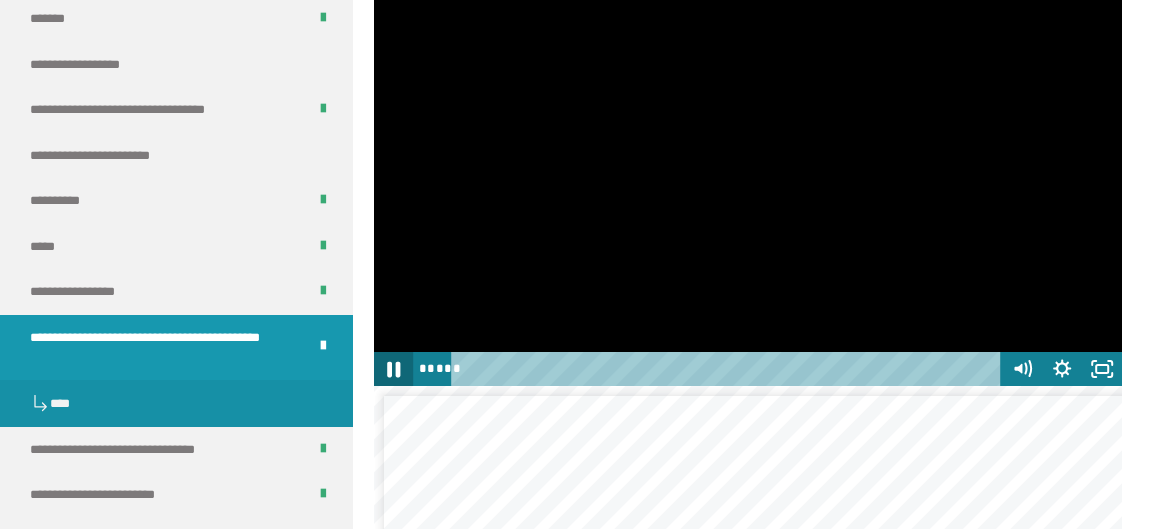 click 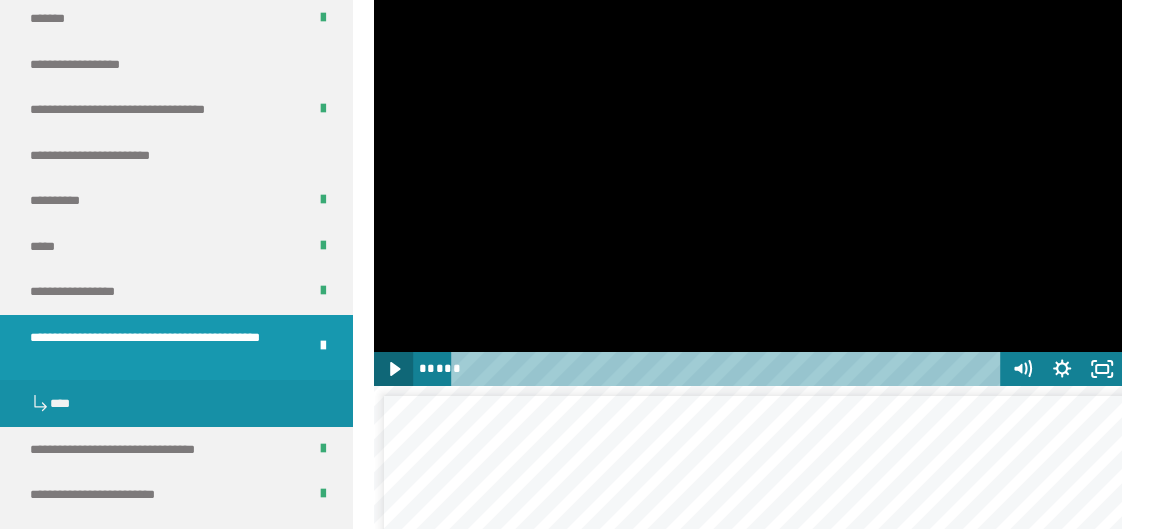 click 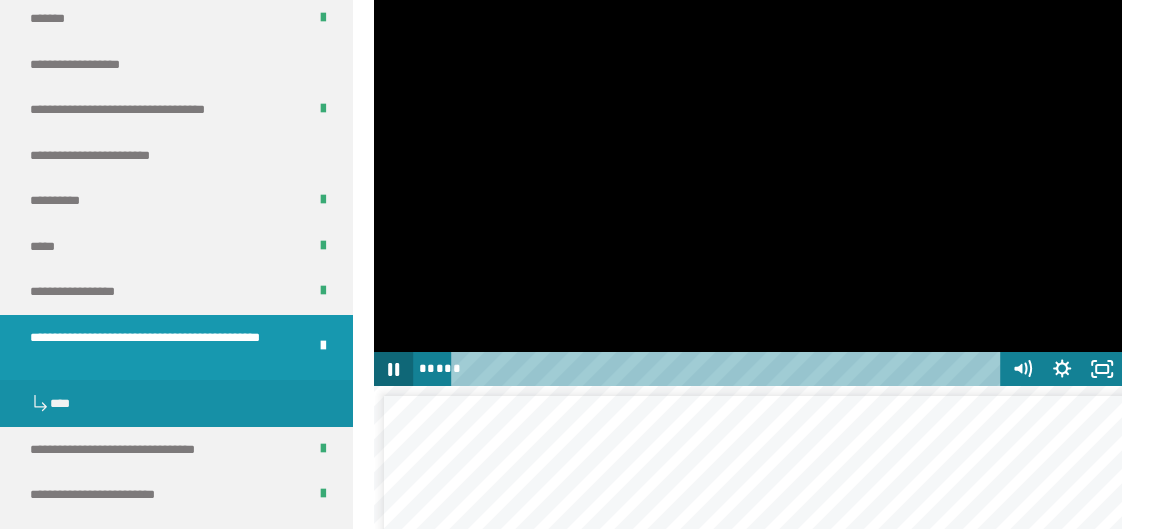 click 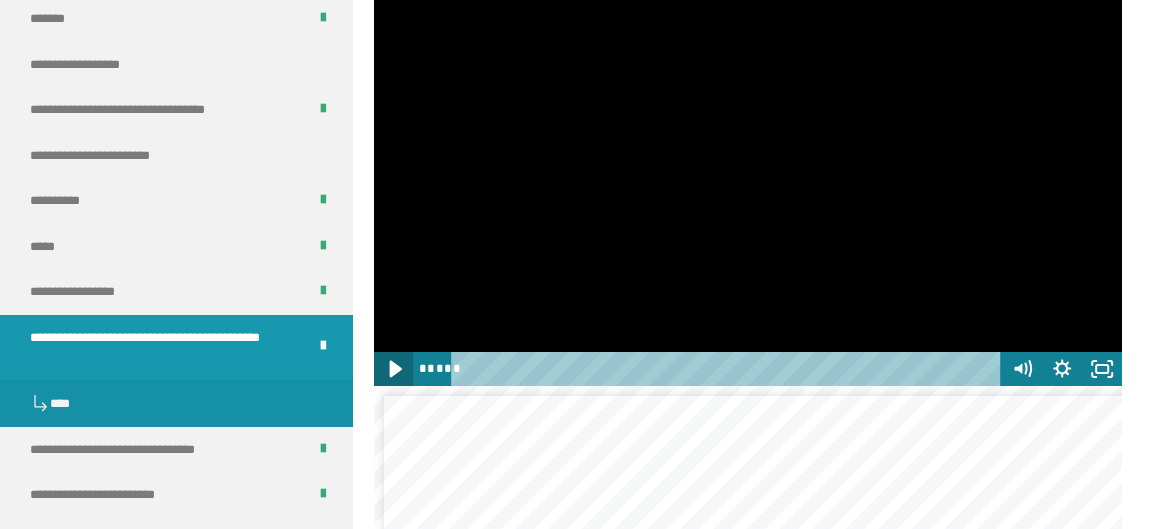 click 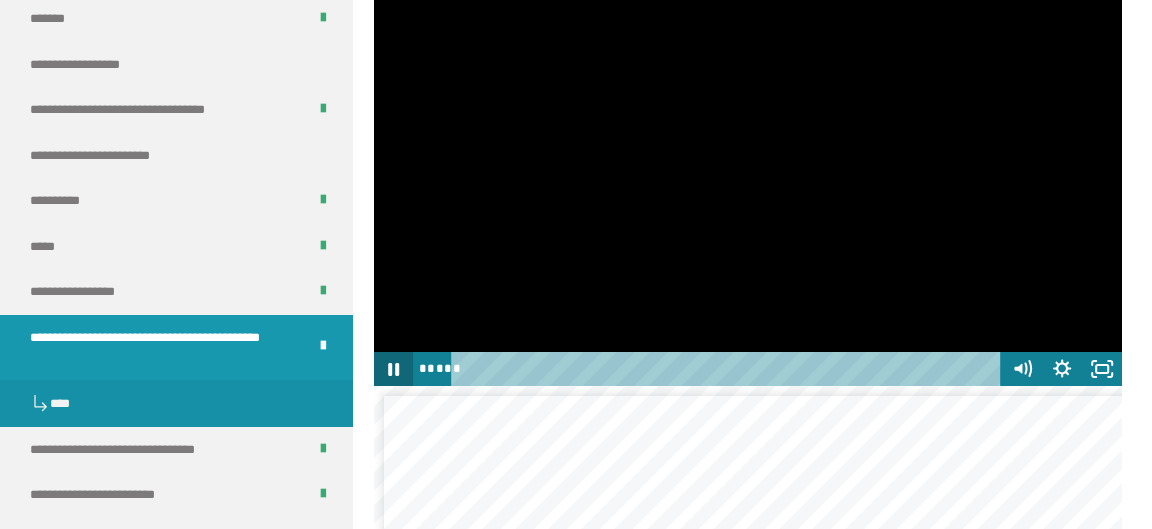 click 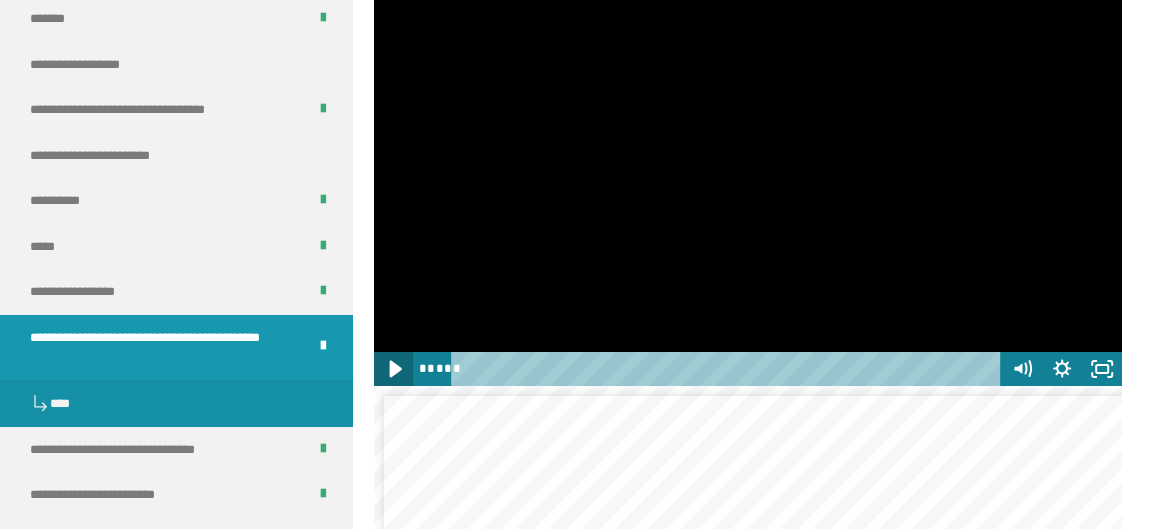 click 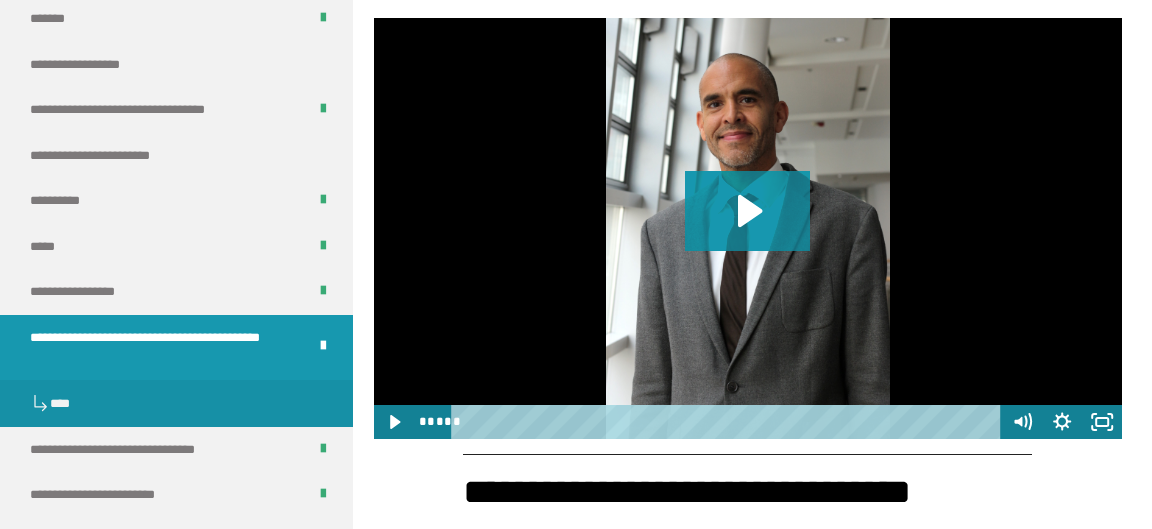 scroll, scrollTop: 3463, scrollLeft: 0, axis: vertical 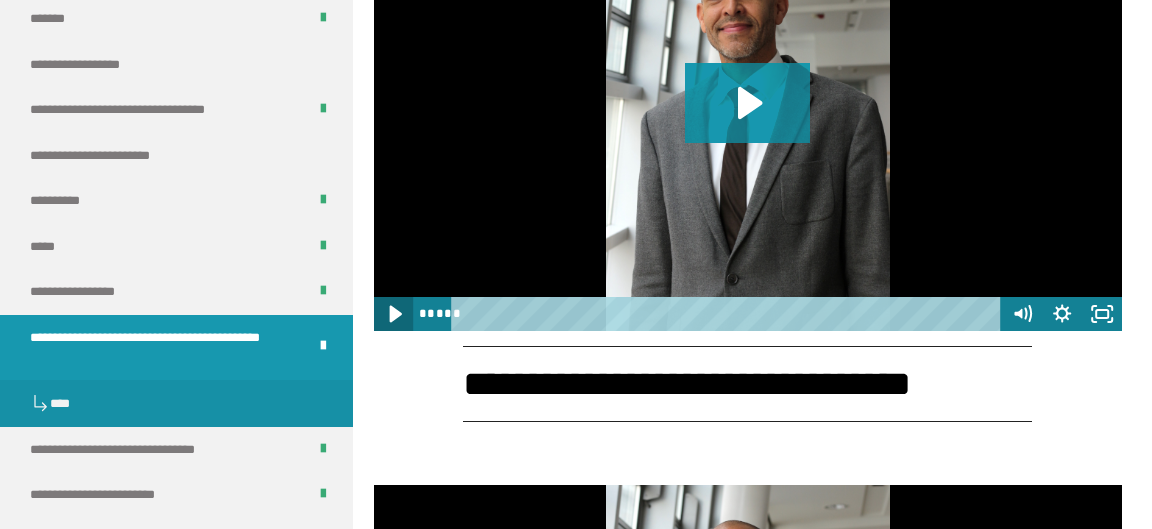 click 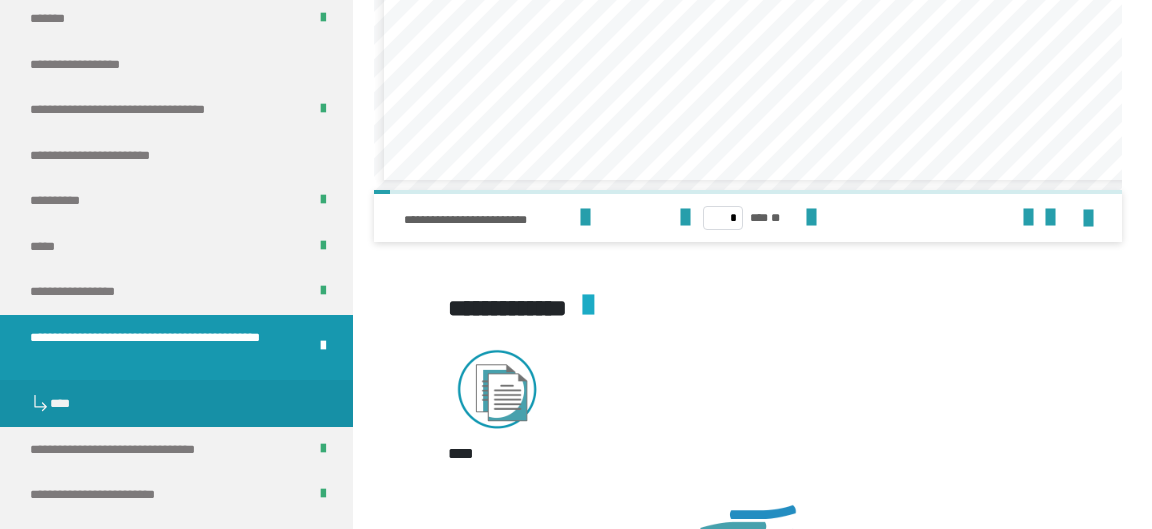 scroll, scrollTop: 4651, scrollLeft: 0, axis: vertical 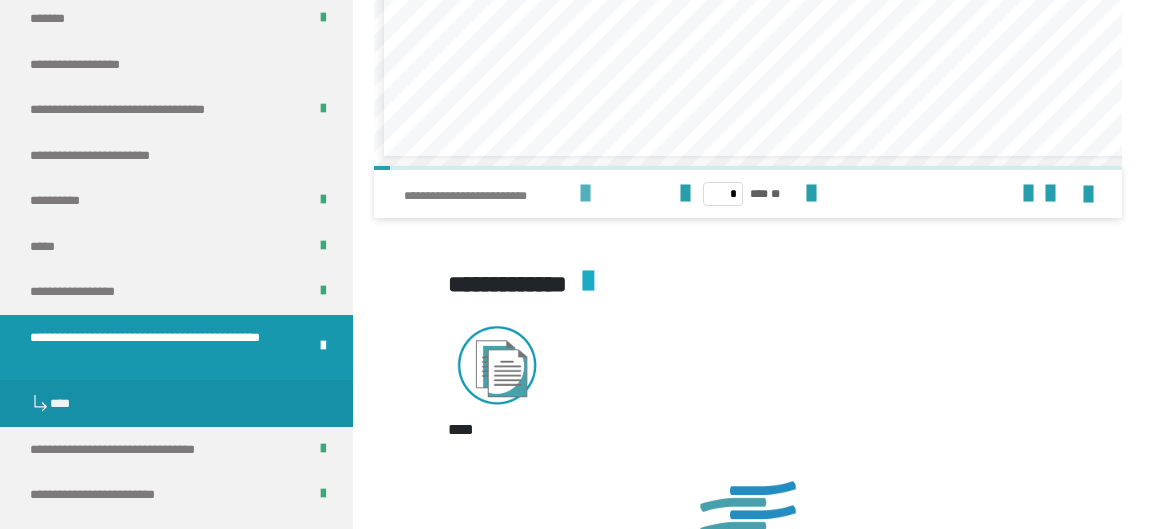 click at bounding box center [585, 194] 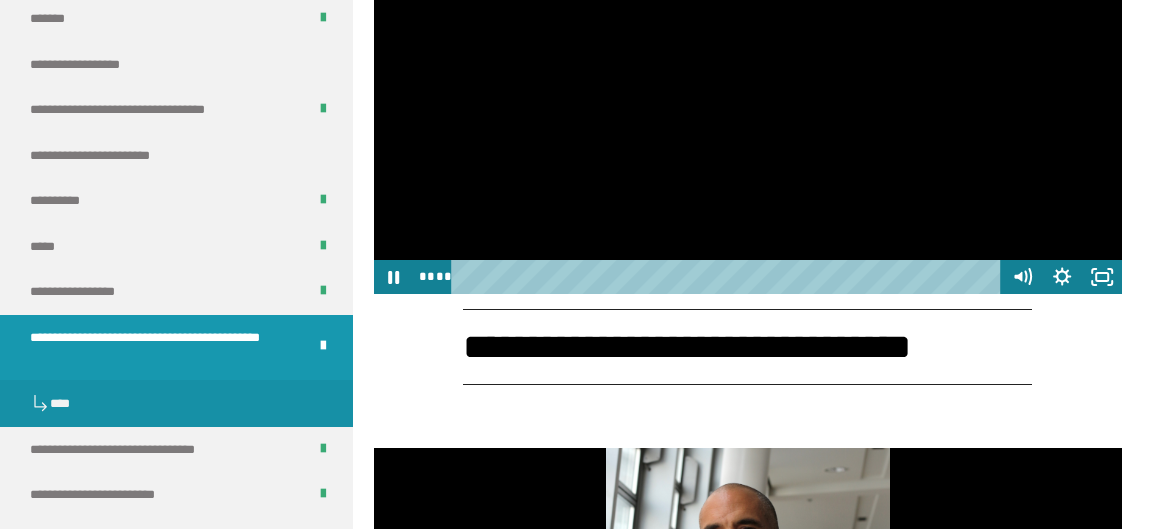 scroll, scrollTop: 3463, scrollLeft: 0, axis: vertical 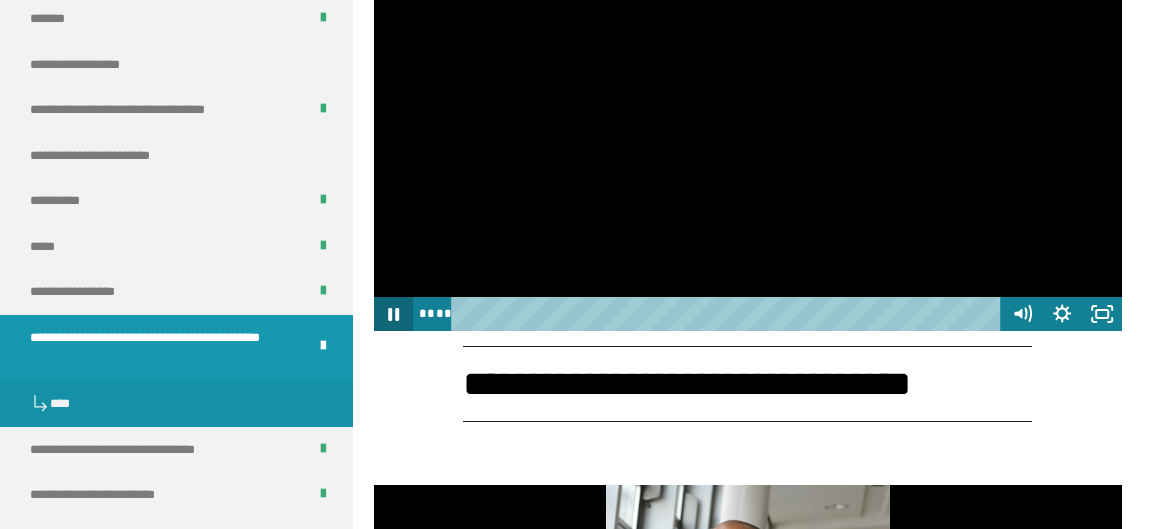 click 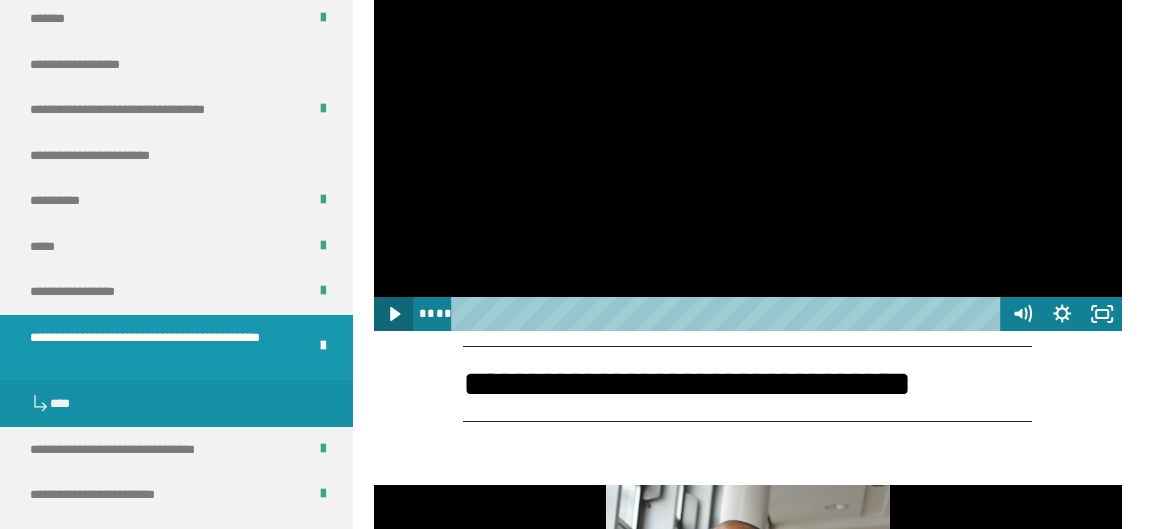 click 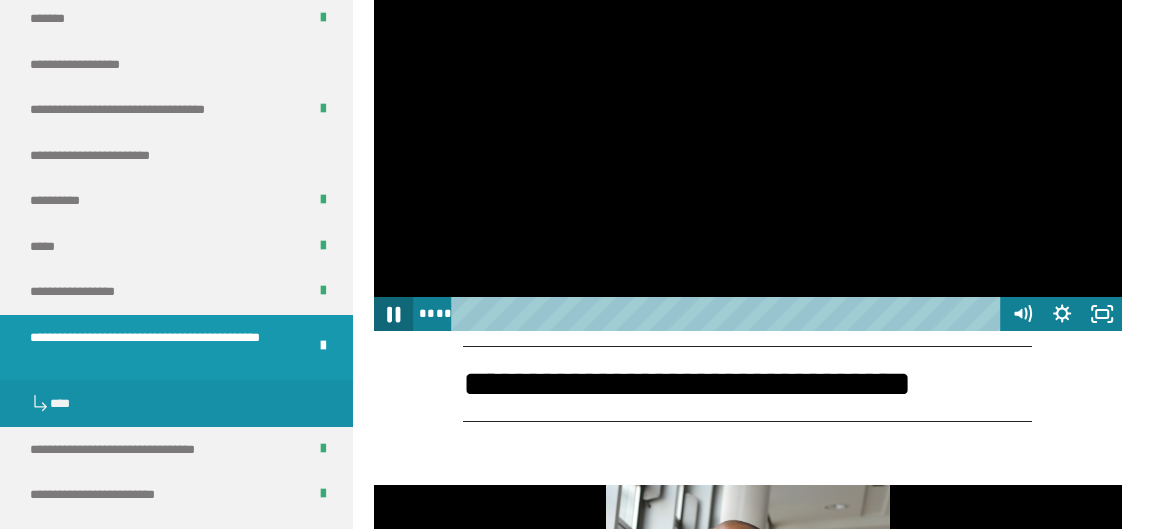 click 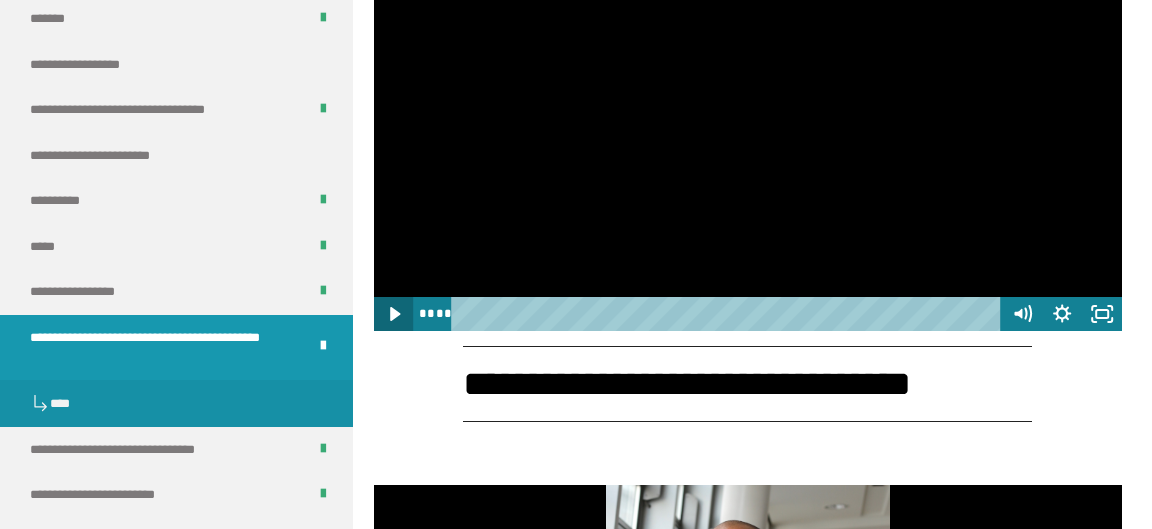 click 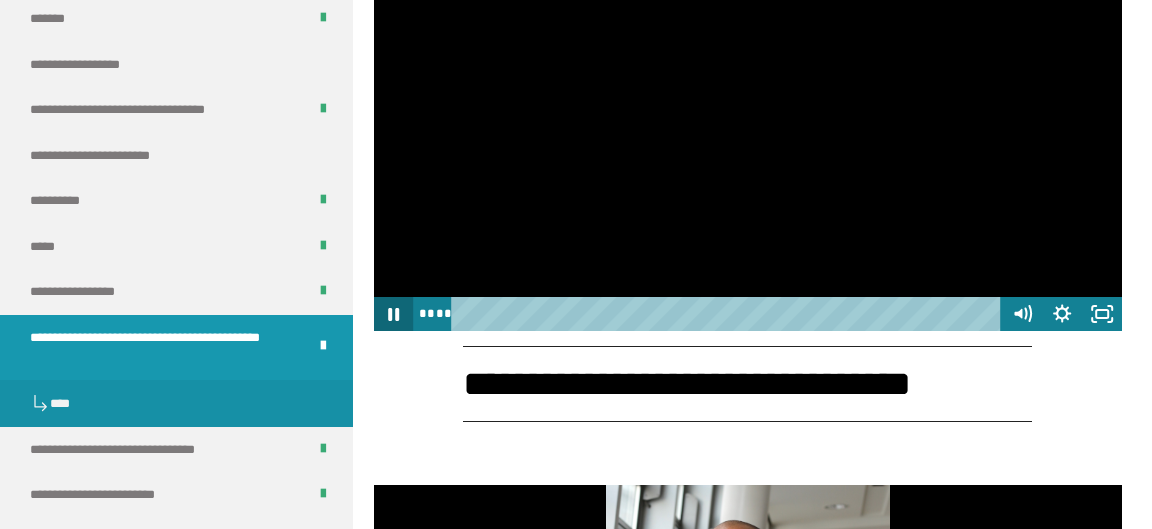 click 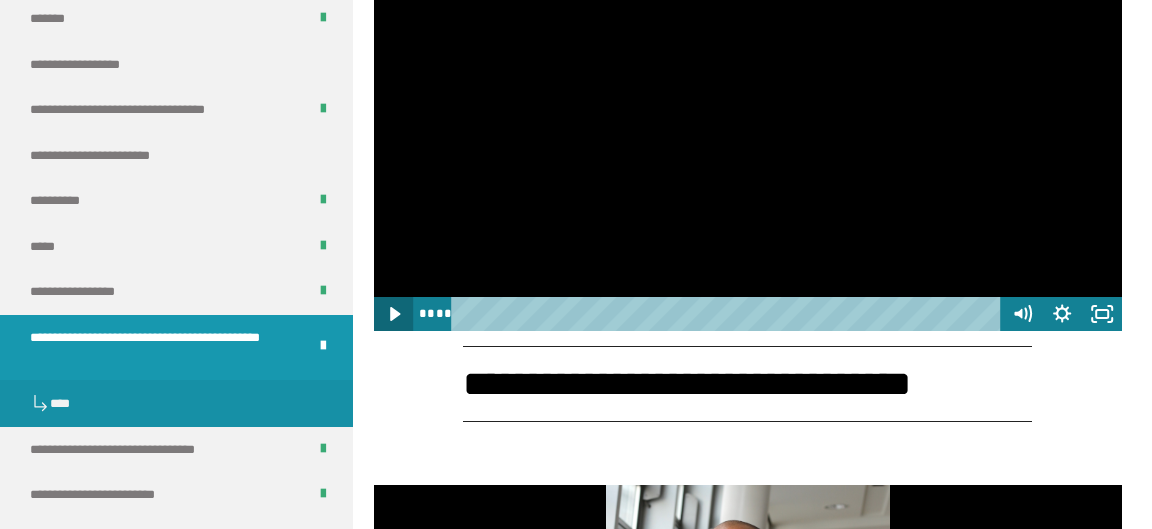 click 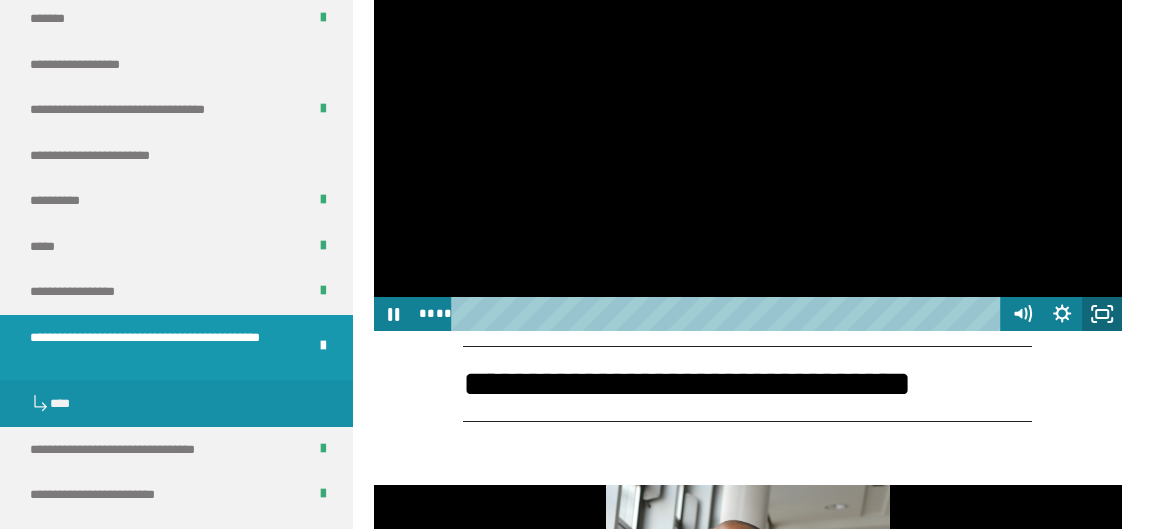 click 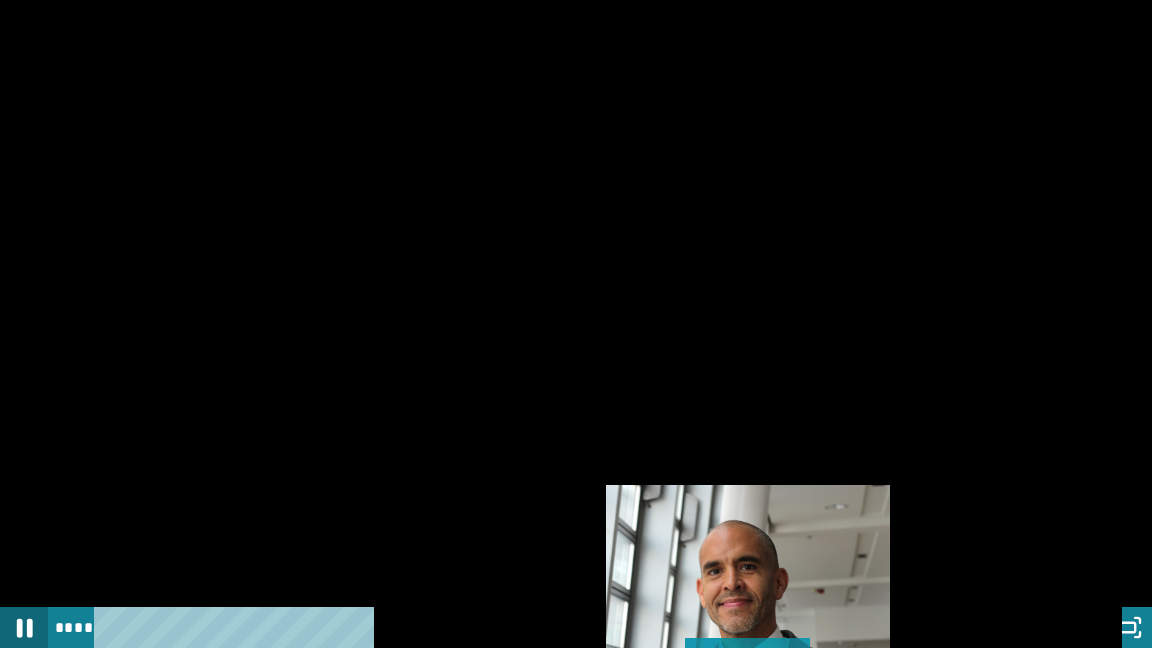 click 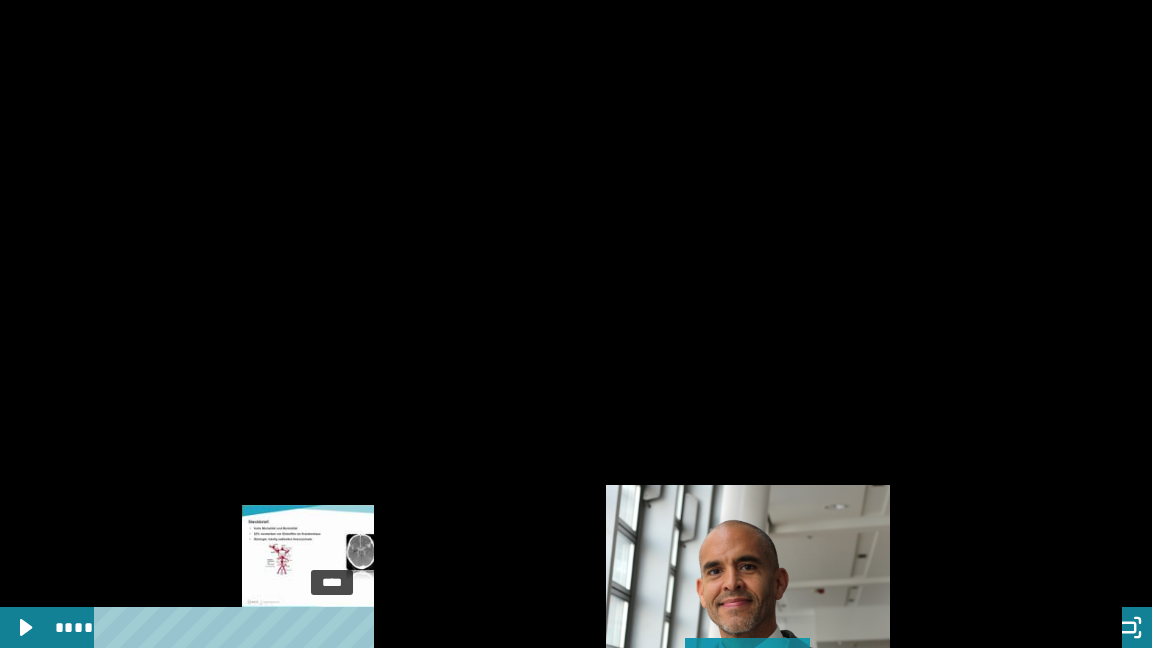 click on "****" at bounding box center (554, 627) 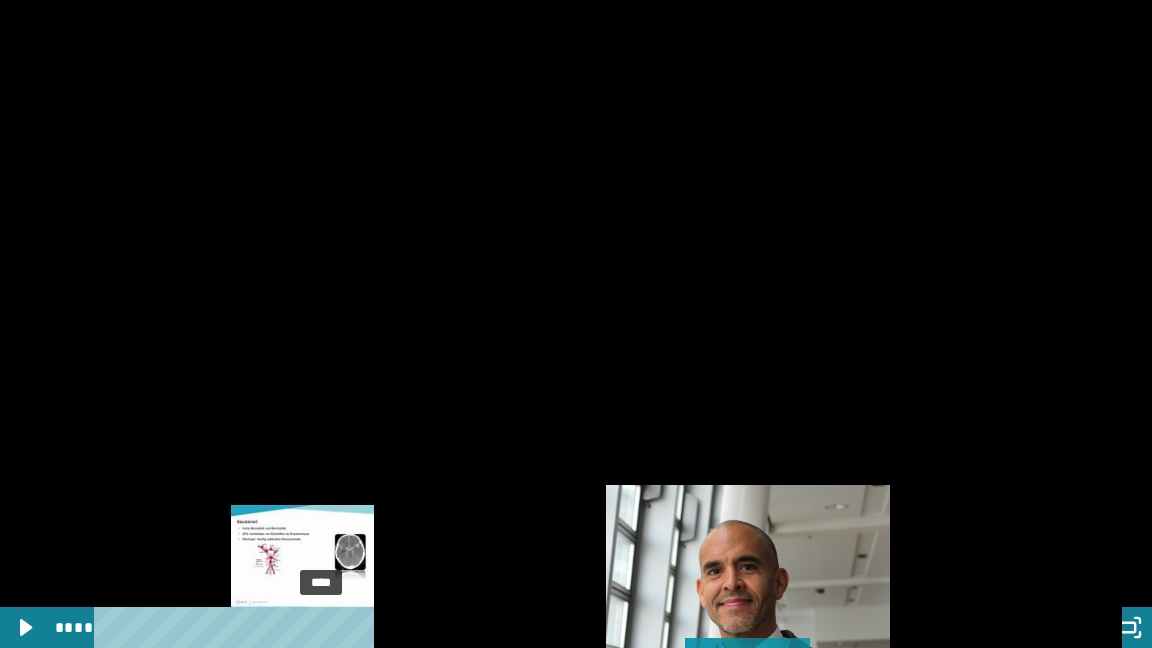 click on "****" at bounding box center [554, 627] 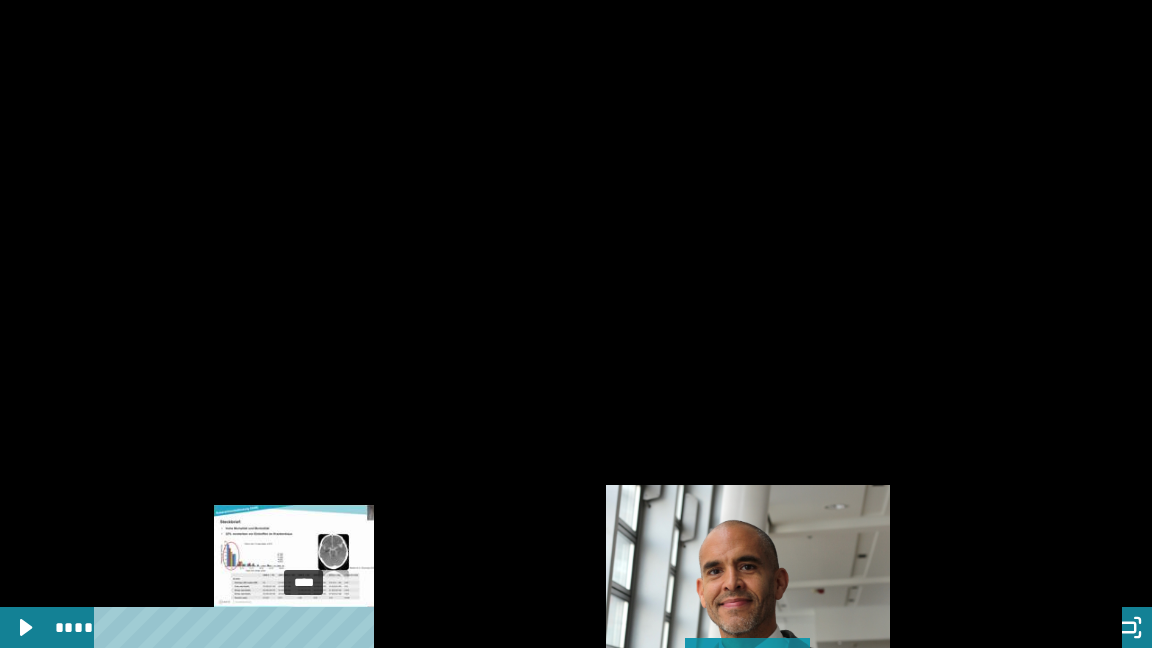 click on "****" at bounding box center (554, 627) 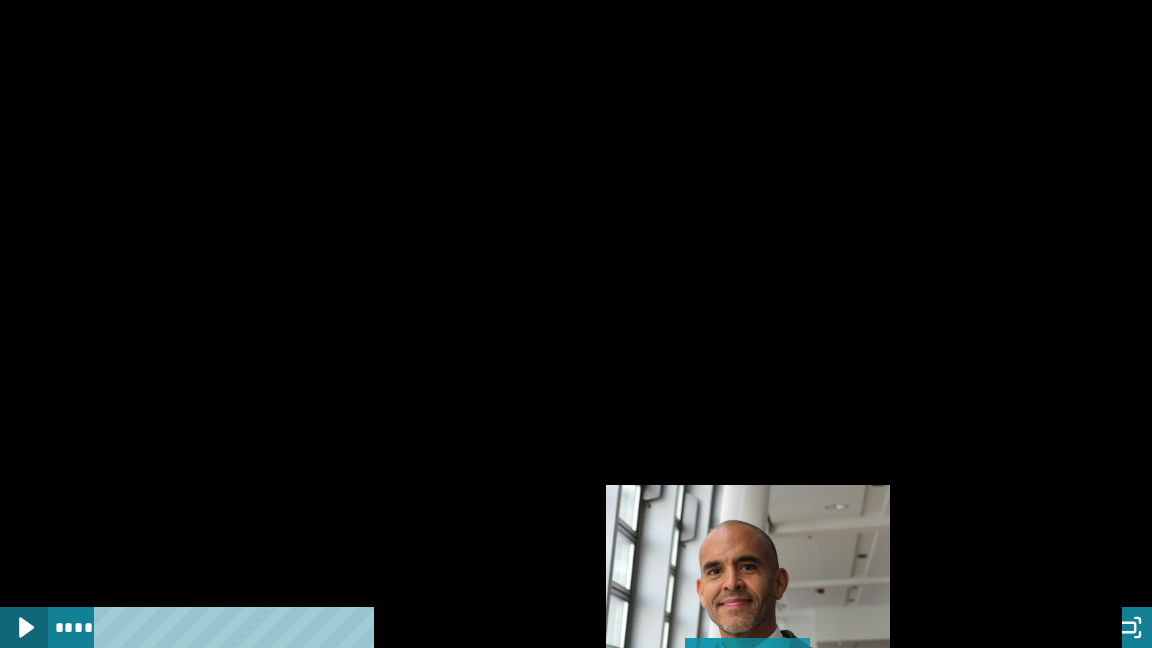 click 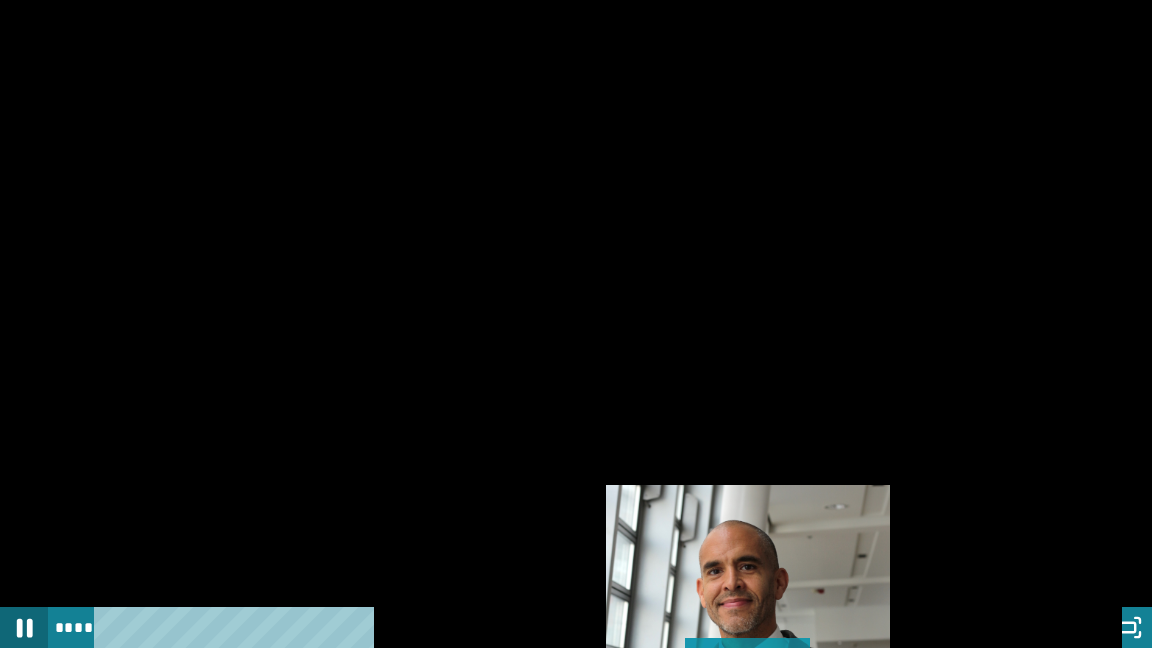 click 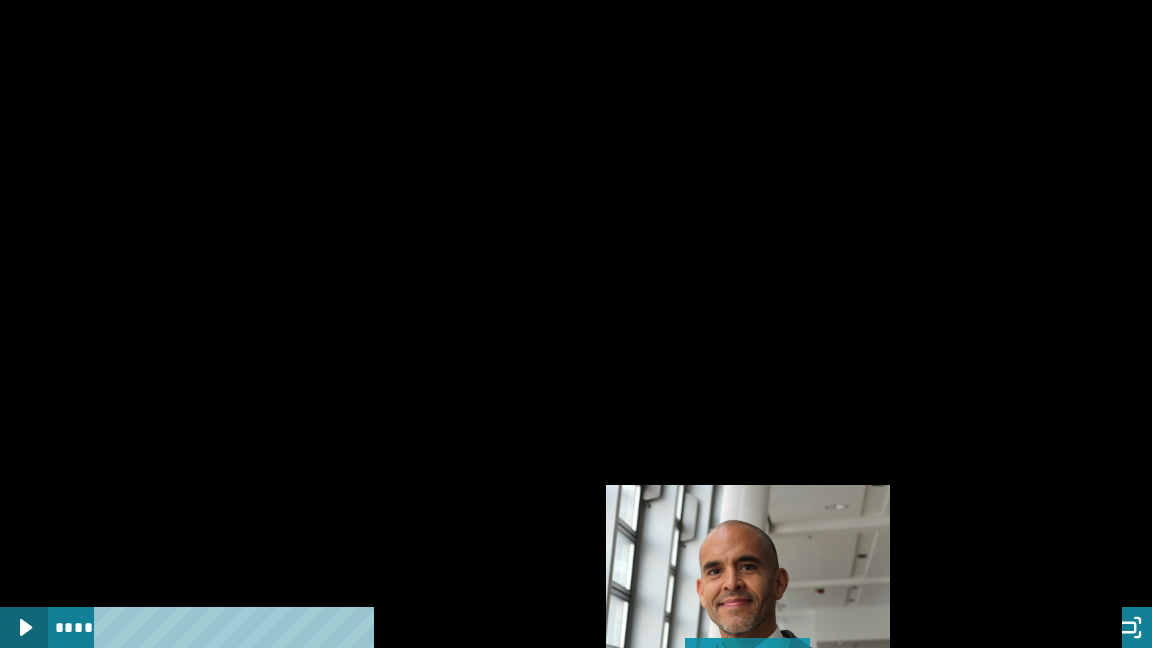 click 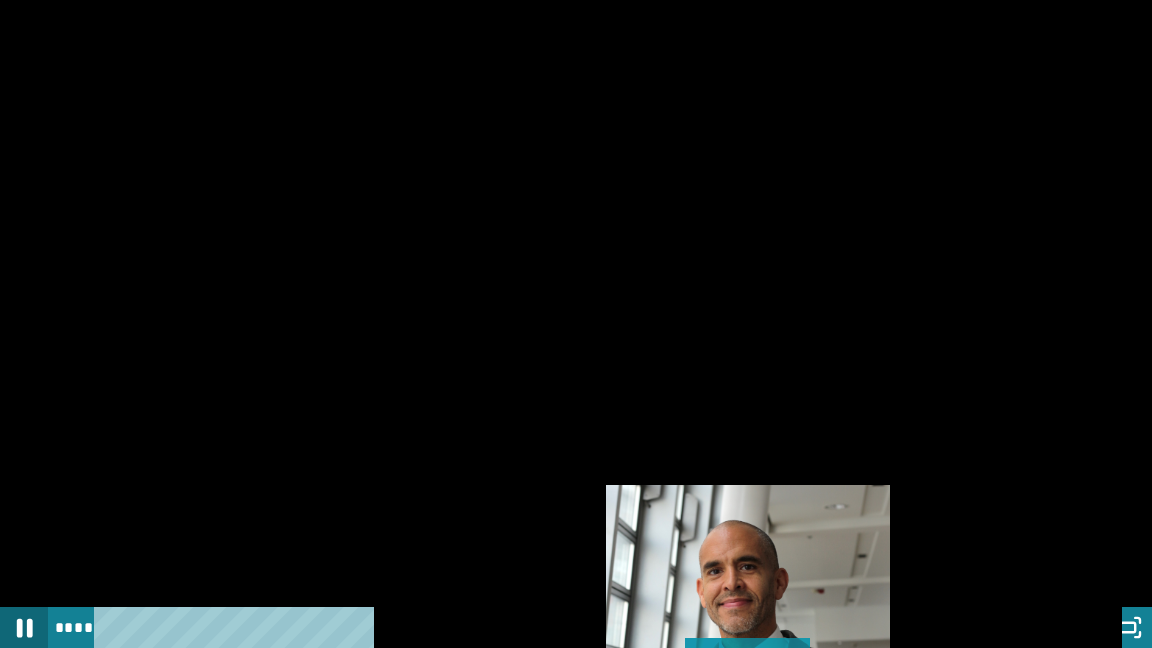 click 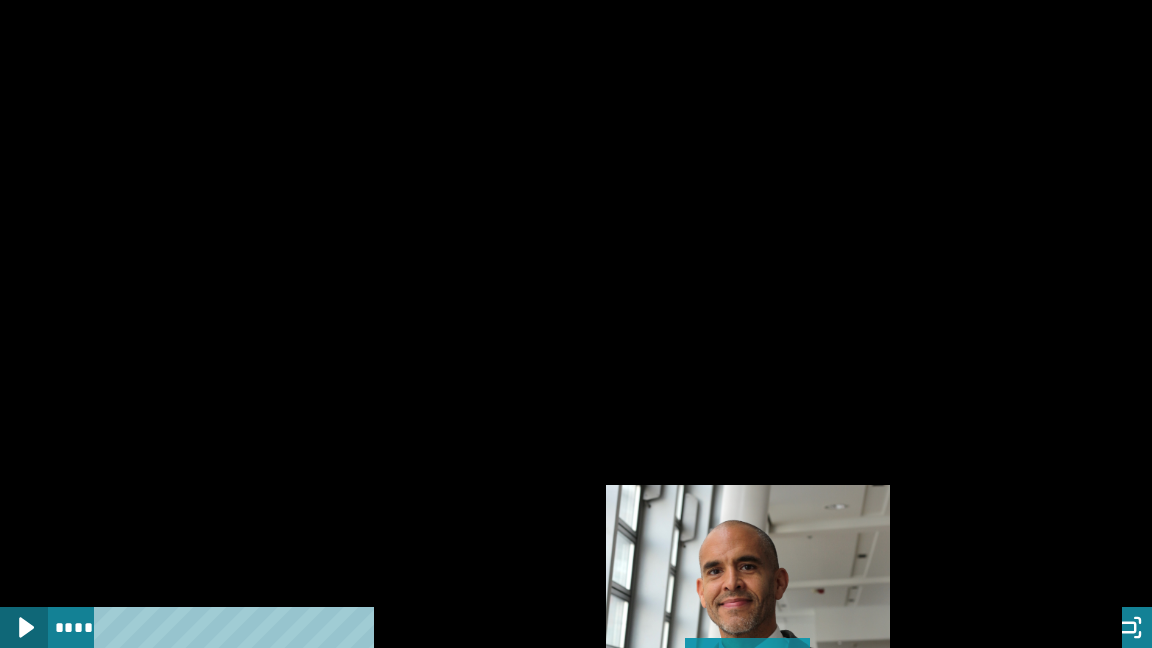 click 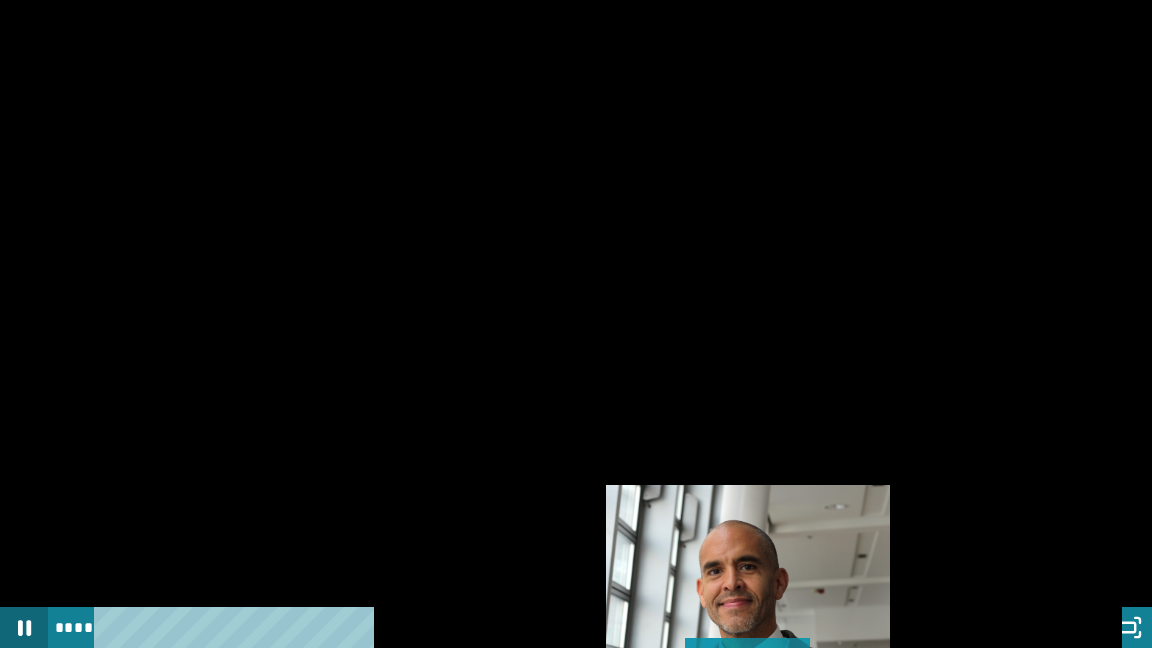 click 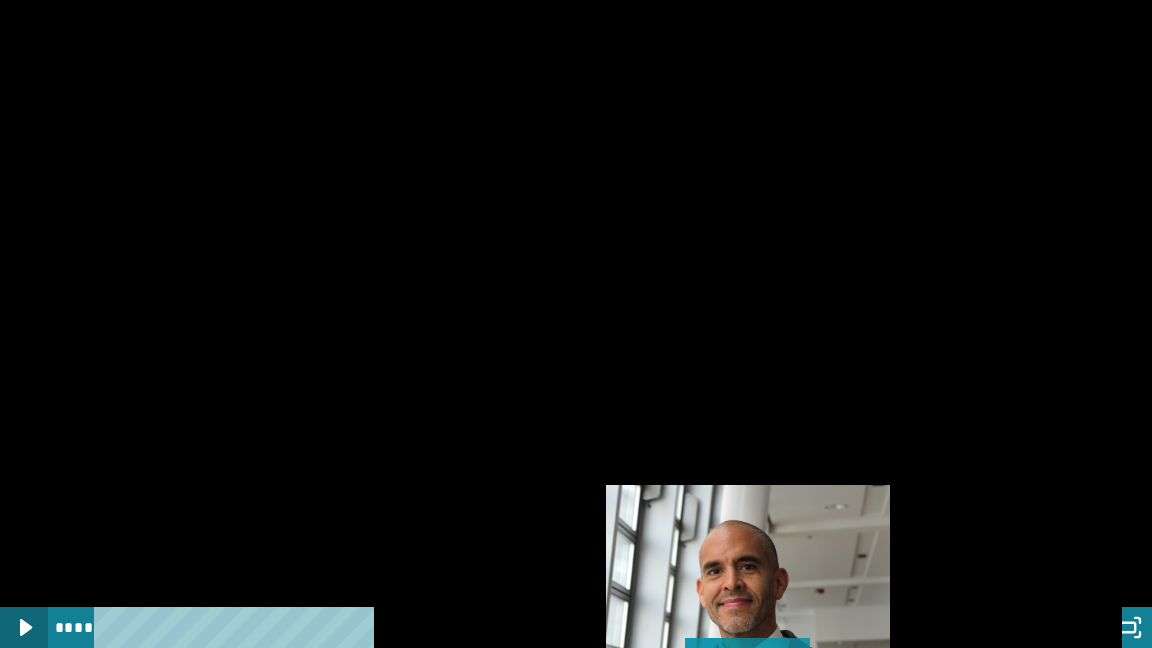click 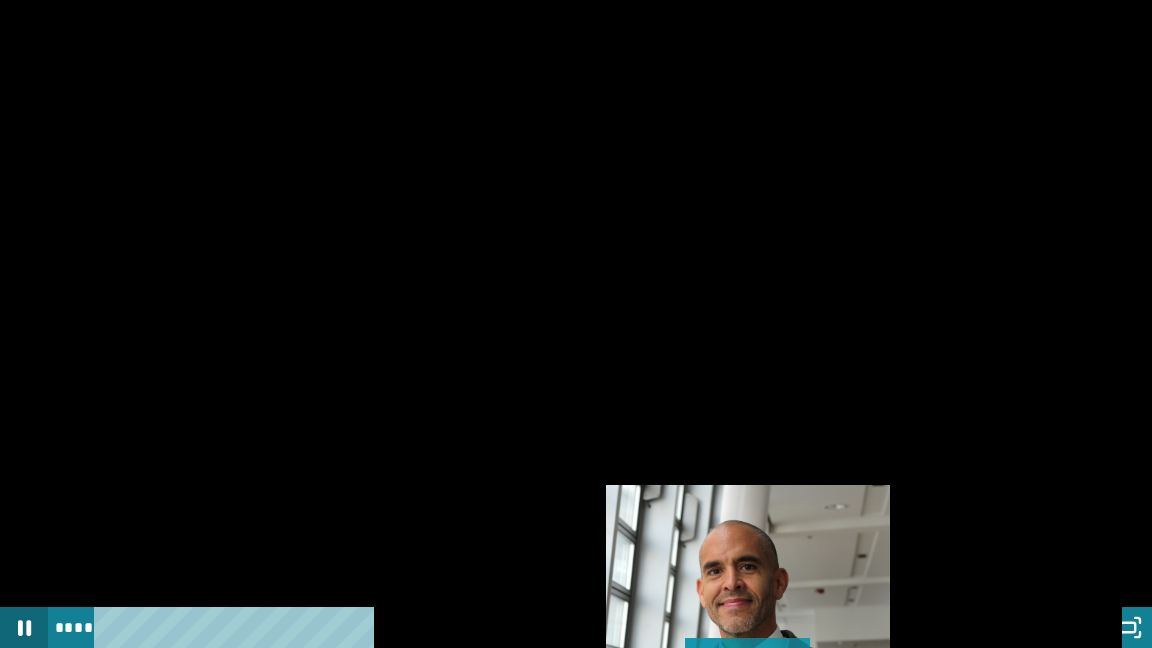 click 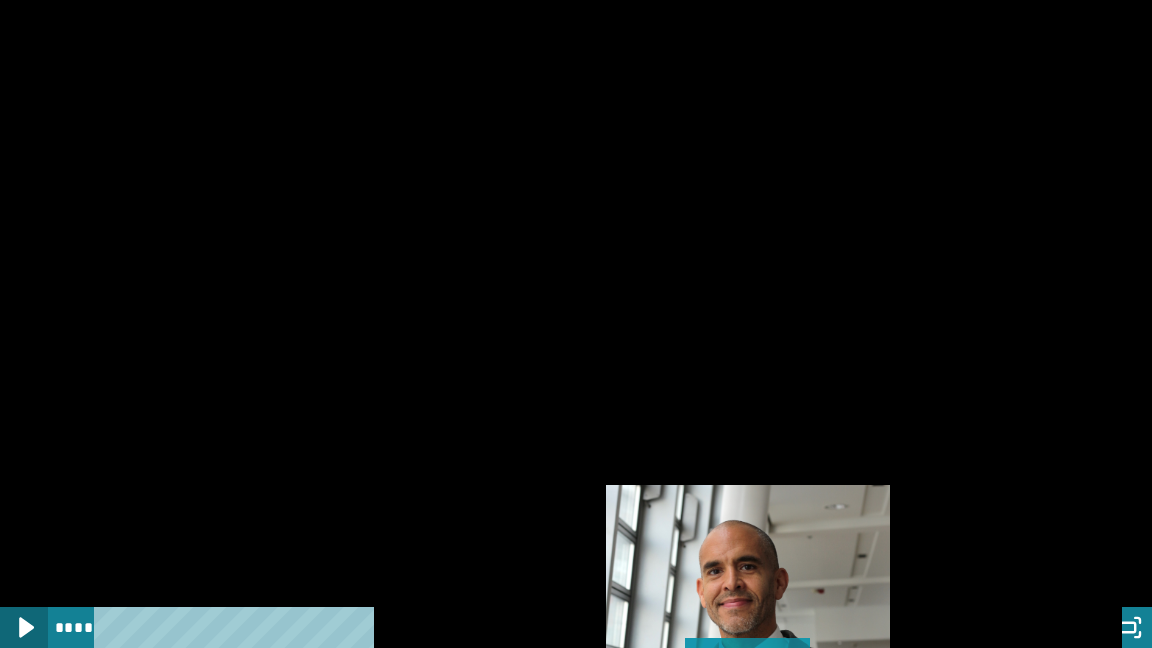 click 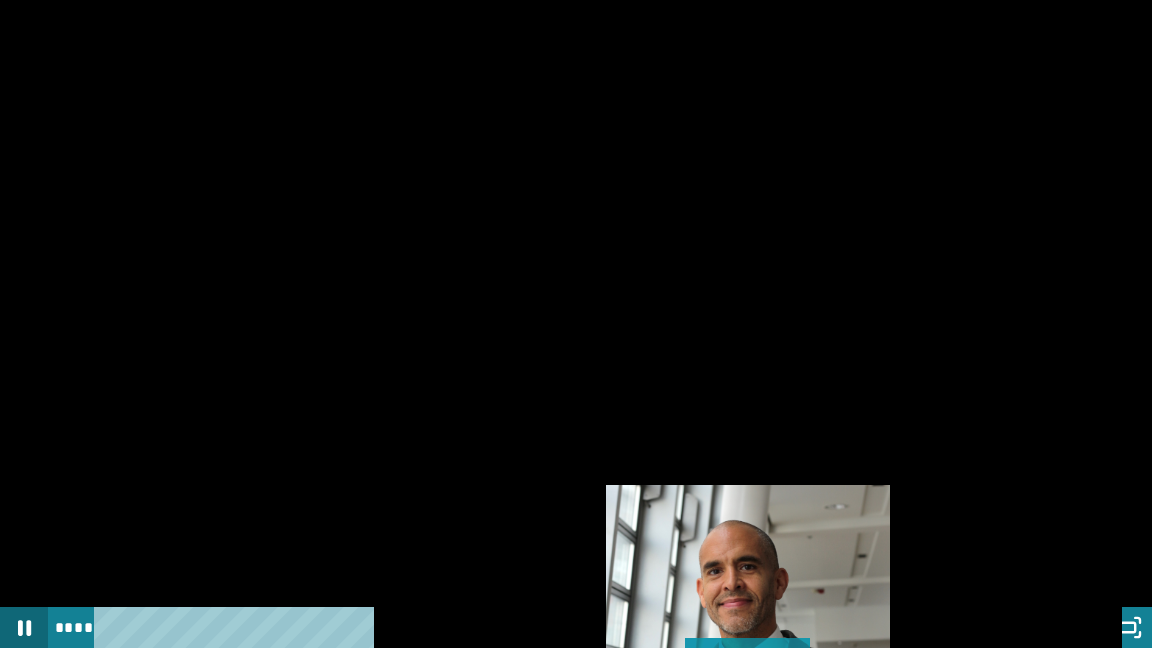 click 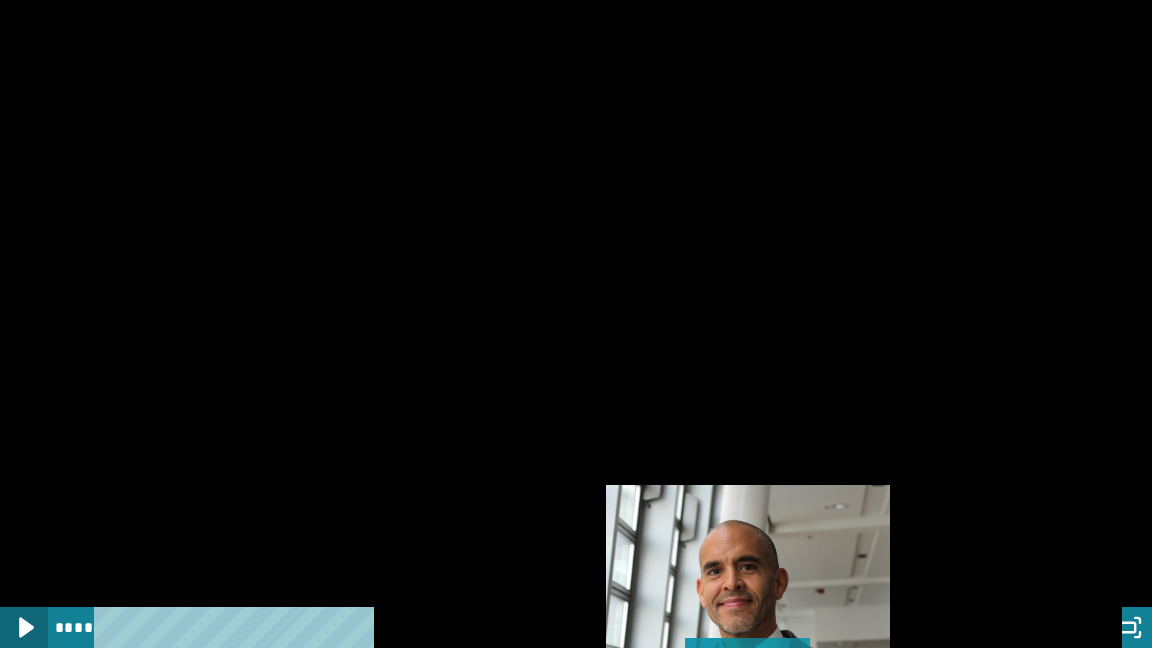 click 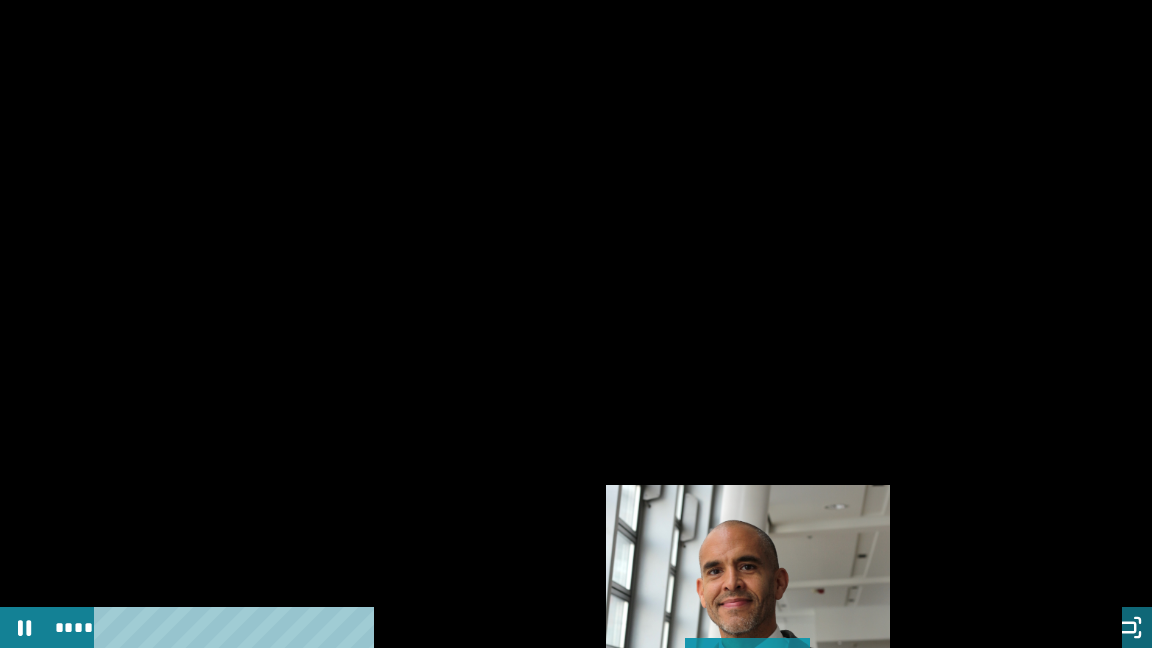 click 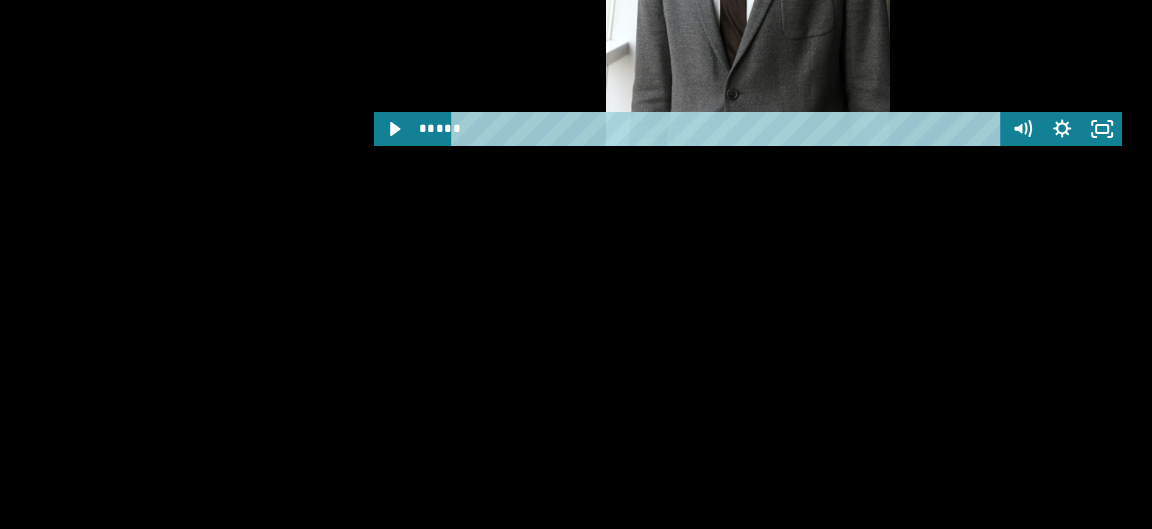 scroll, scrollTop: 4543, scrollLeft: 0, axis: vertical 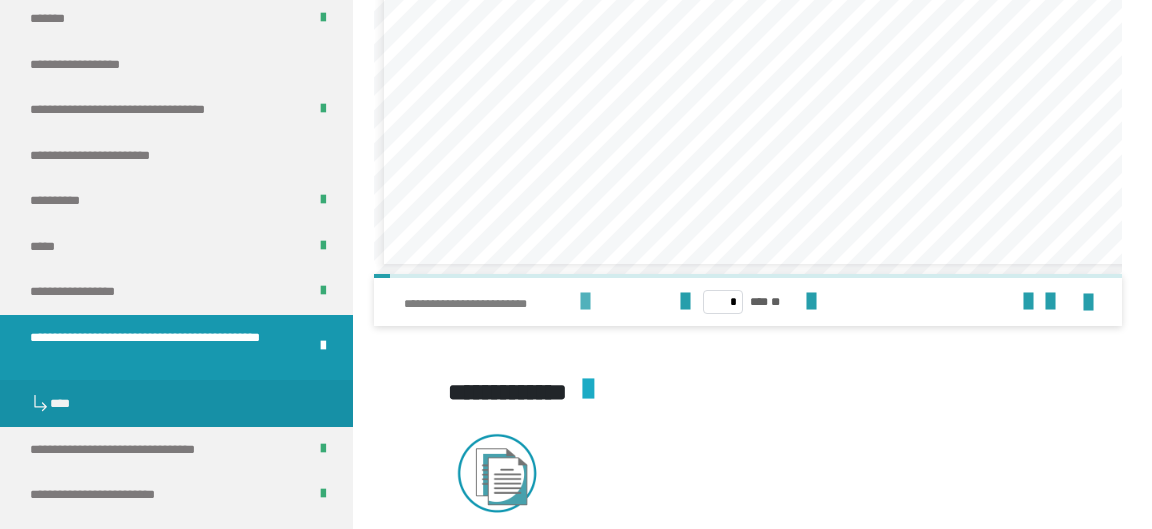click at bounding box center (585, 302) 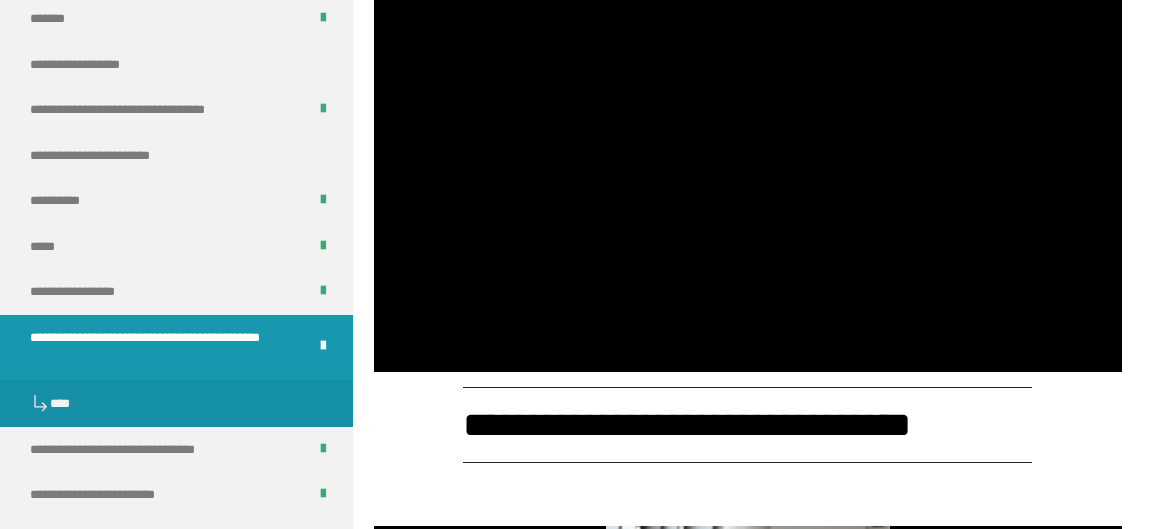 scroll, scrollTop: 3463, scrollLeft: 0, axis: vertical 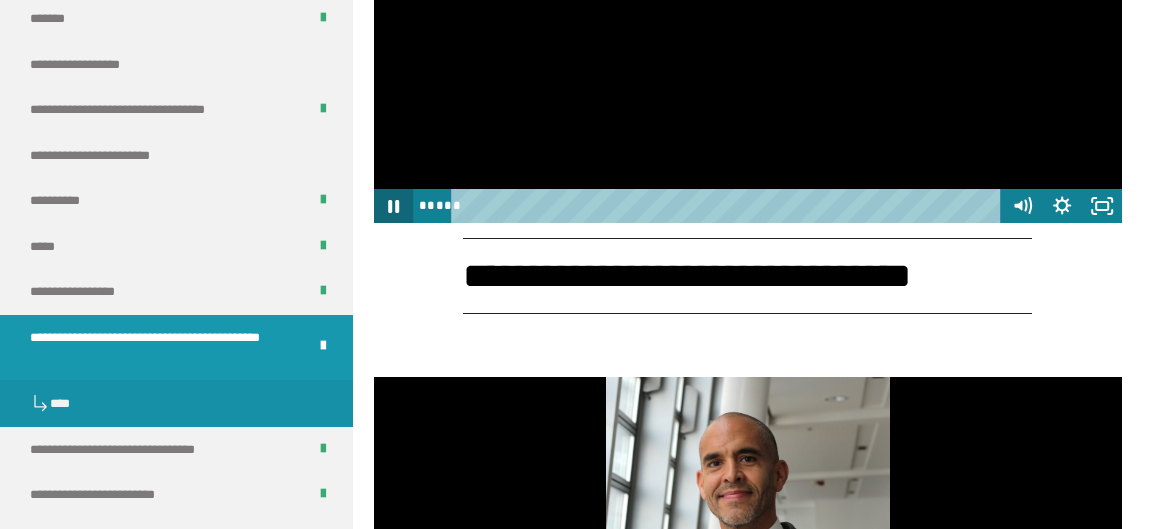 click 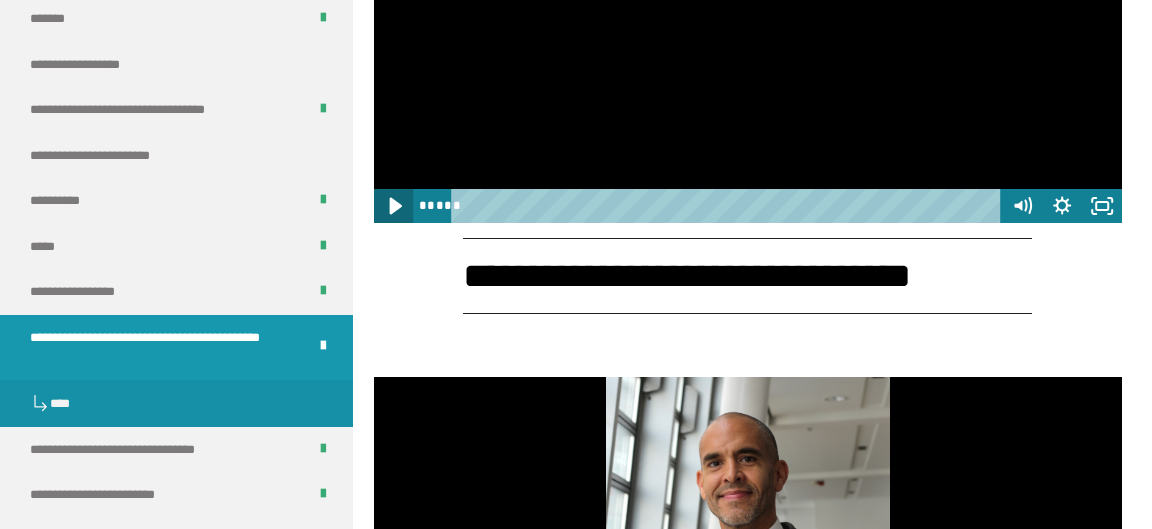 click 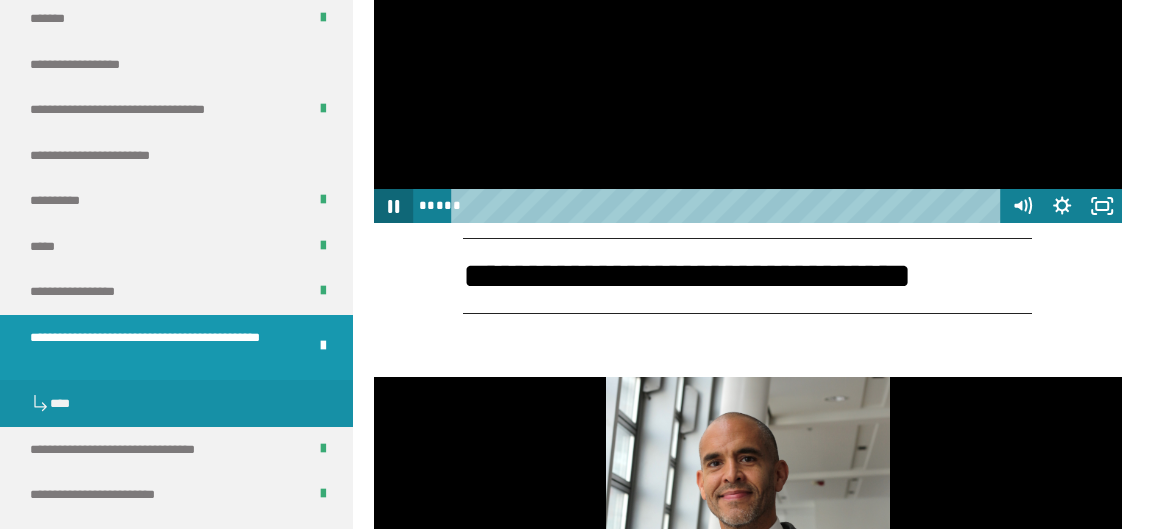click 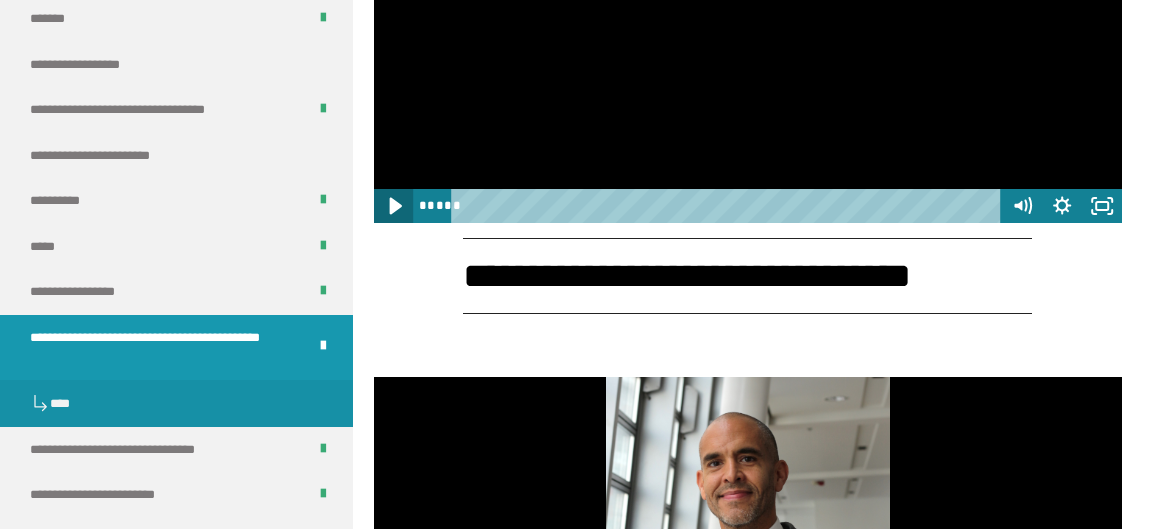 click 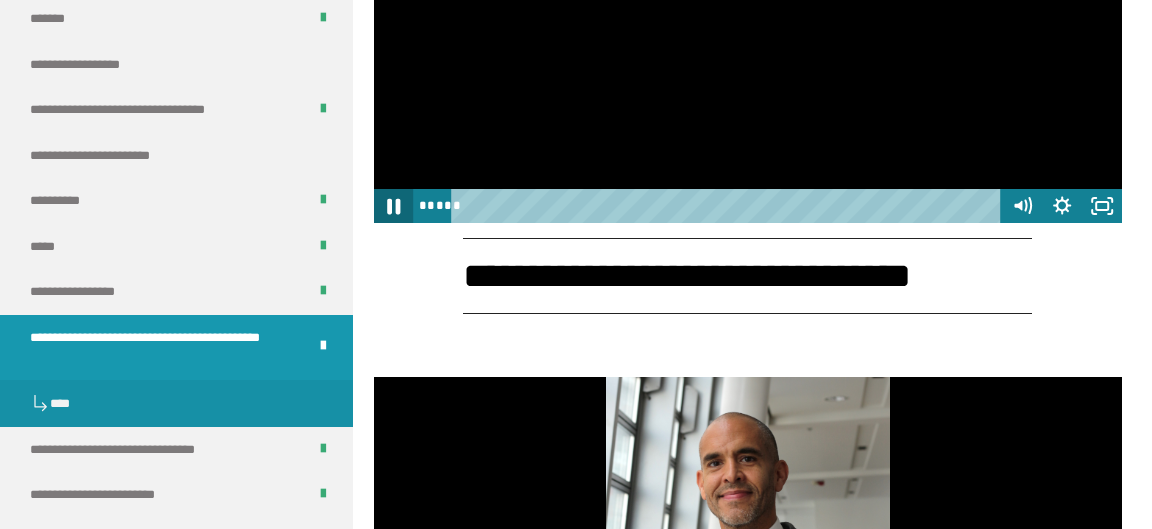 click 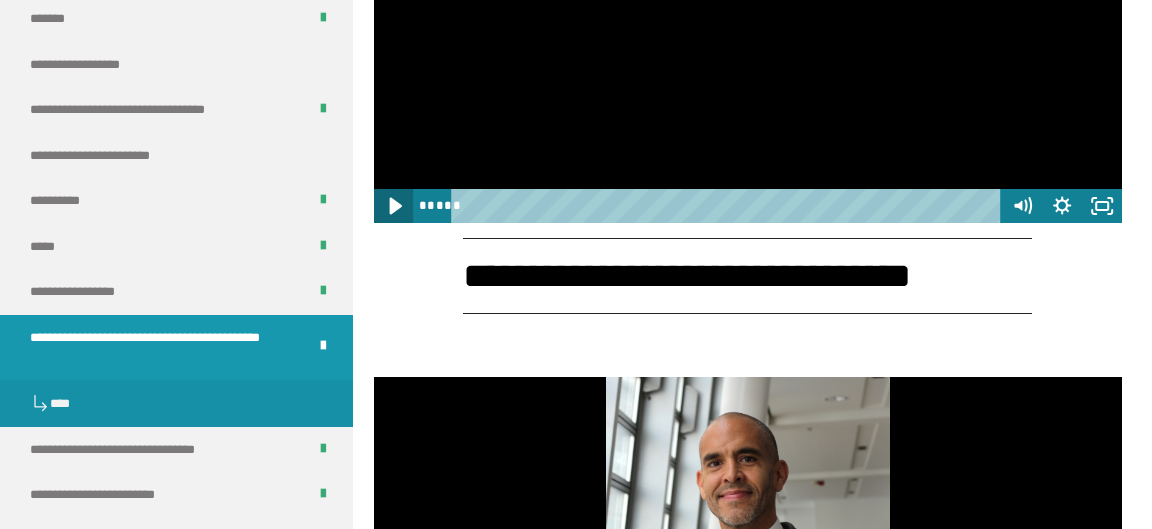 click 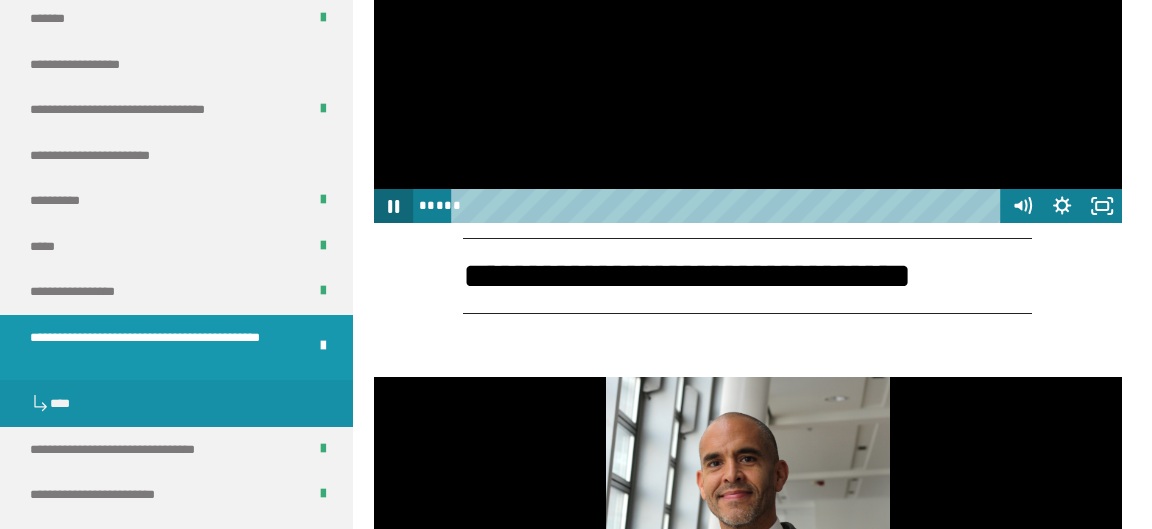 click 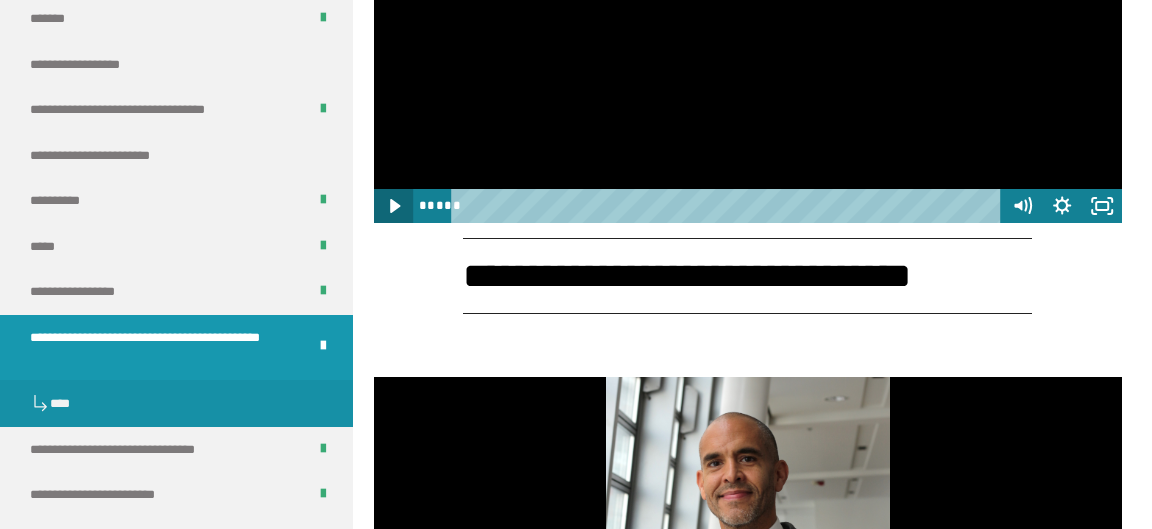 click 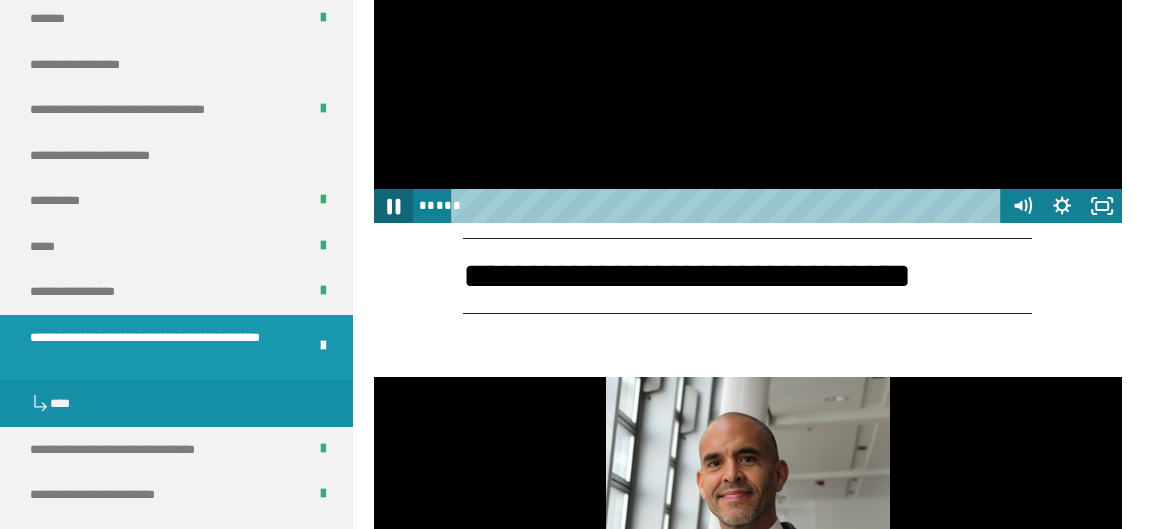 click 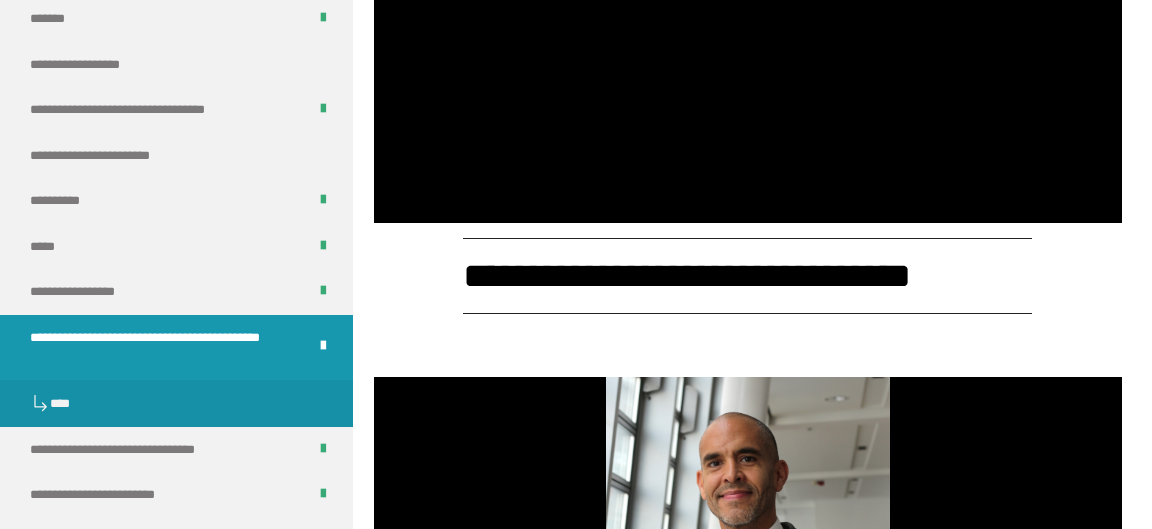 click at bounding box center (748, 12) 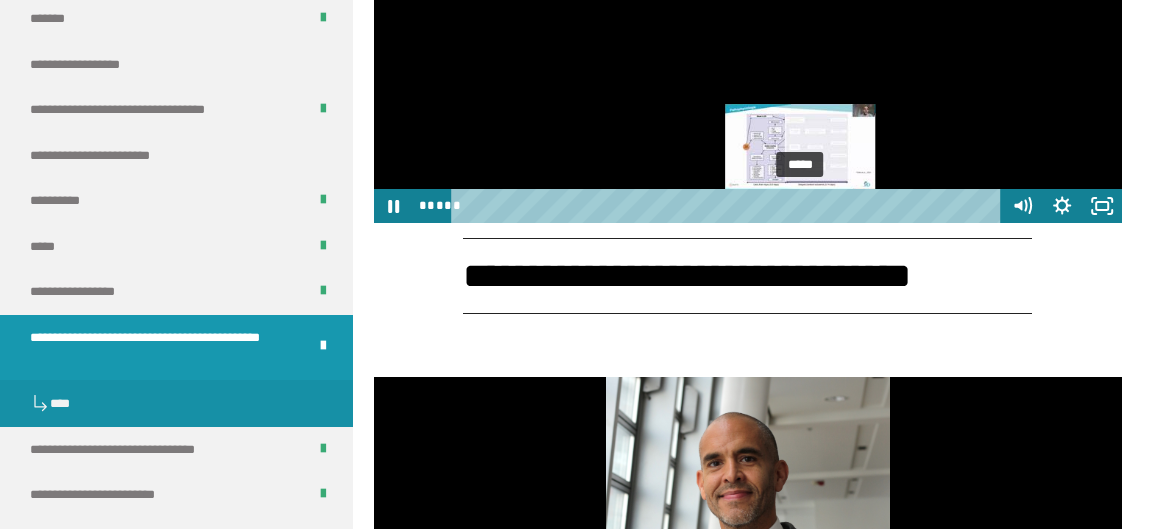 click on "*****" at bounding box center [729, 206] 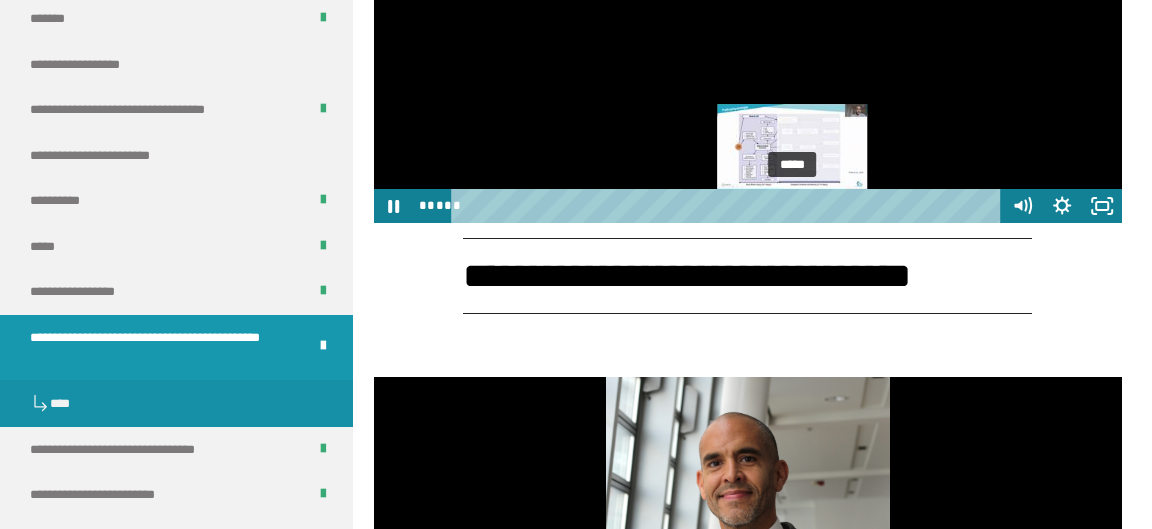 click on "*****" at bounding box center [729, 206] 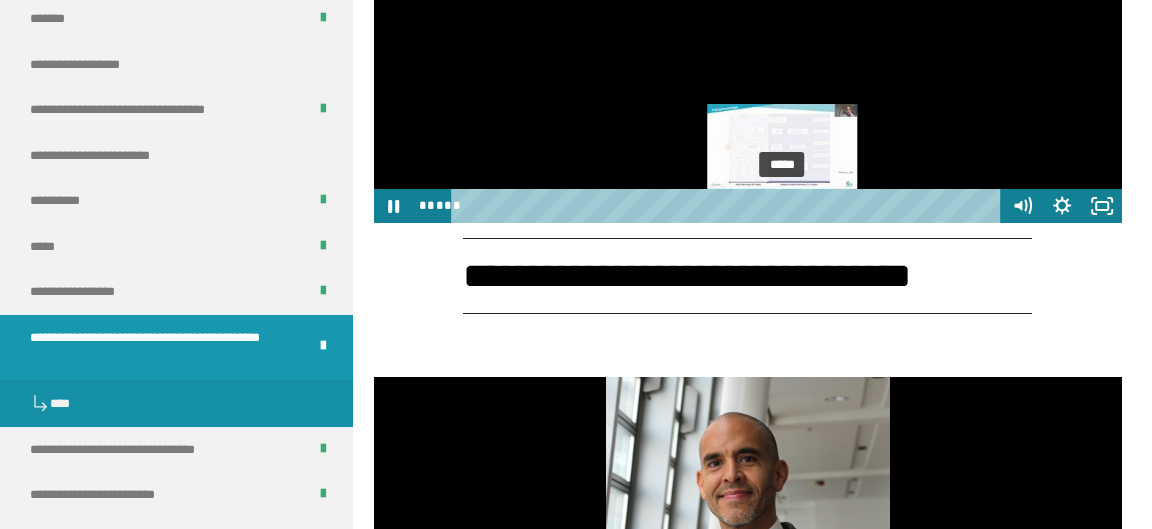click on "*****" at bounding box center (729, 206) 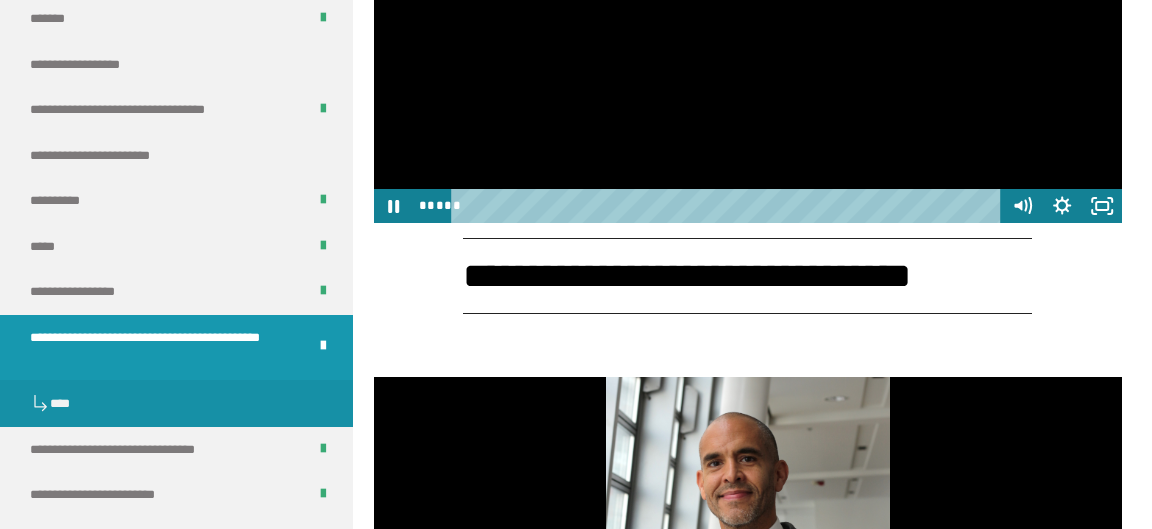 scroll, scrollTop: 3463, scrollLeft: 0, axis: vertical 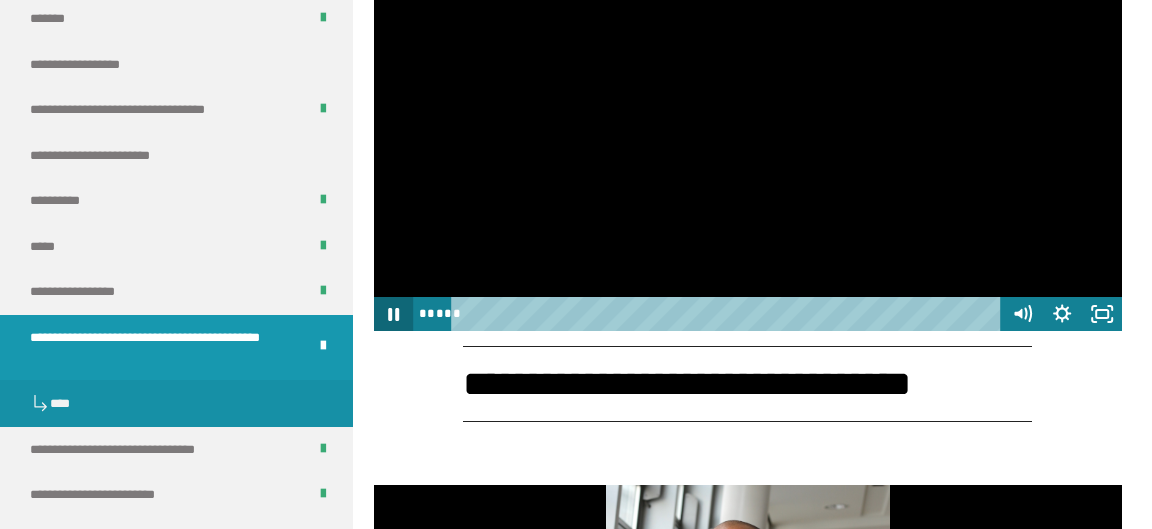 click 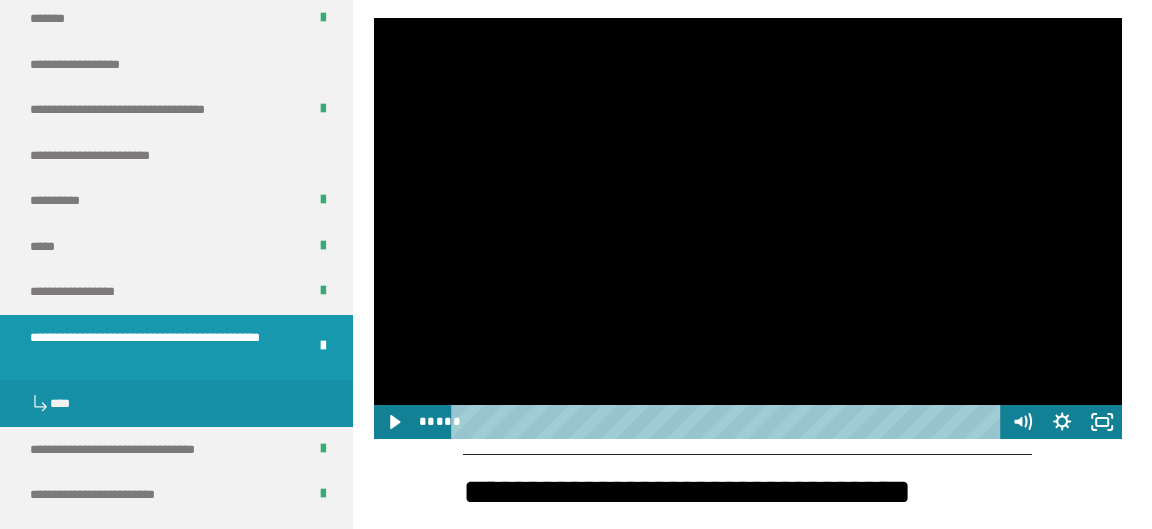 scroll, scrollTop: 3463, scrollLeft: 0, axis: vertical 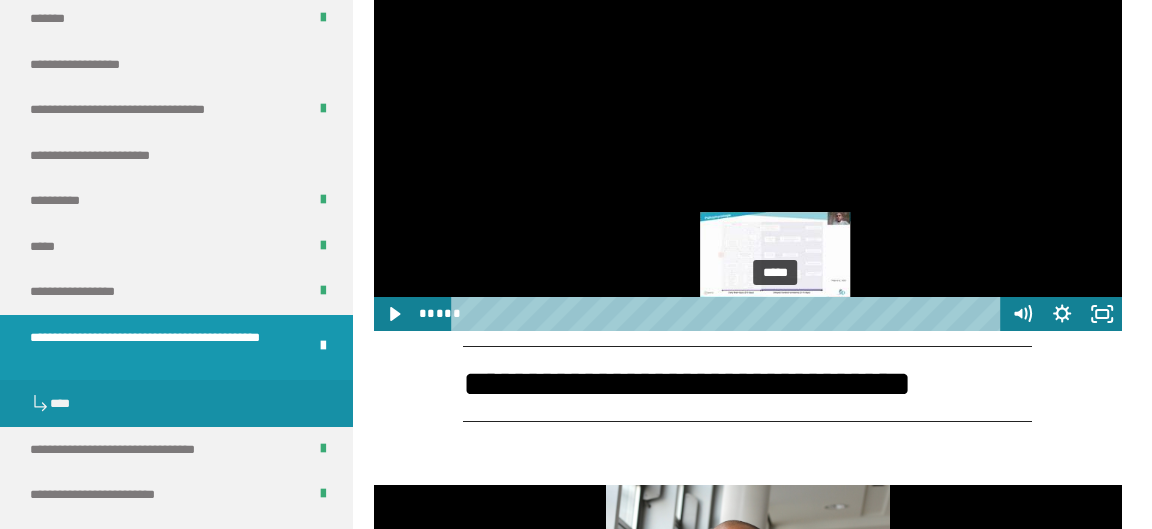 click on "*****" at bounding box center [729, 314] 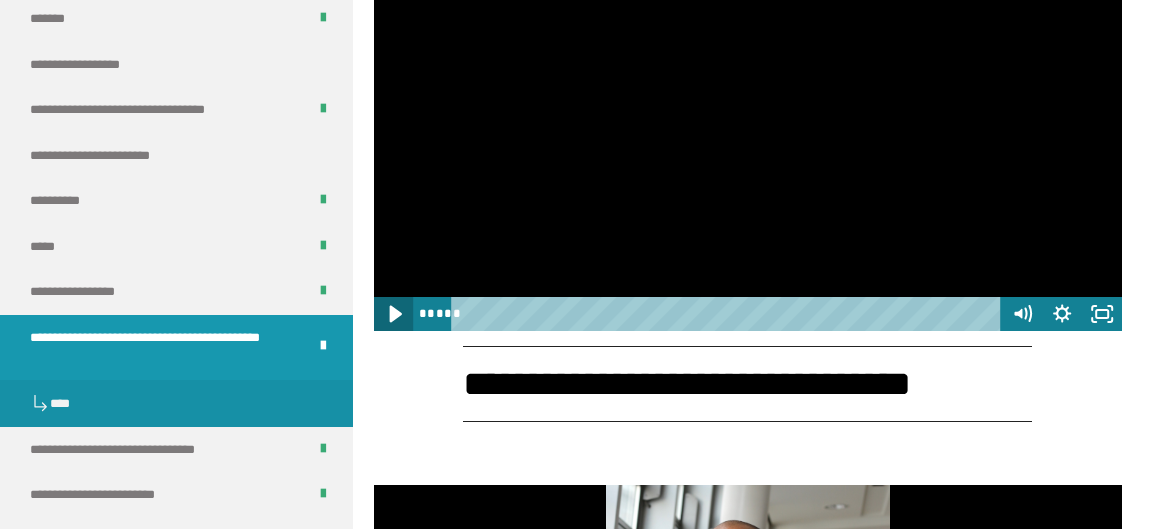 click 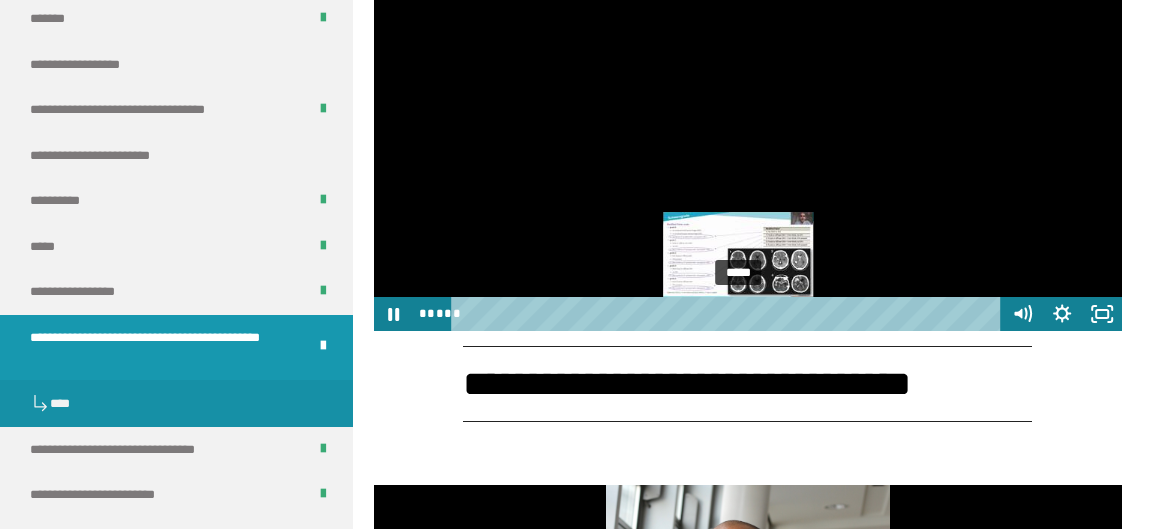 click on "*****" at bounding box center (729, 314) 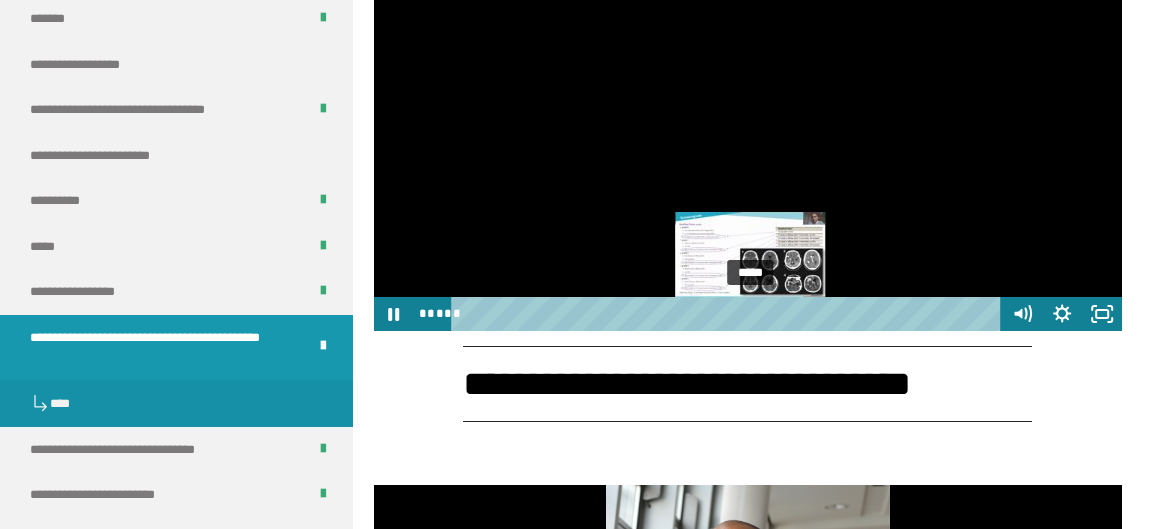 click on "*****" at bounding box center (729, 314) 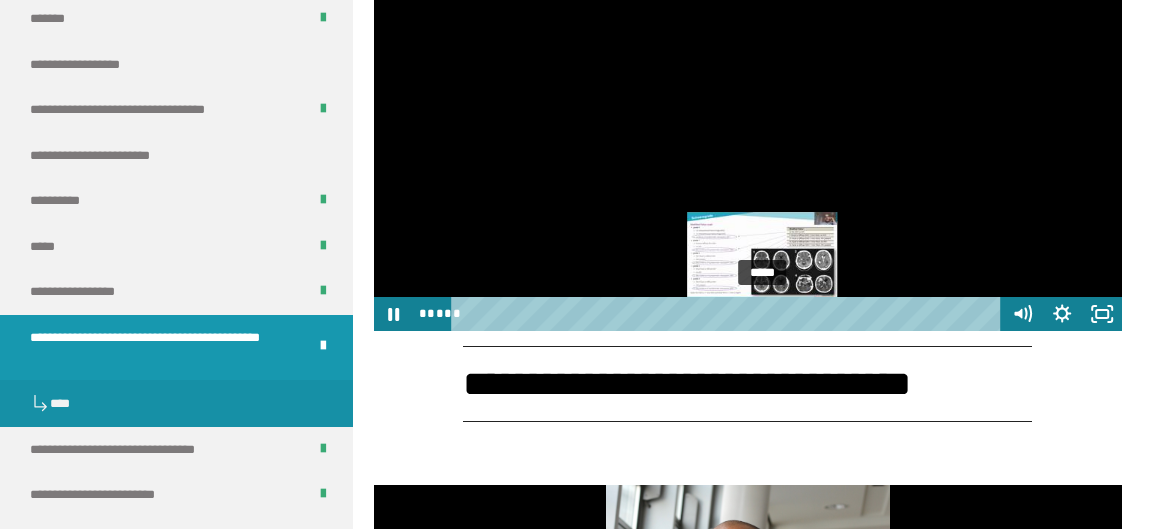 click on "*****" at bounding box center (729, 314) 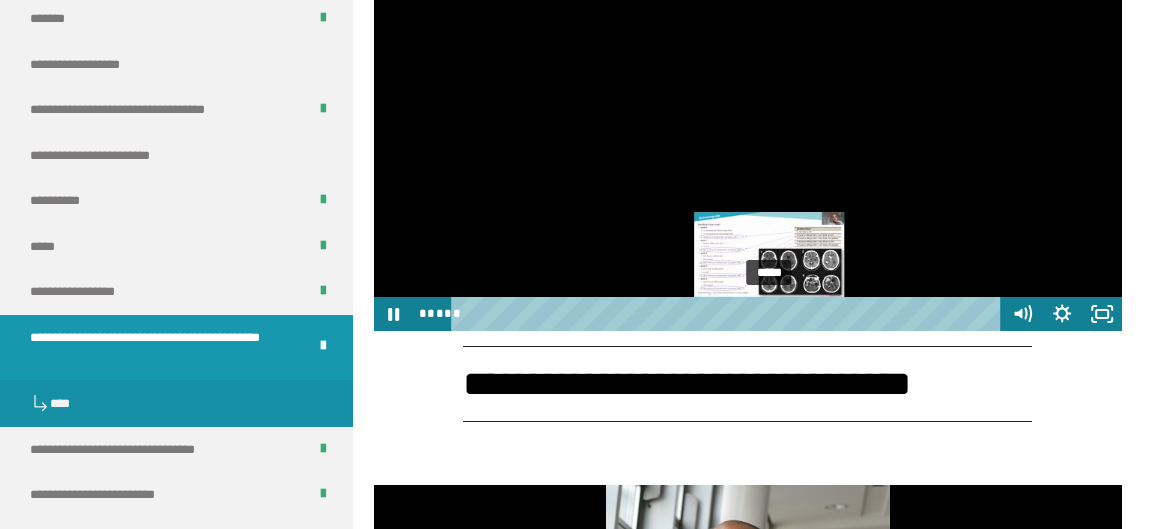 click on "*****" at bounding box center (729, 314) 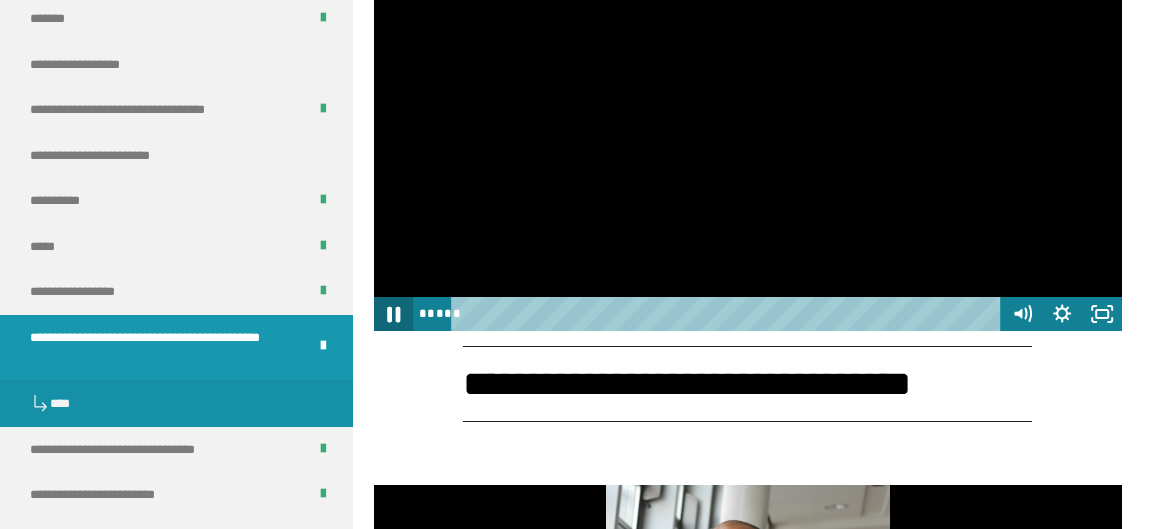 click 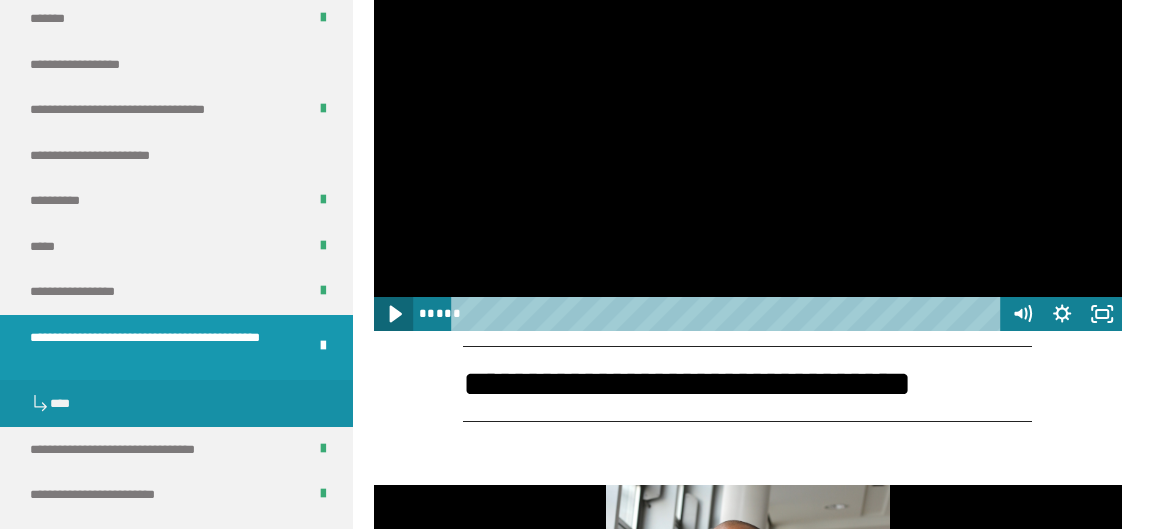 click 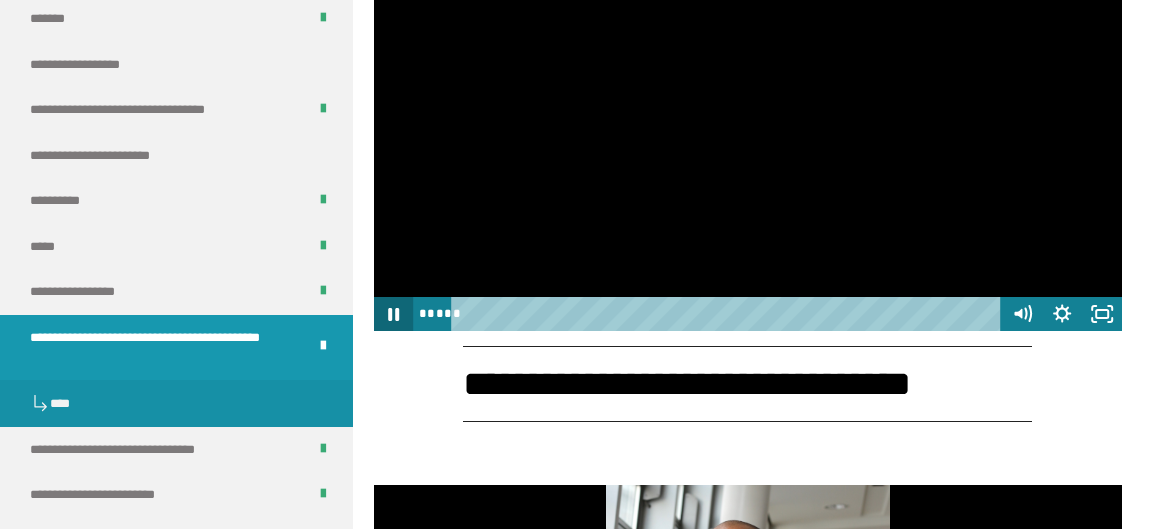 click 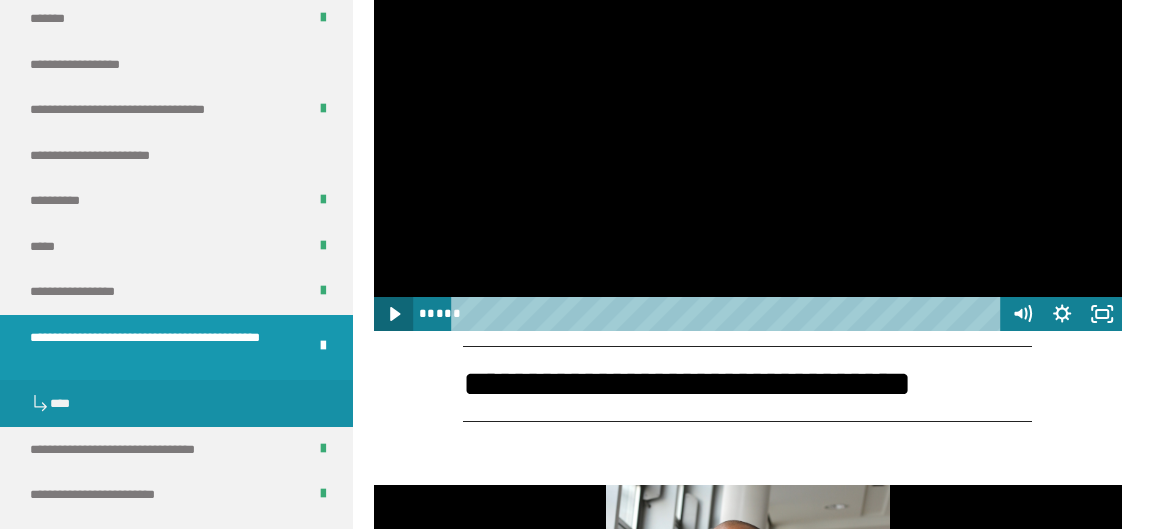 click 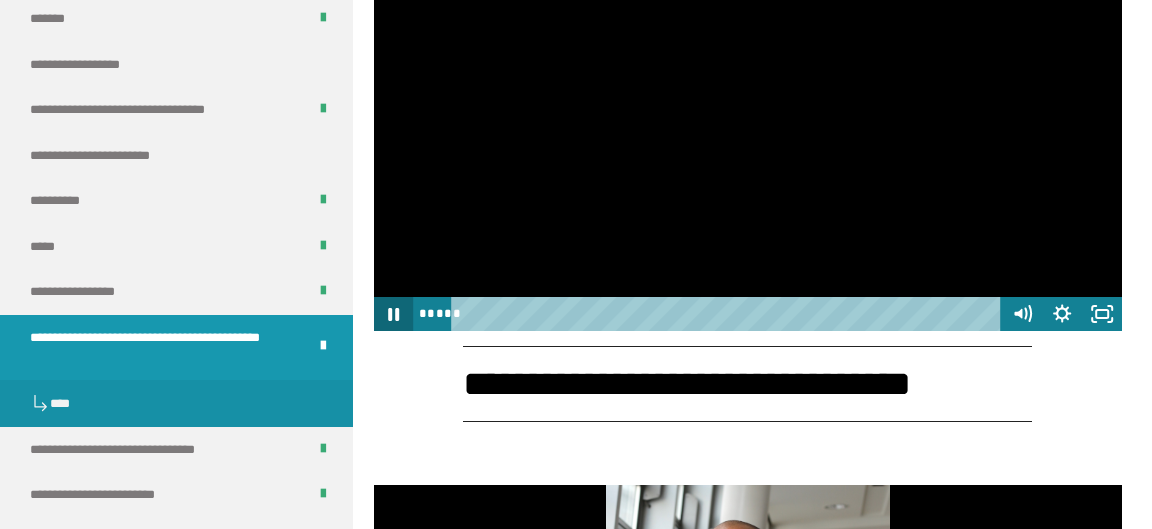 click 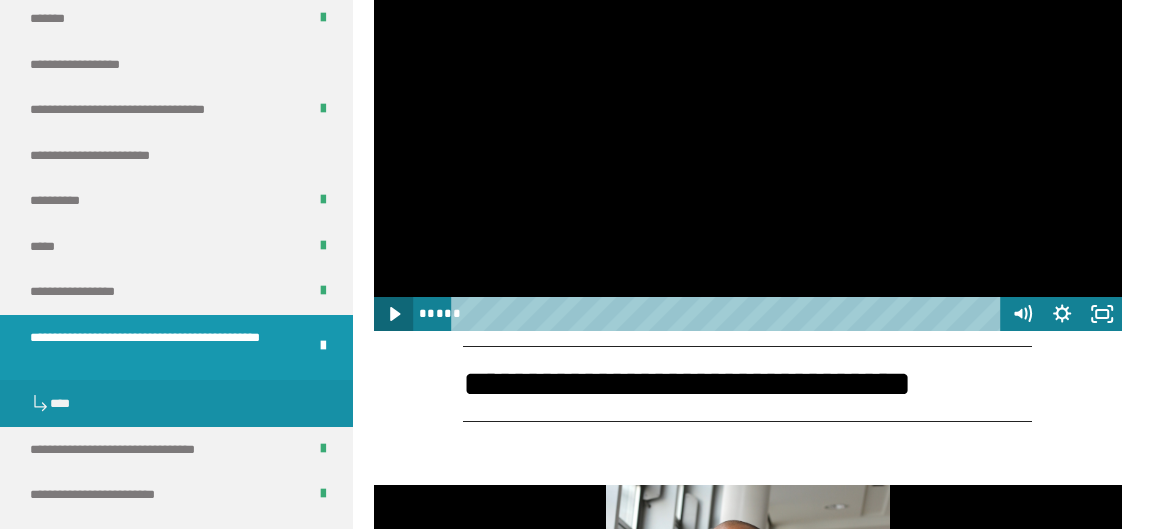 click 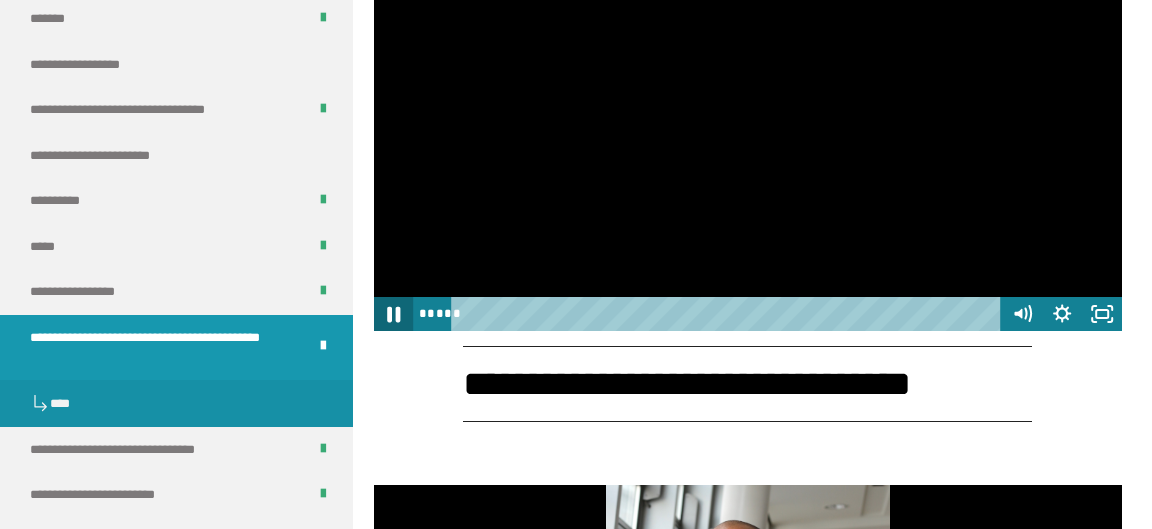 click 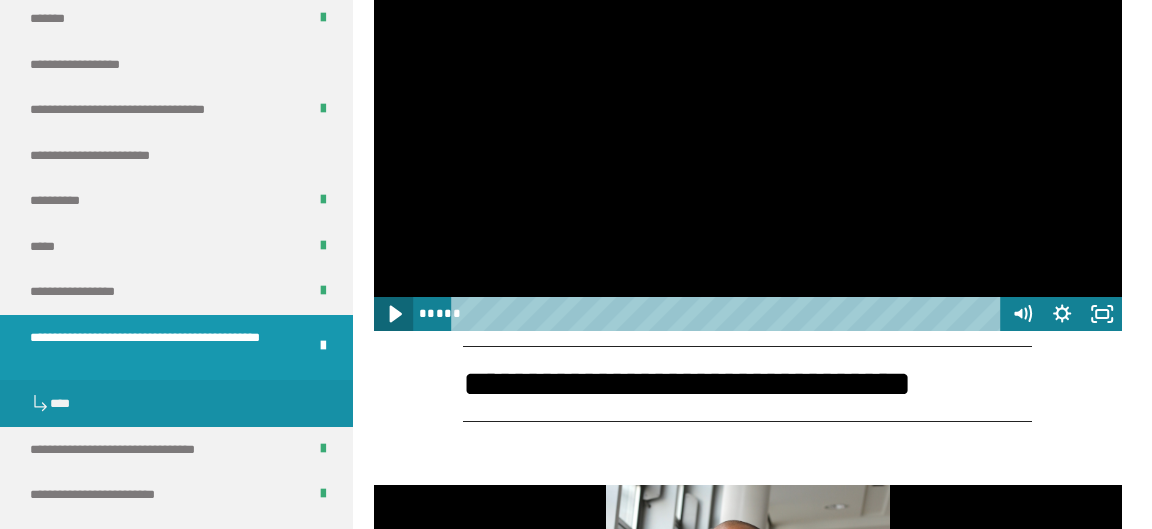 click 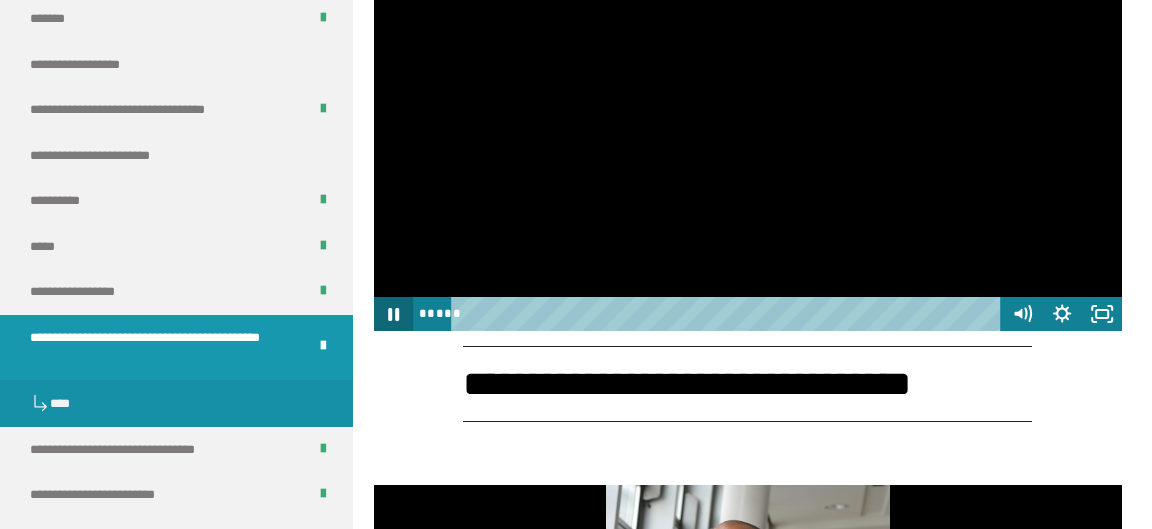 click 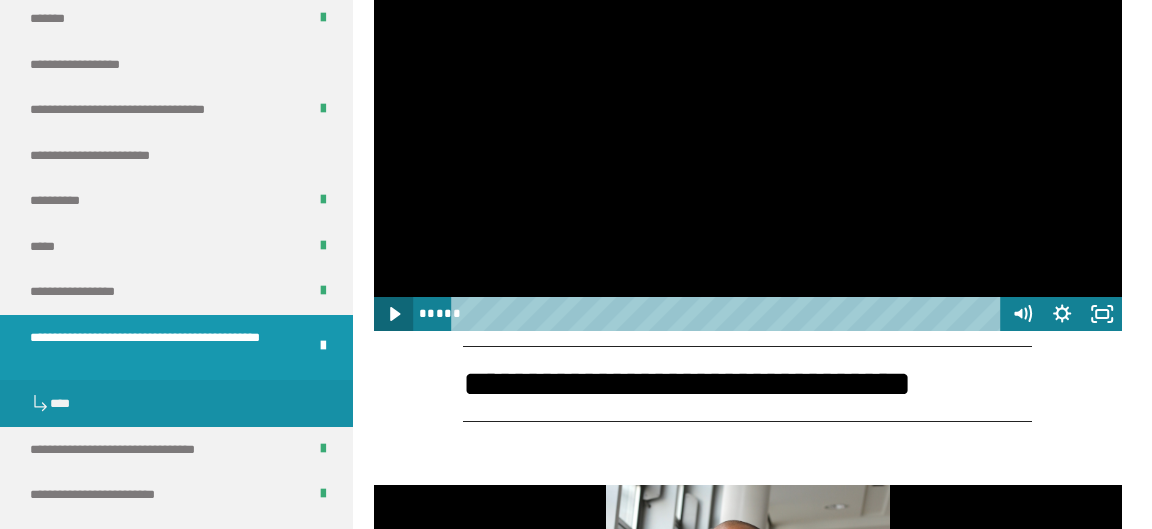 click 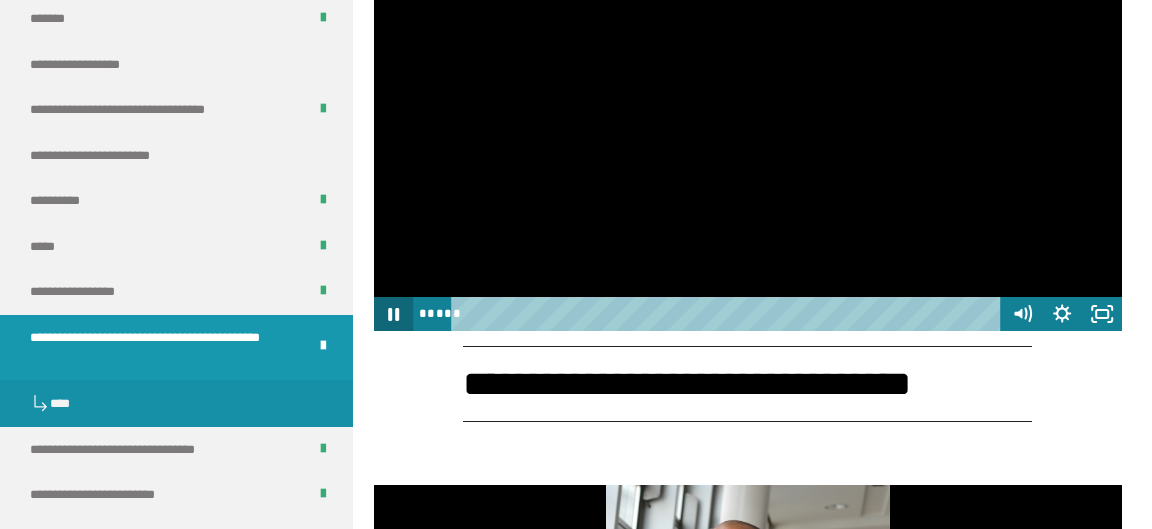 click 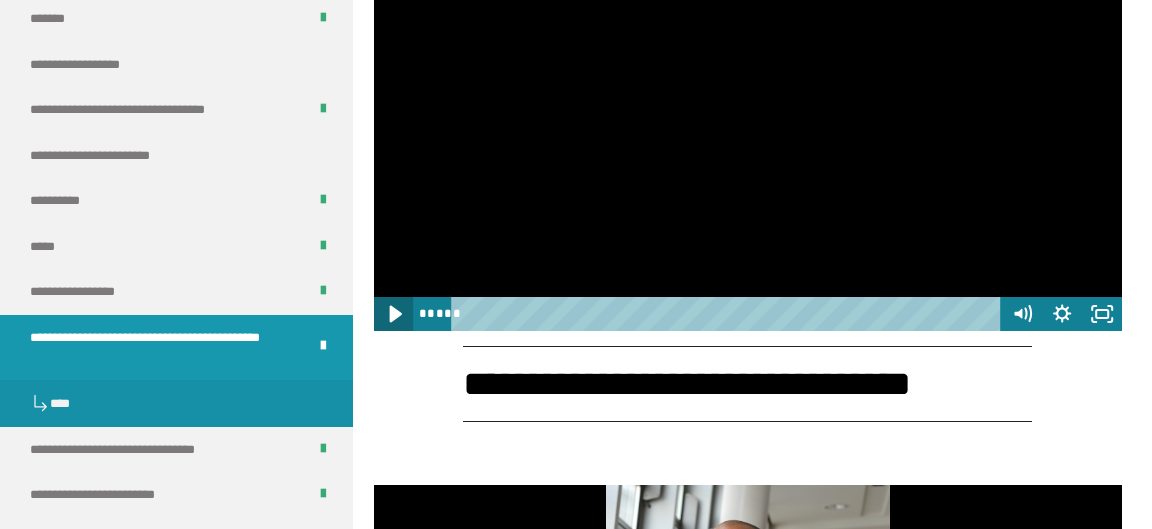 click 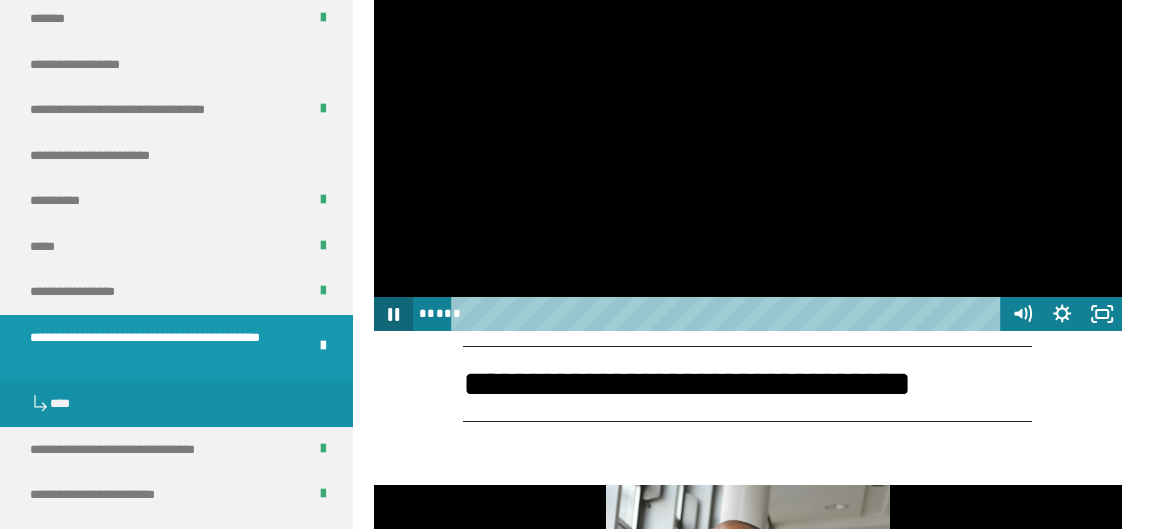 click 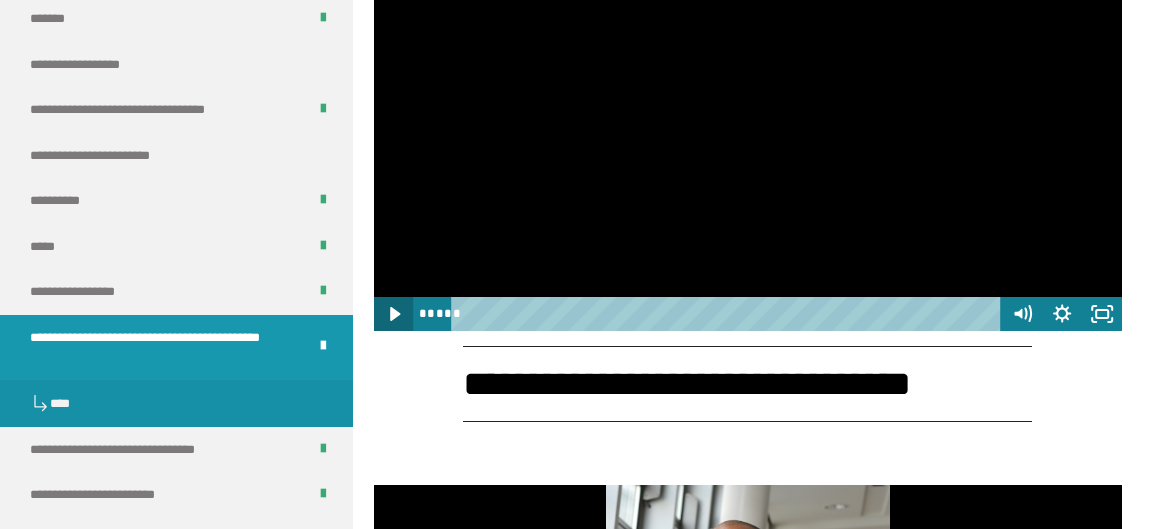 click 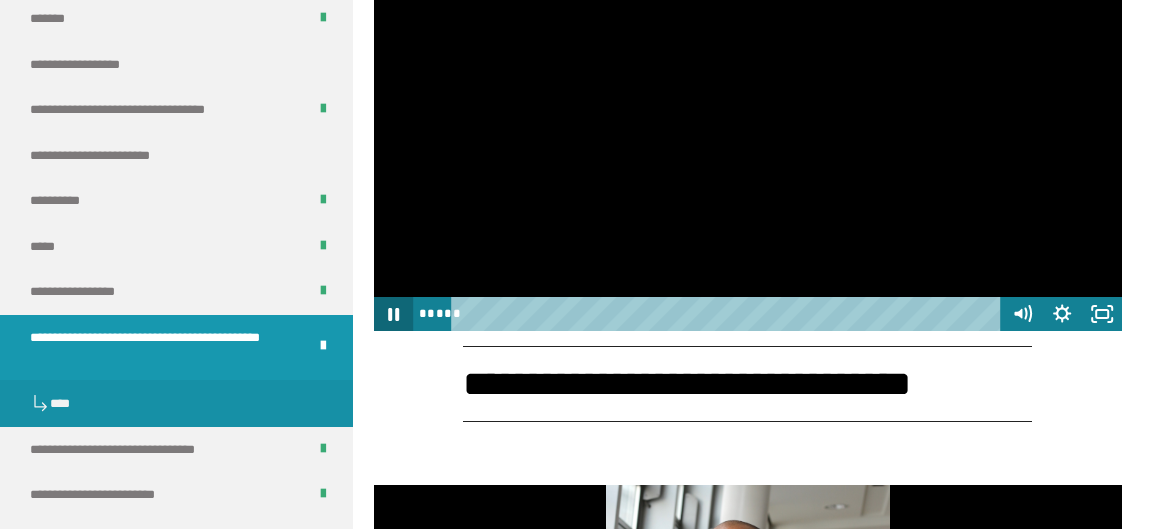 click 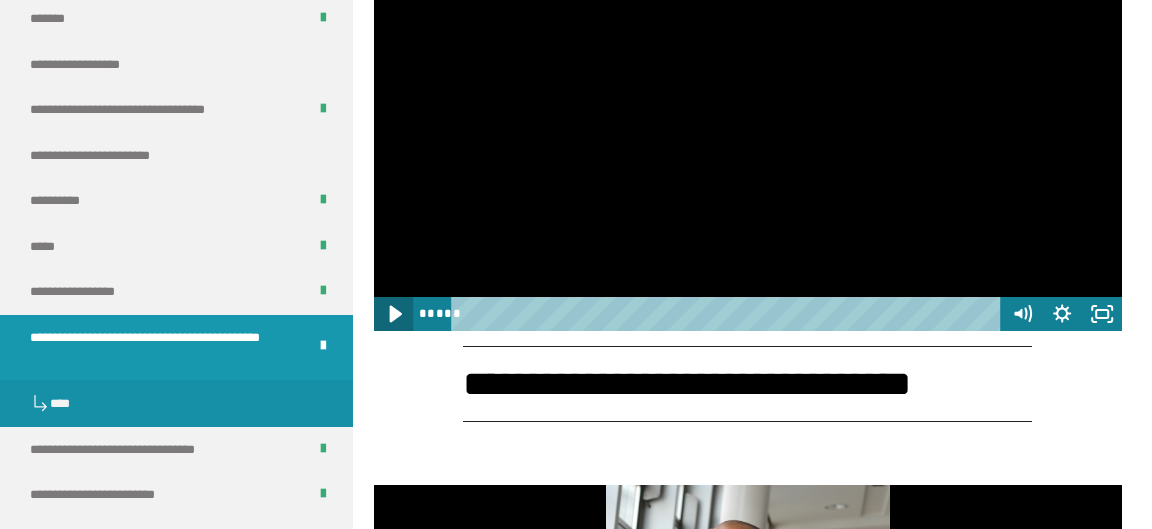 click 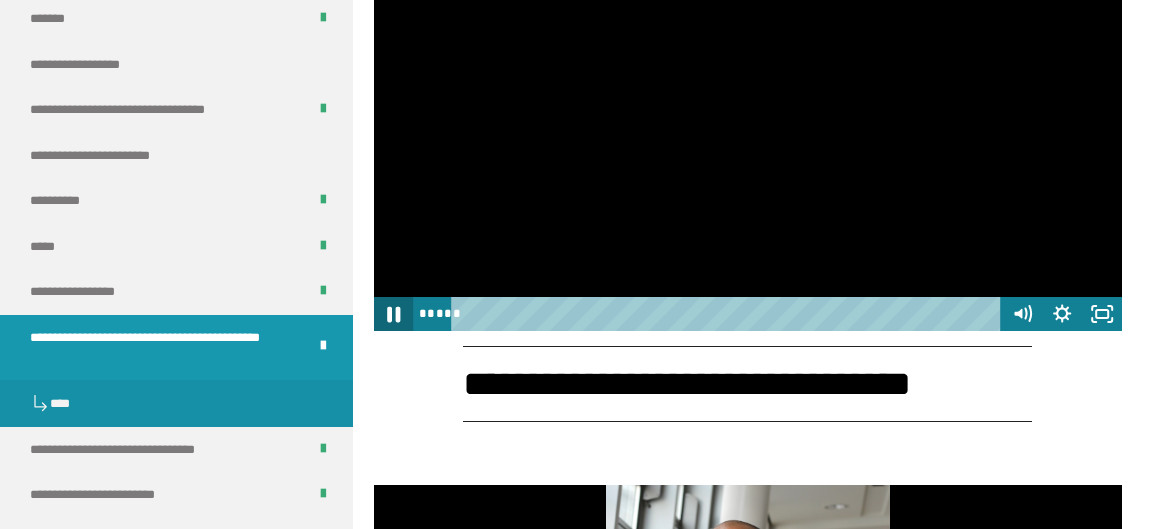 click 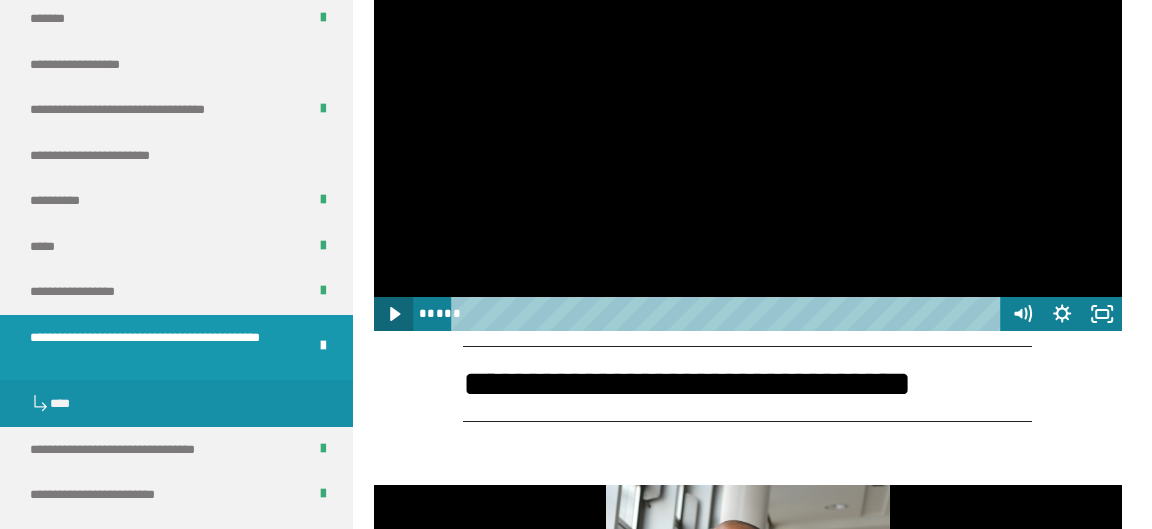 click 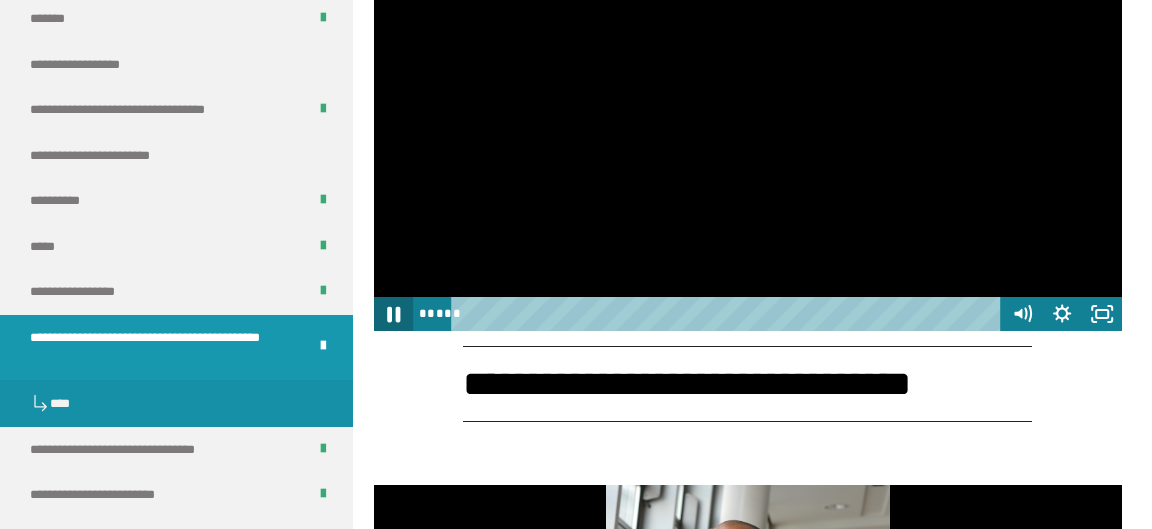 click 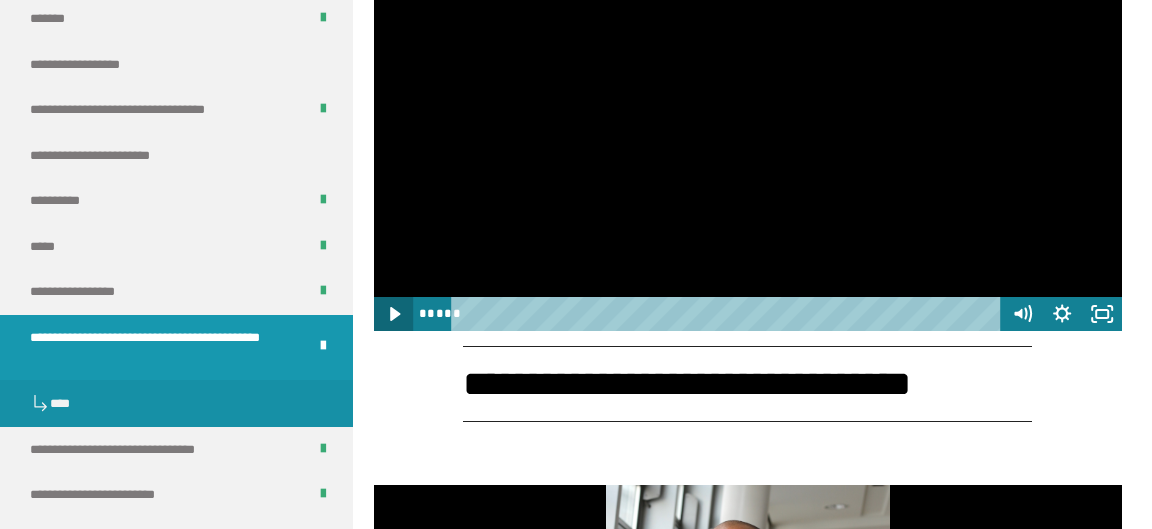 click 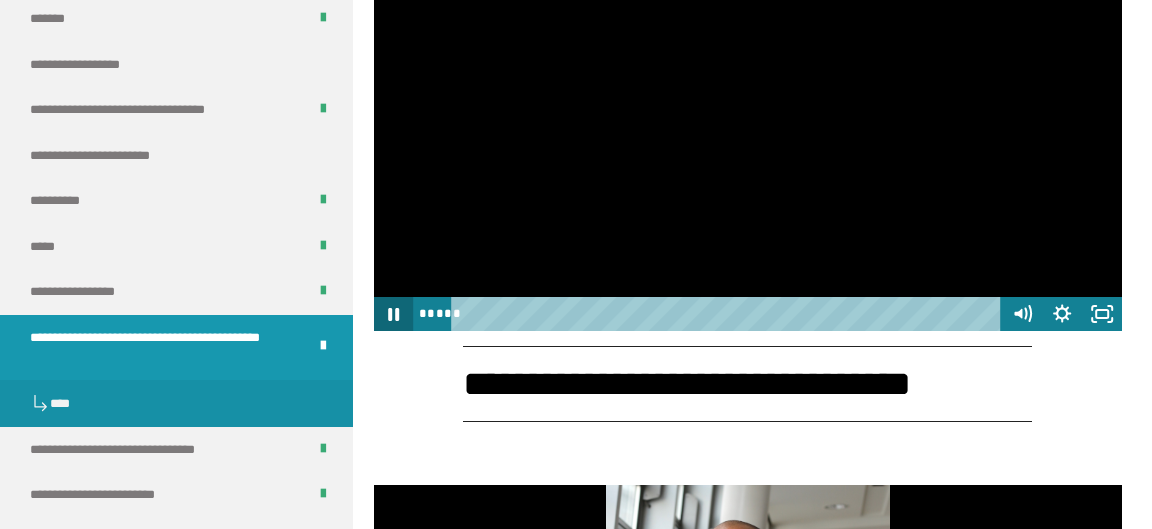 click 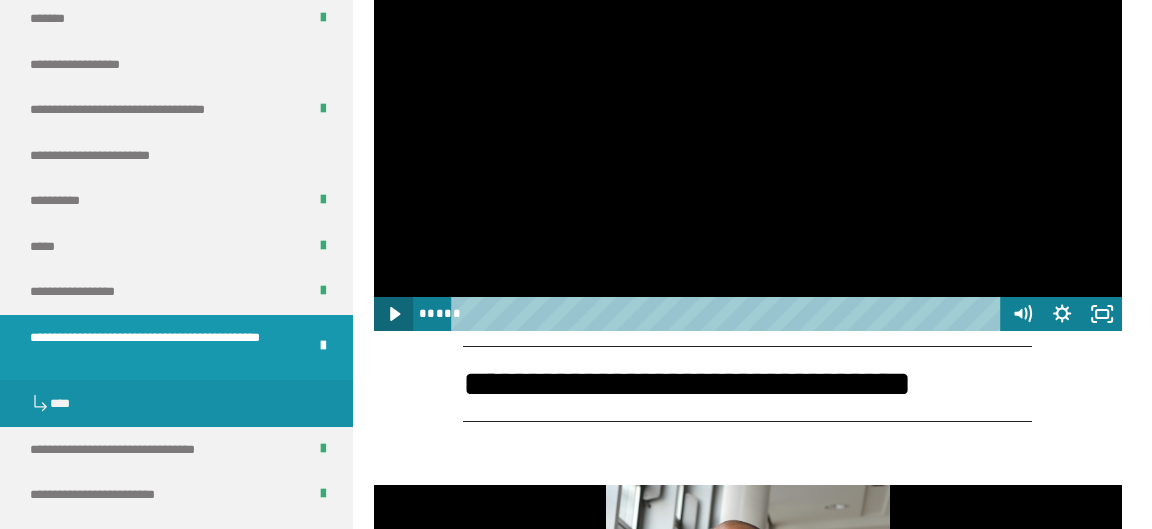 click 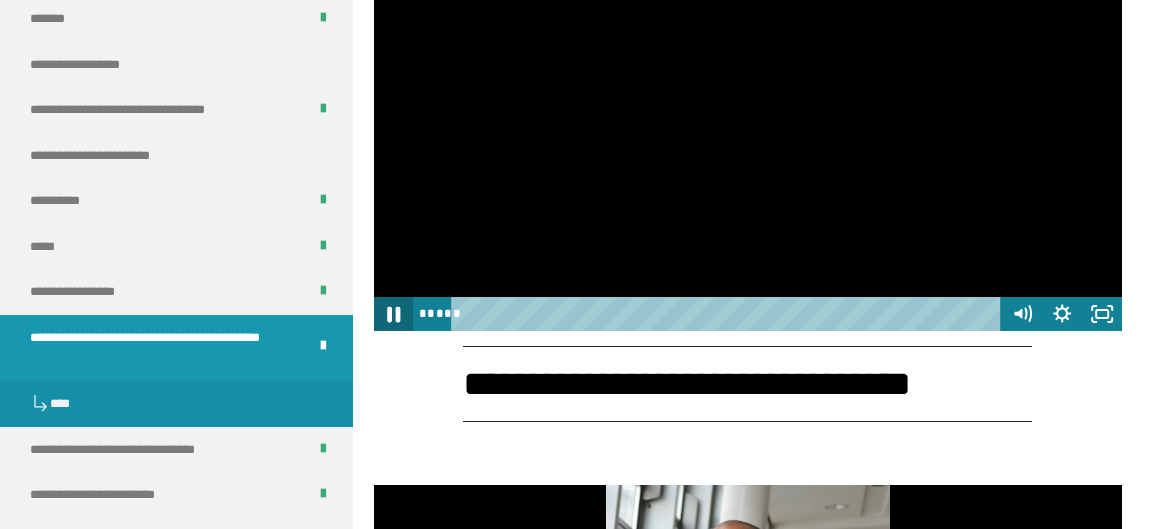 click 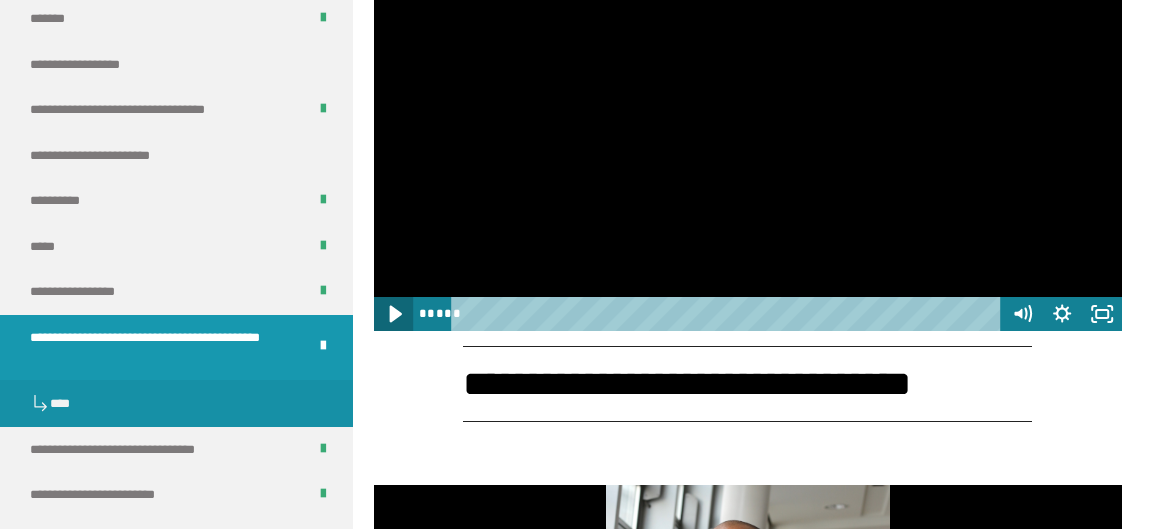 click 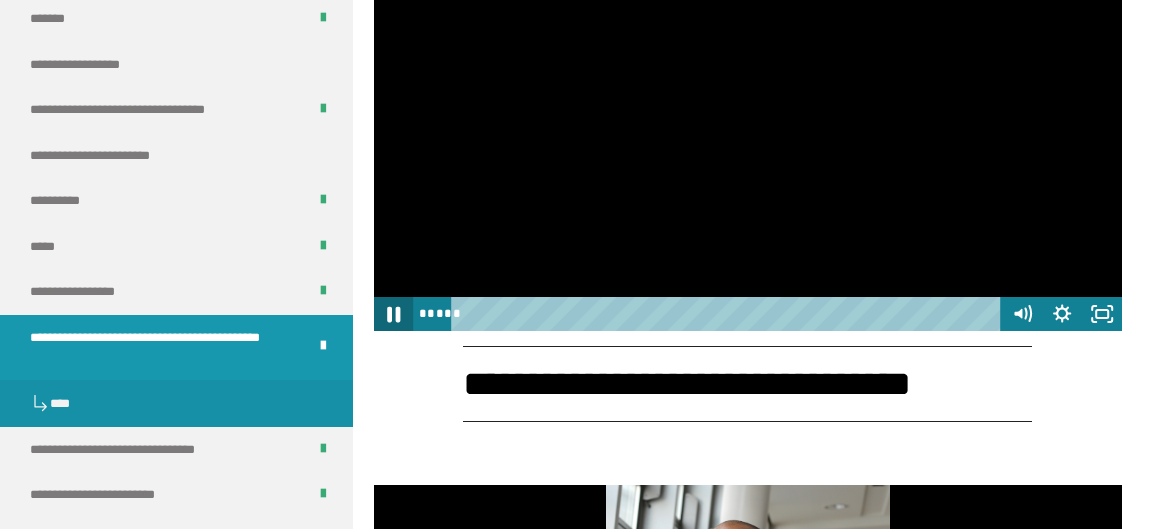 click 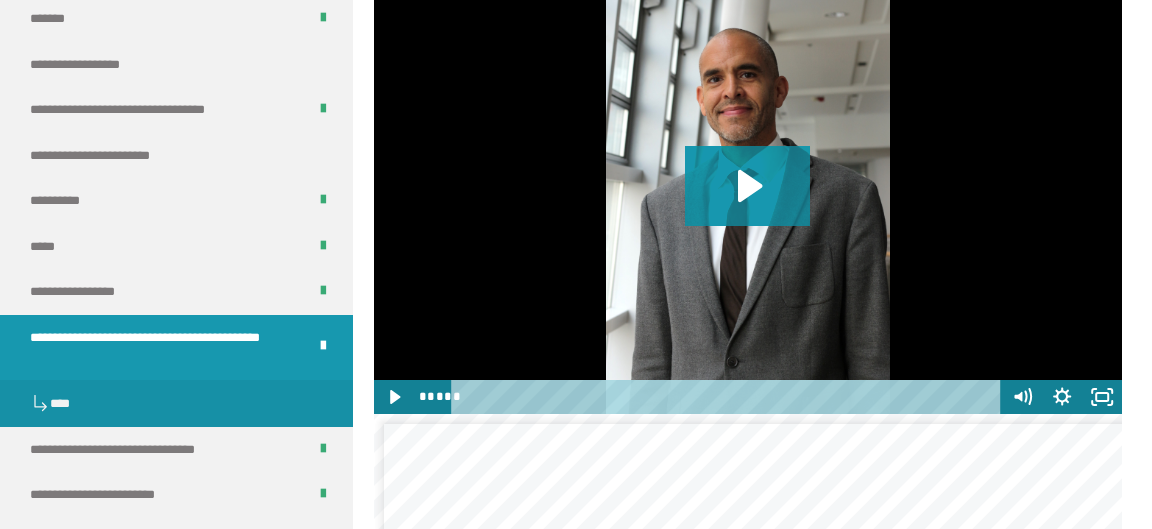 scroll, scrollTop: 3787, scrollLeft: 0, axis: vertical 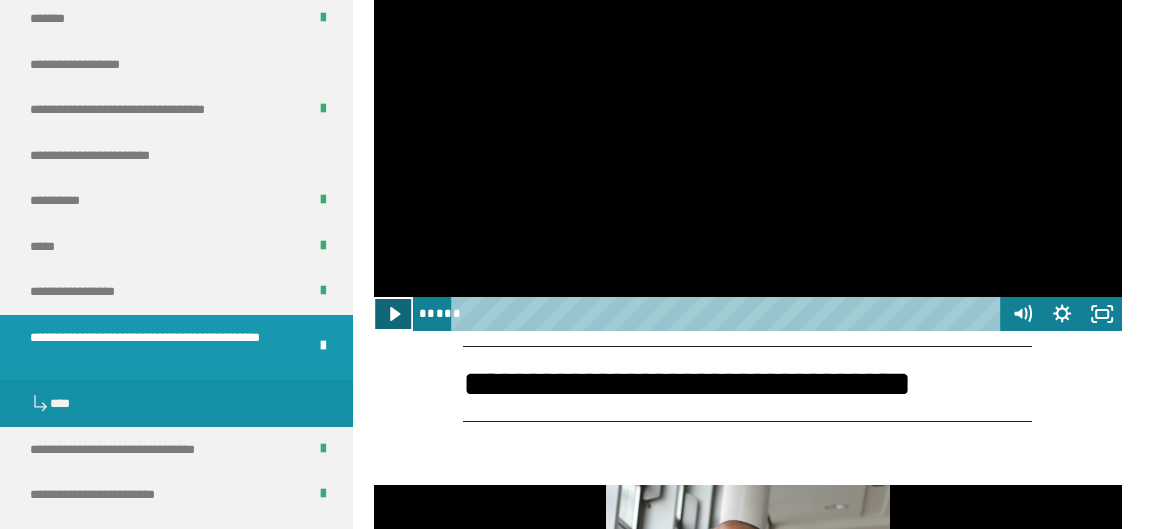 click 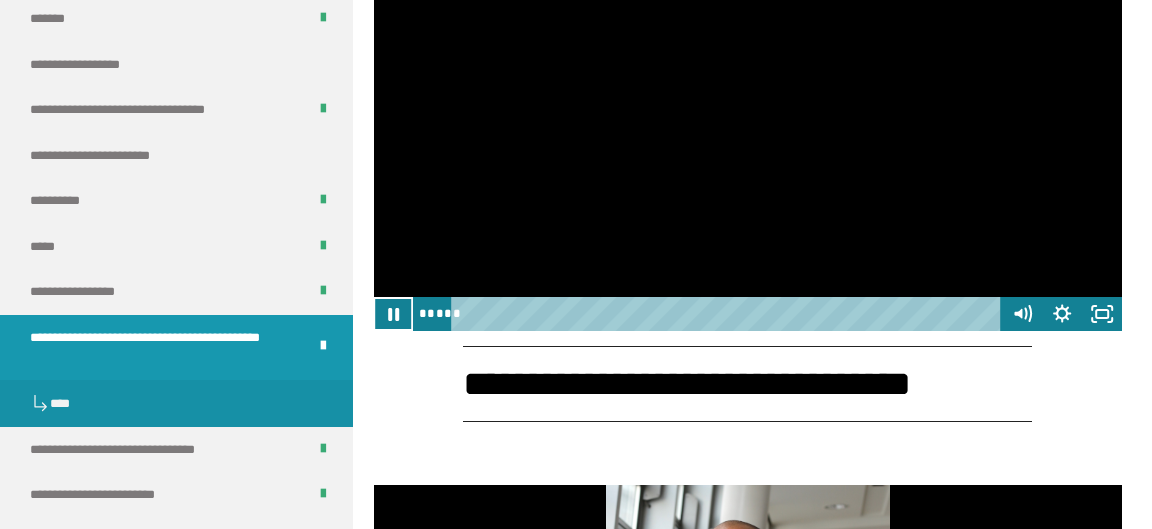 click at bounding box center (748, 120) 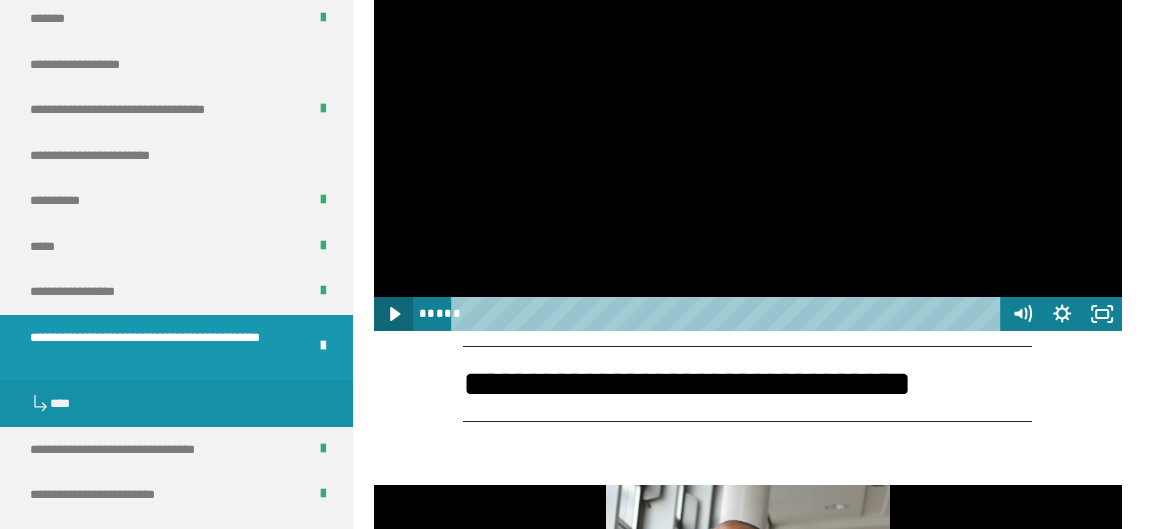 click 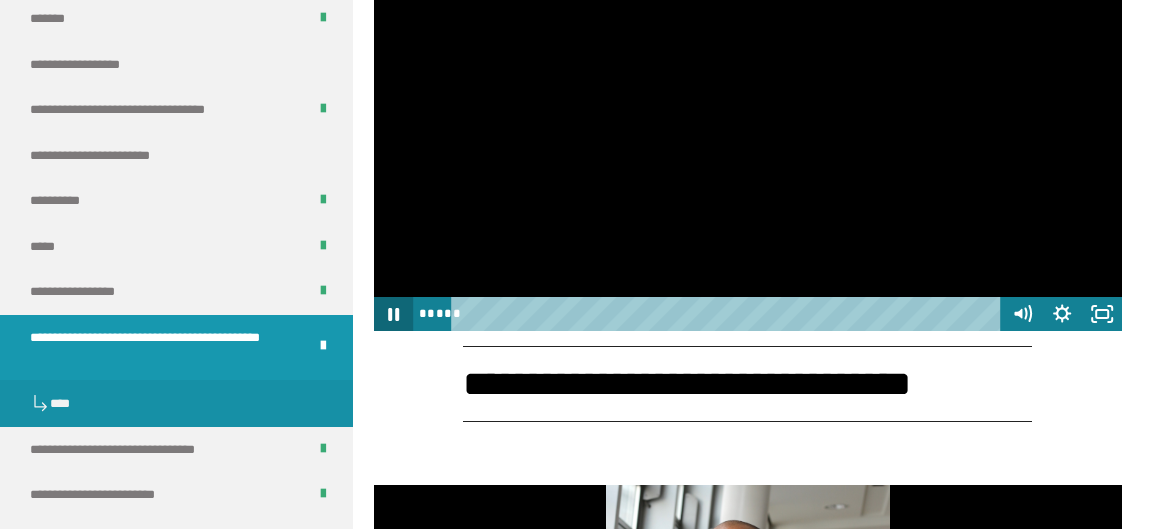 click 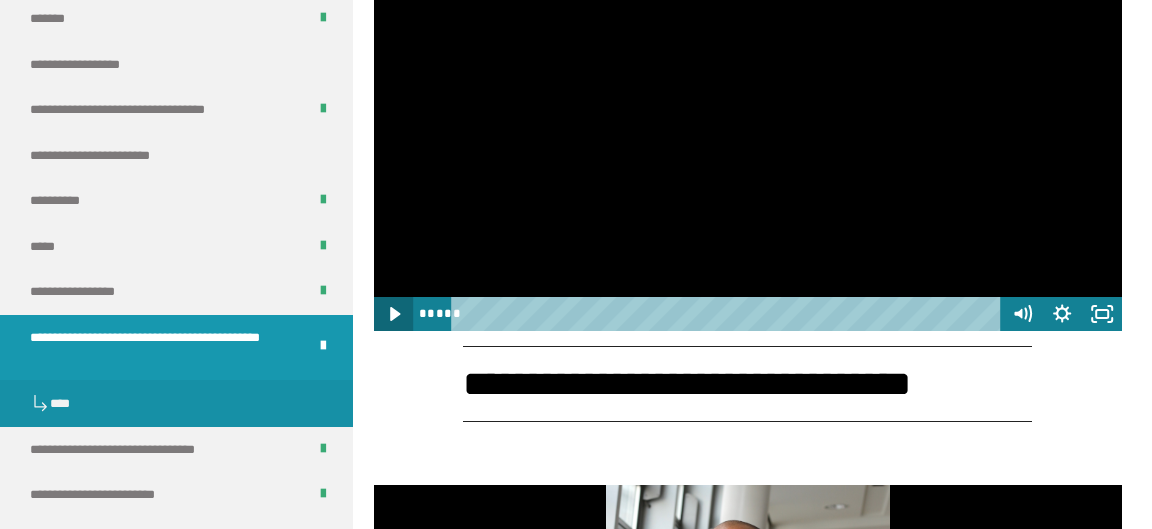 click 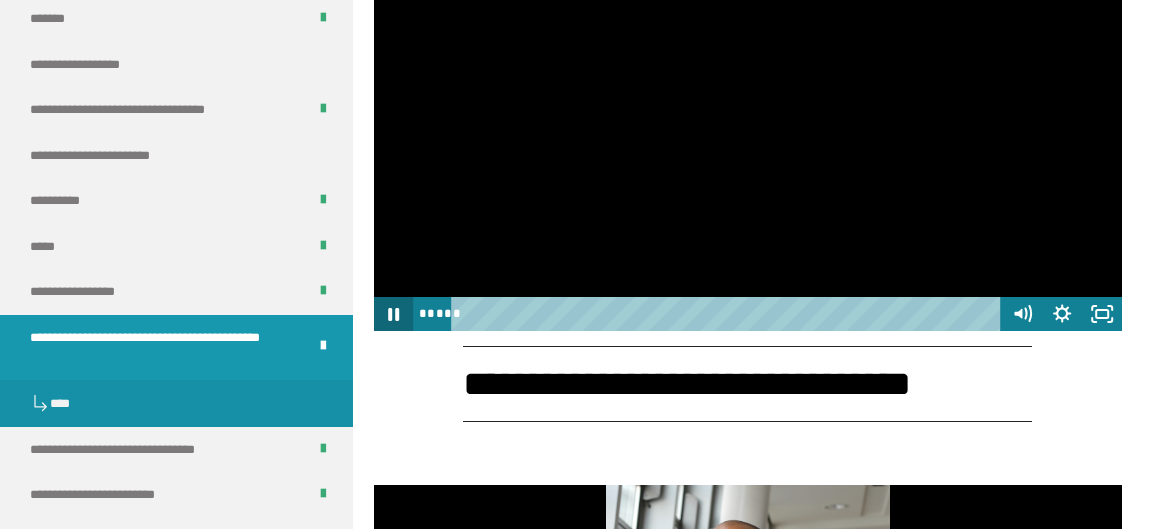 click 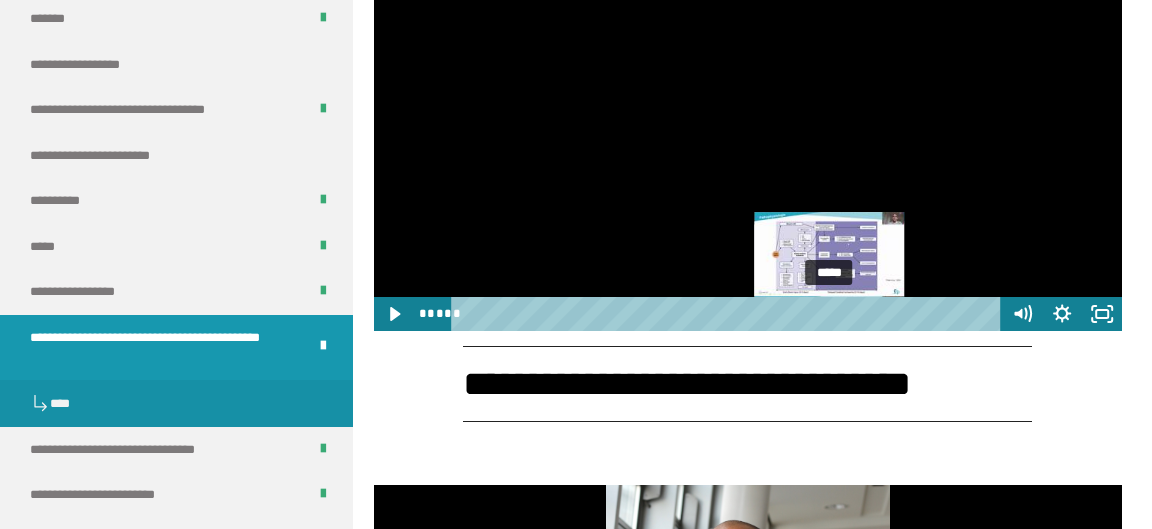 click on "*****" at bounding box center (729, 314) 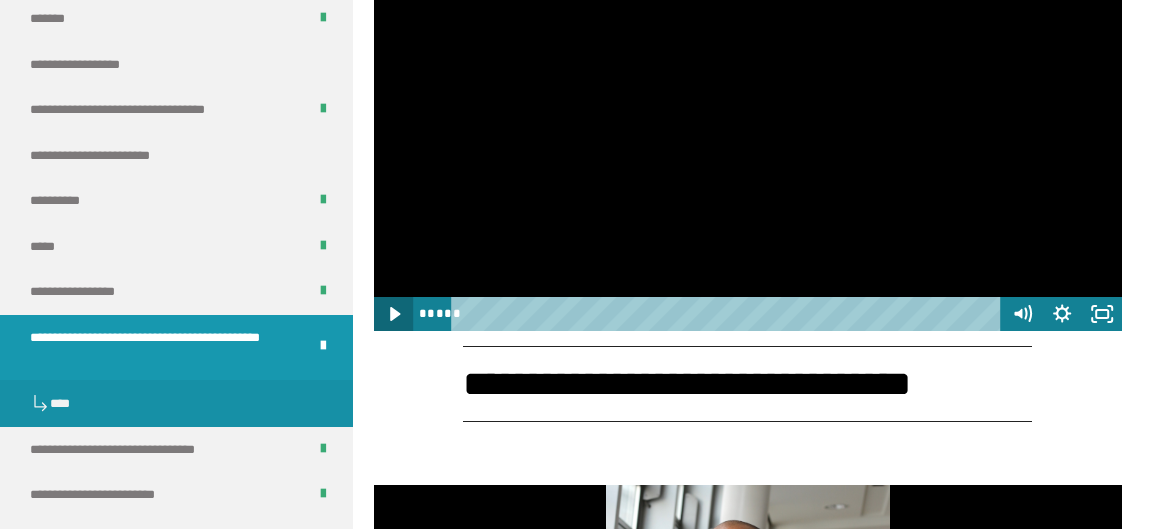 click 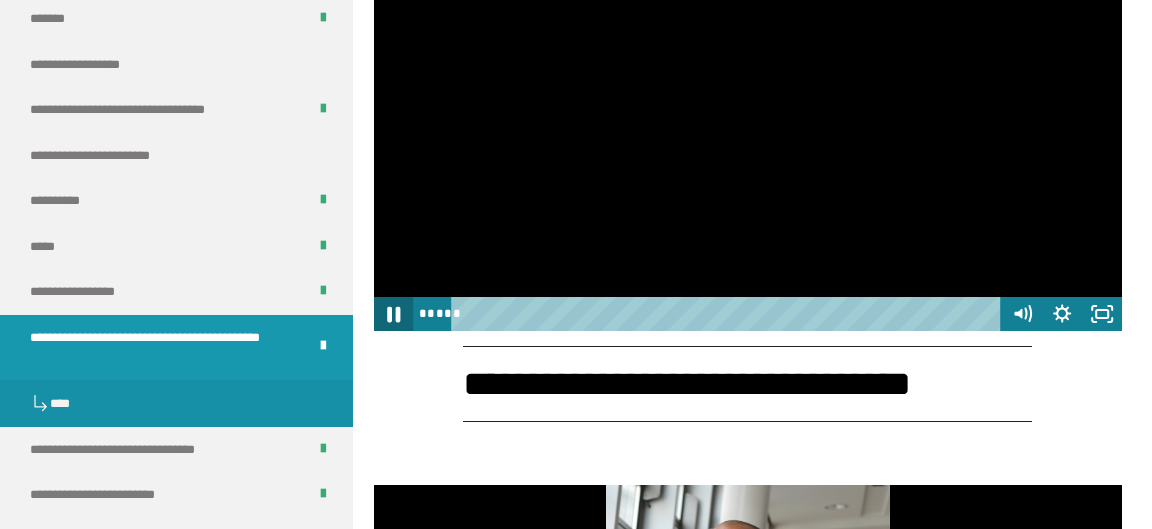 click 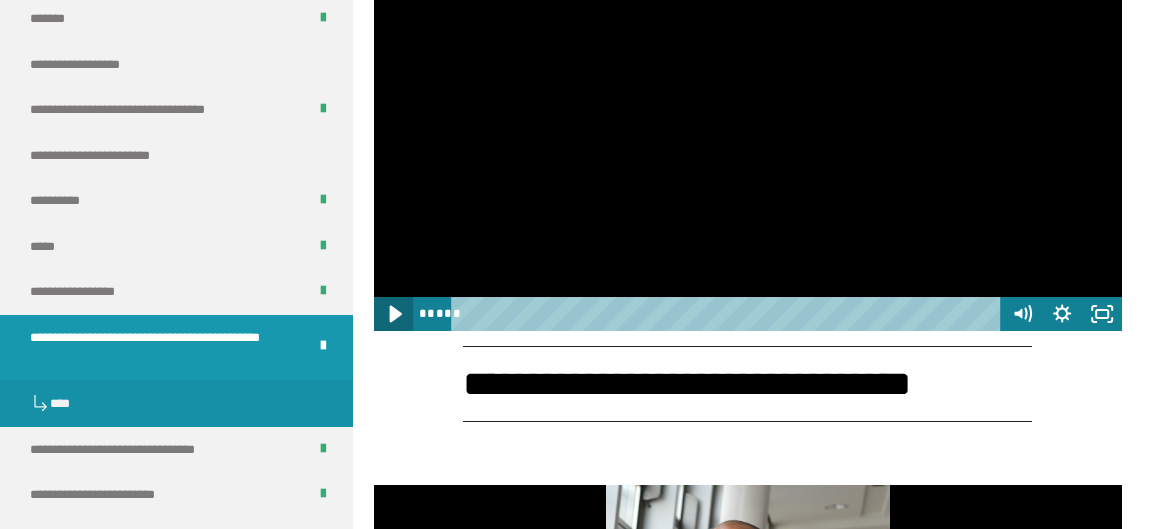 click 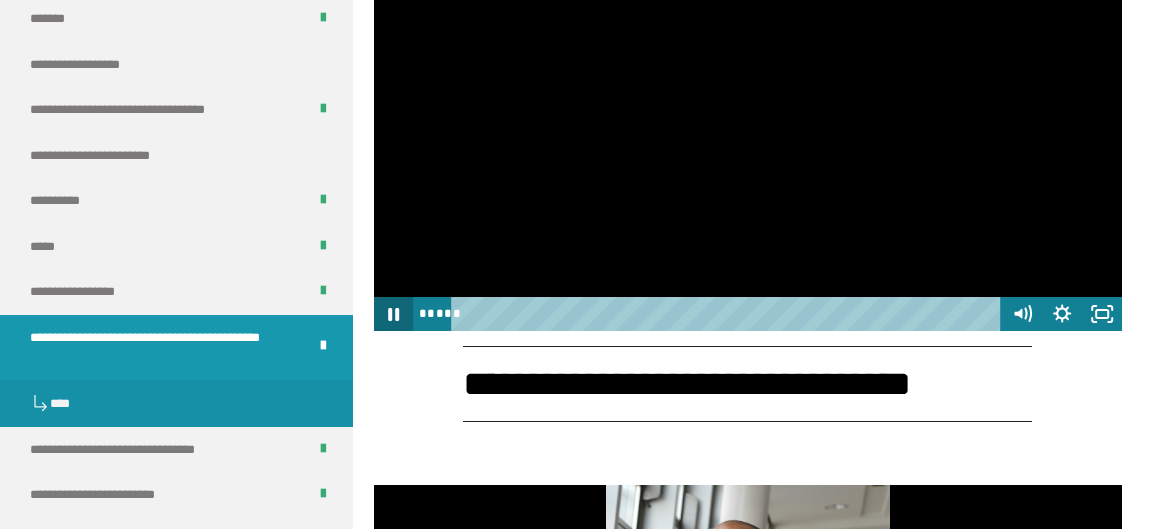 click 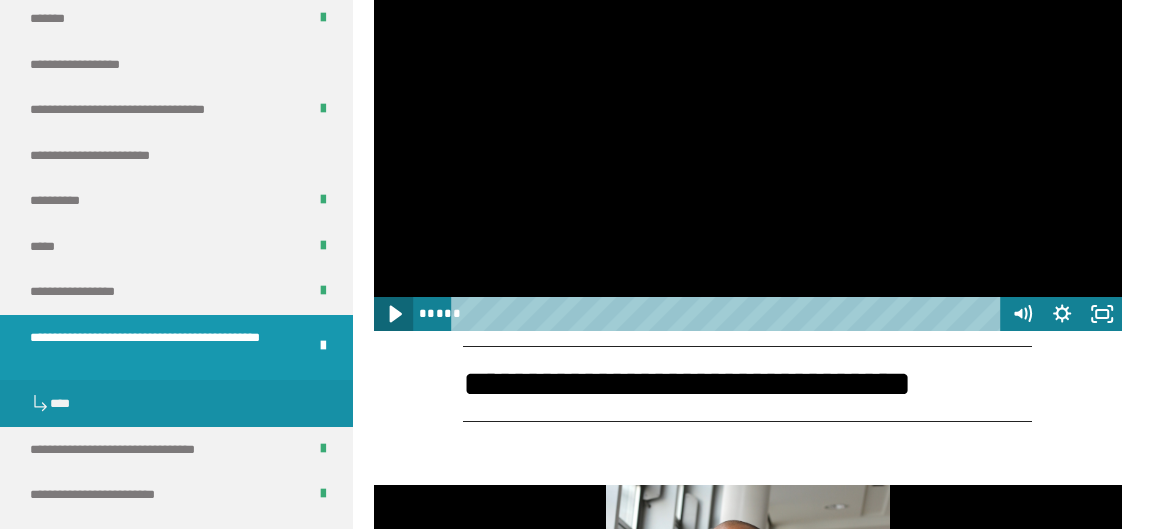 click 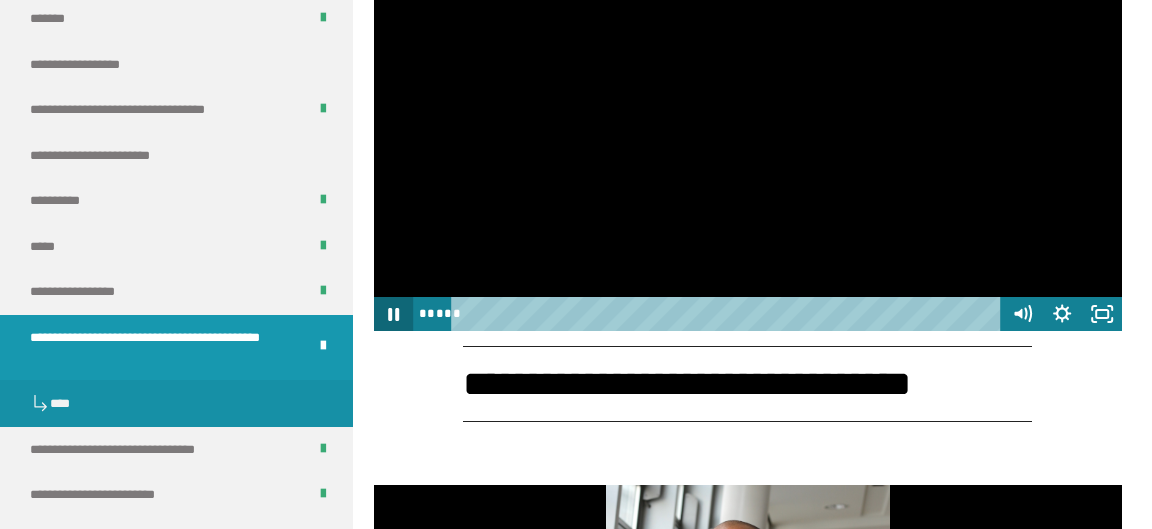 click 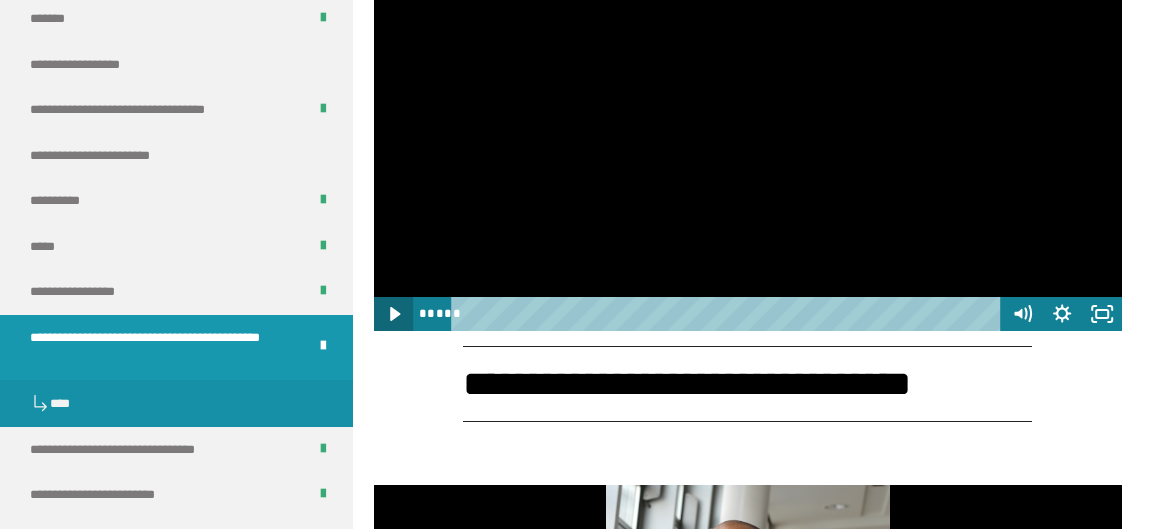 click 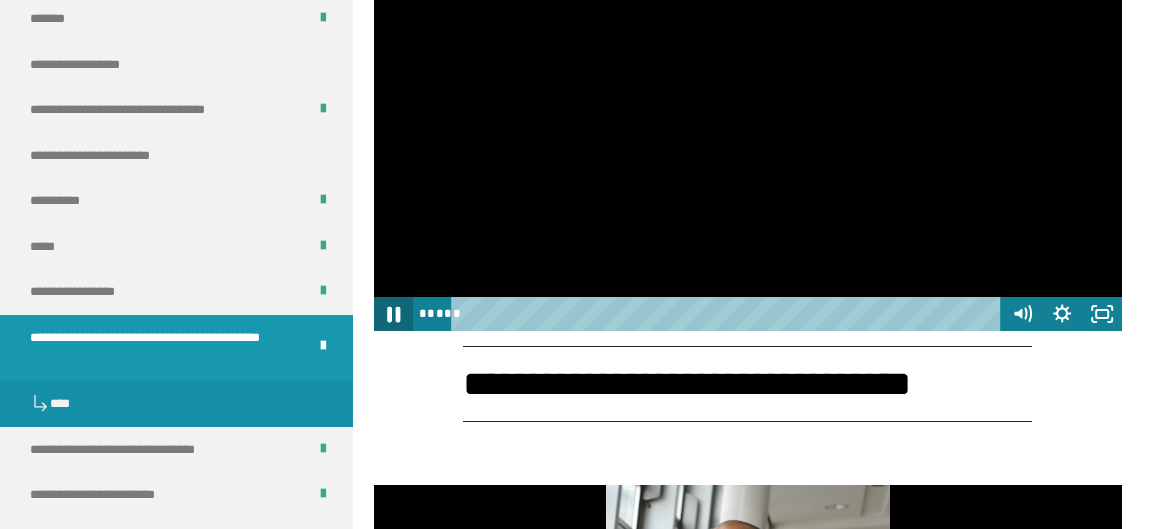 click 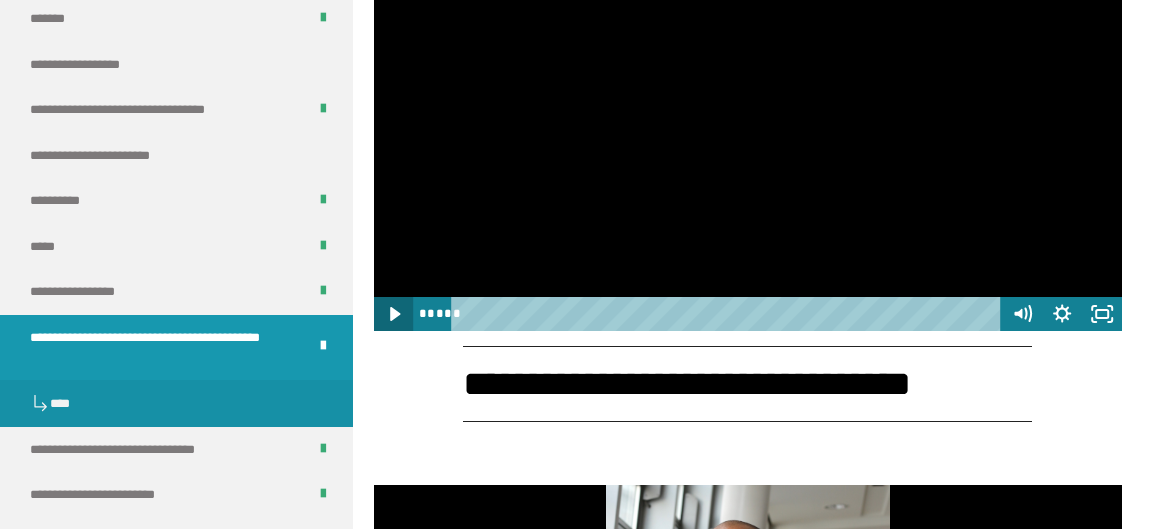 click 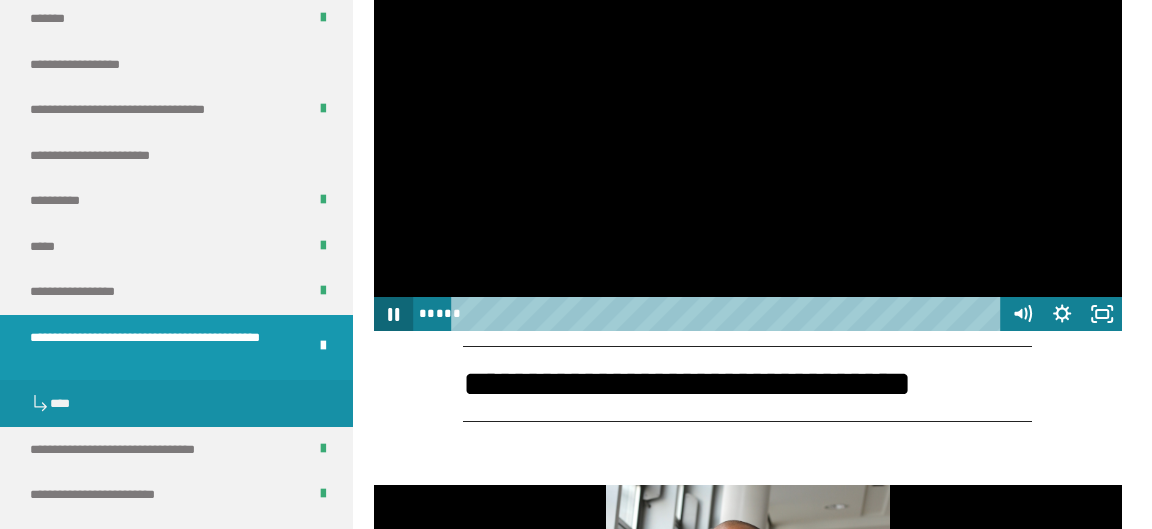click 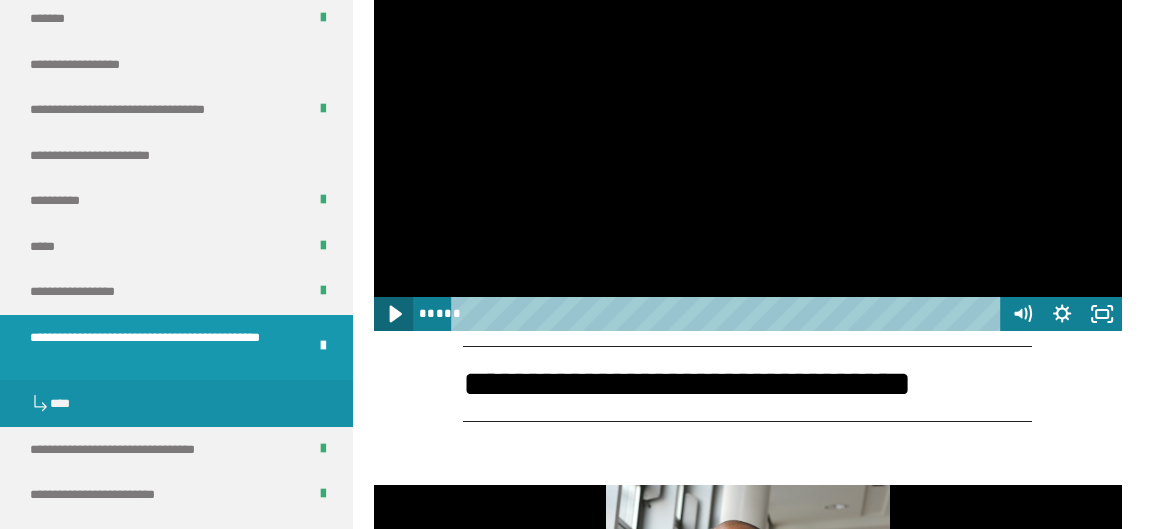 click 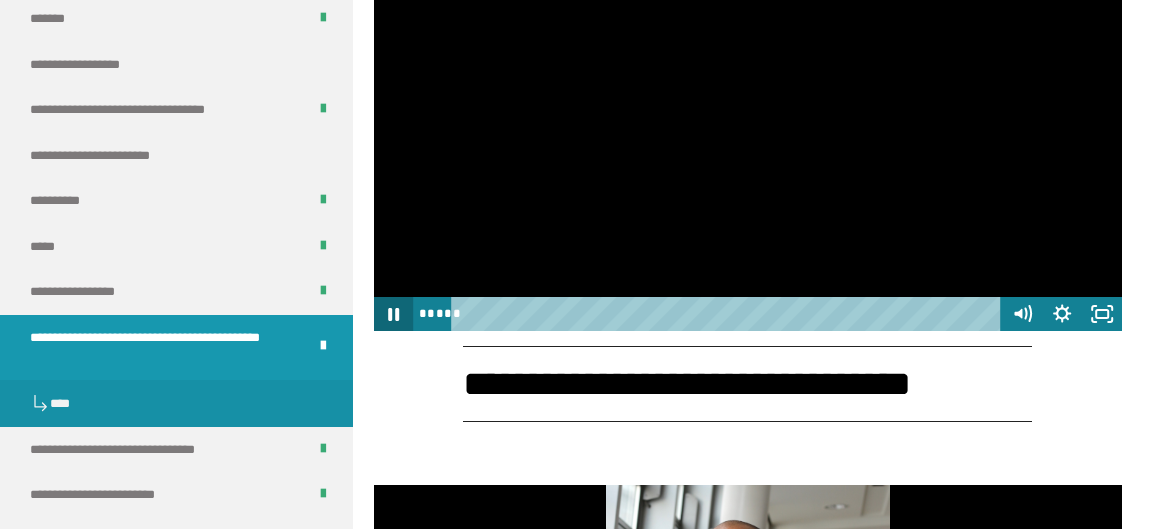 click 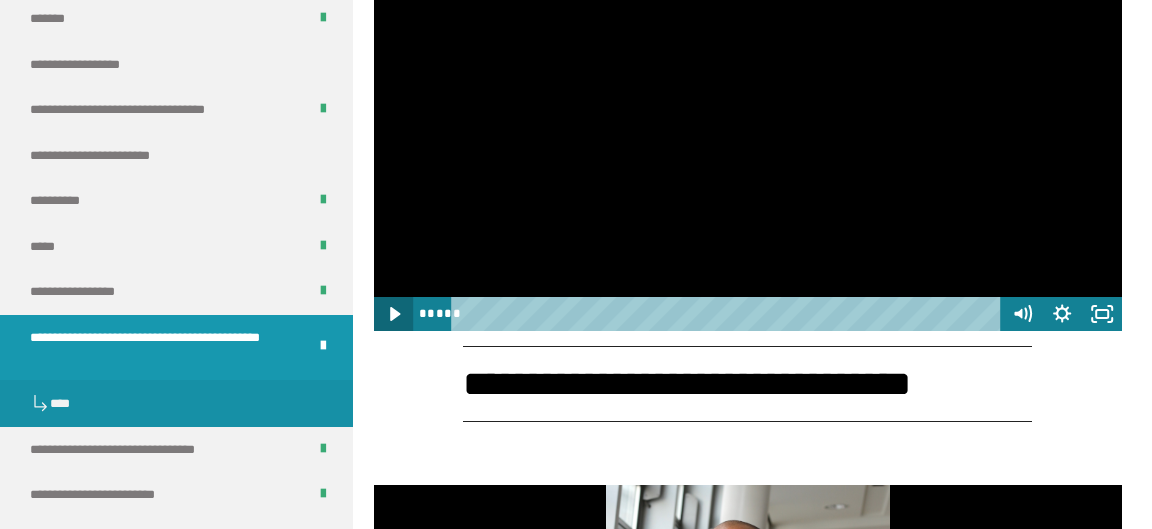 click 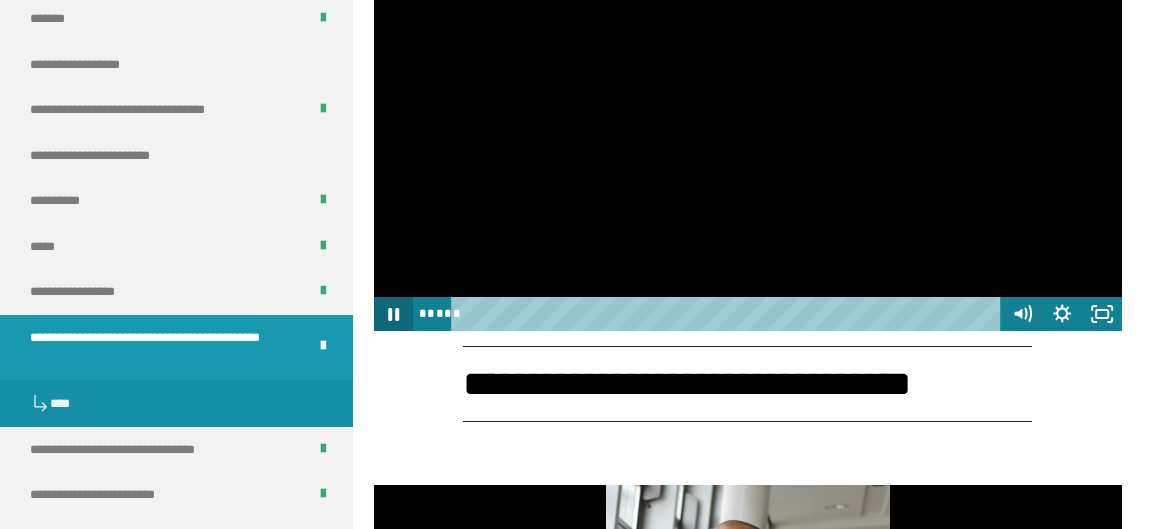 click 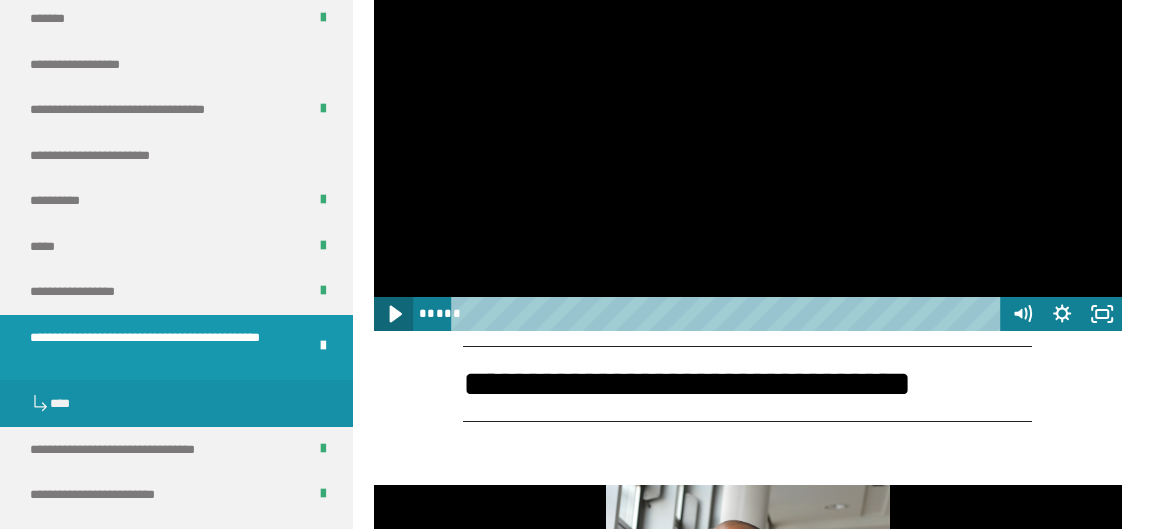 click 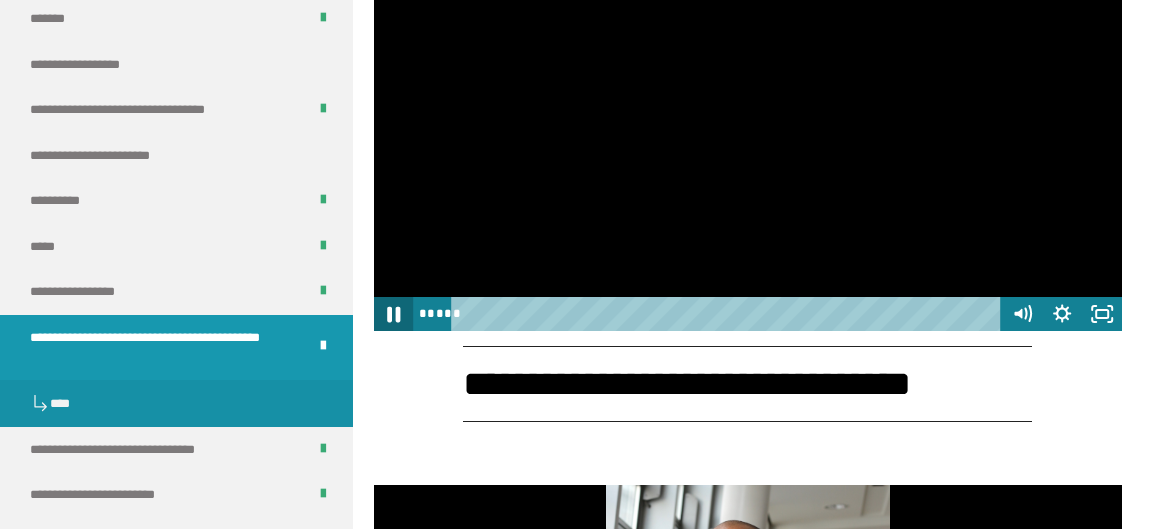 click 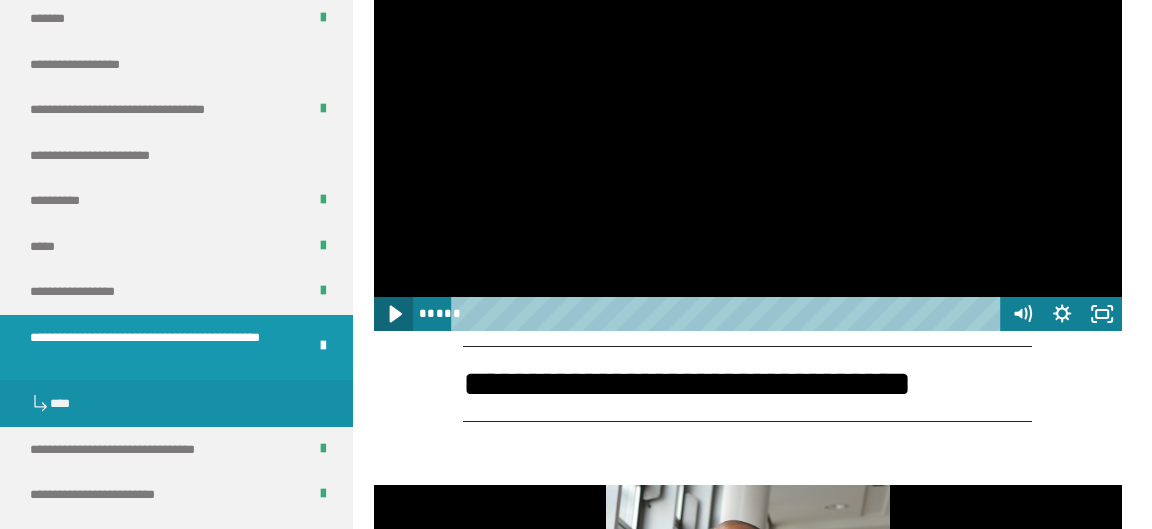 click 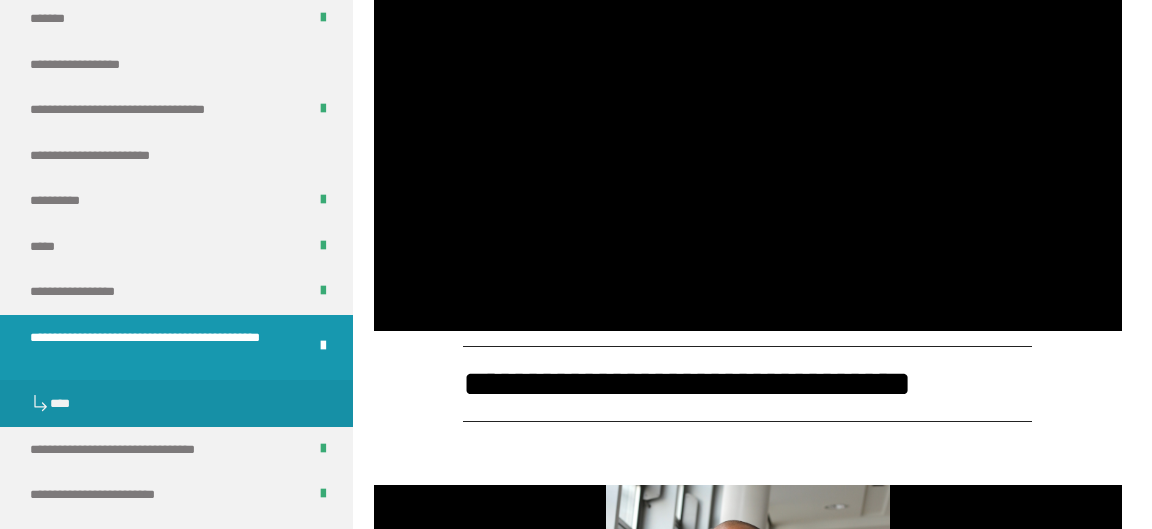 click at bounding box center [748, 120] 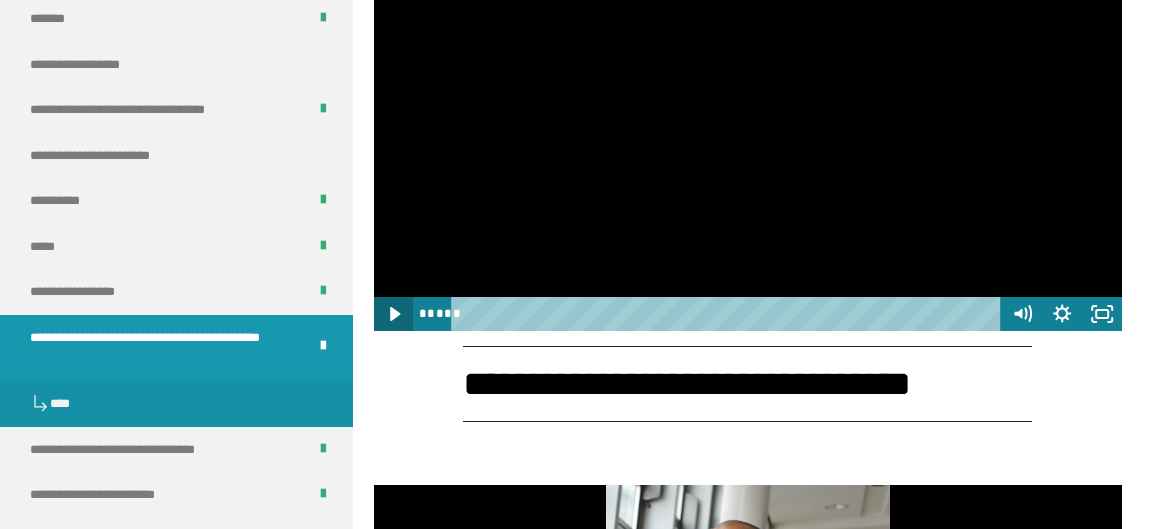 click 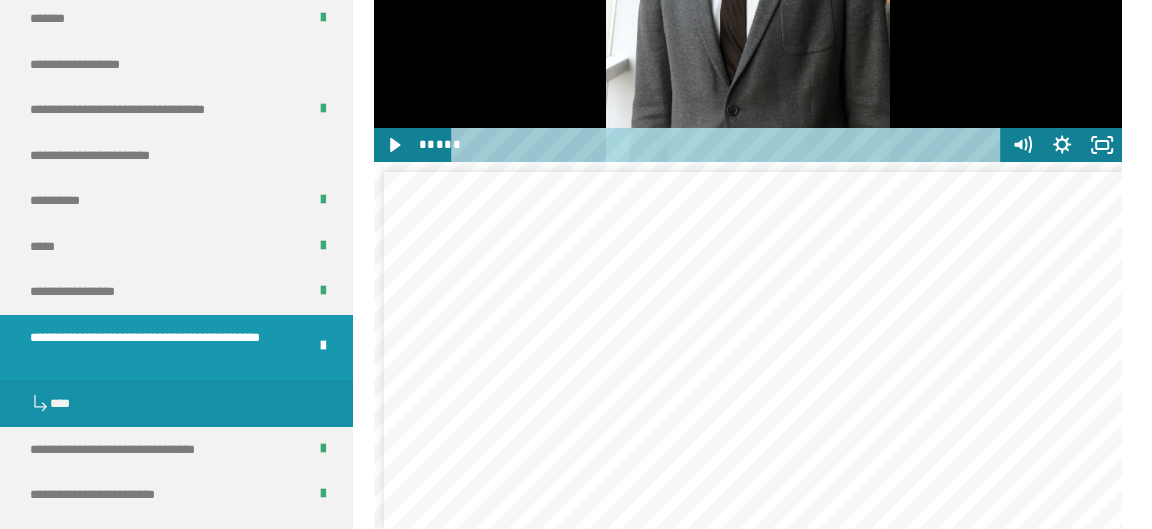 scroll, scrollTop: 4219, scrollLeft: 0, axis: vertical 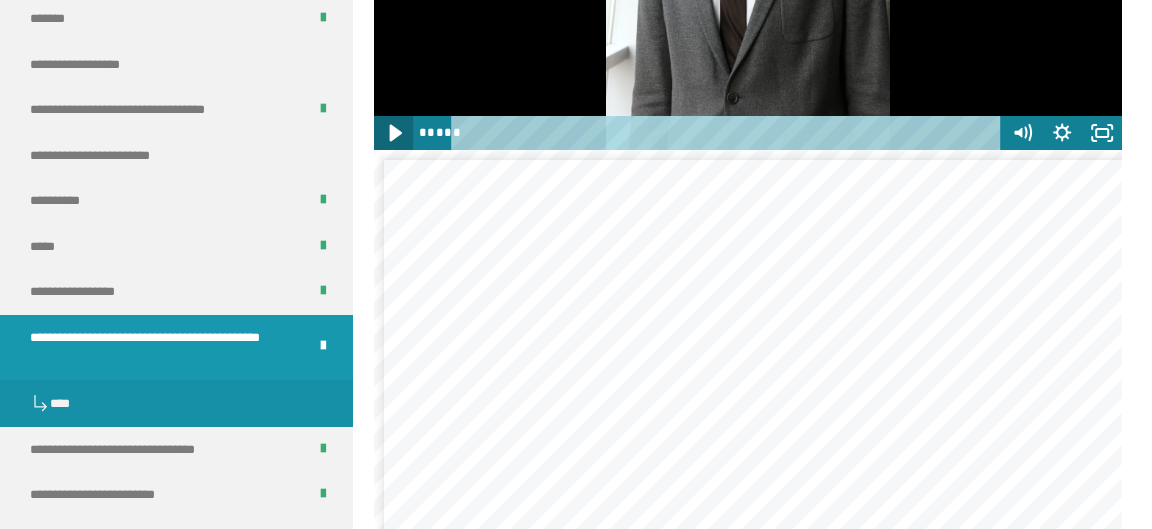 click 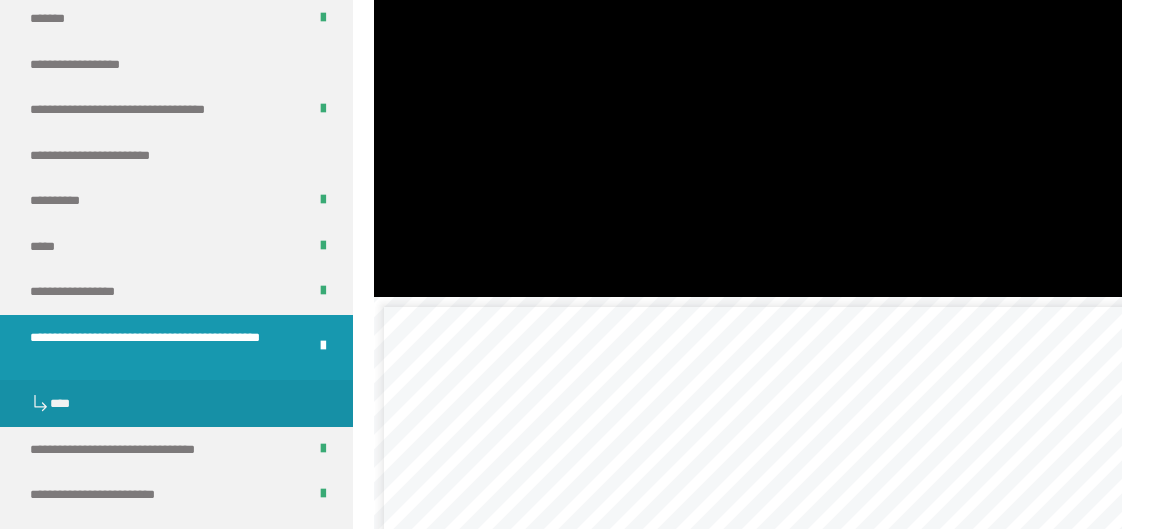 scroll, scrollTop: 4003, scrollLeft: 0, axis: vertical 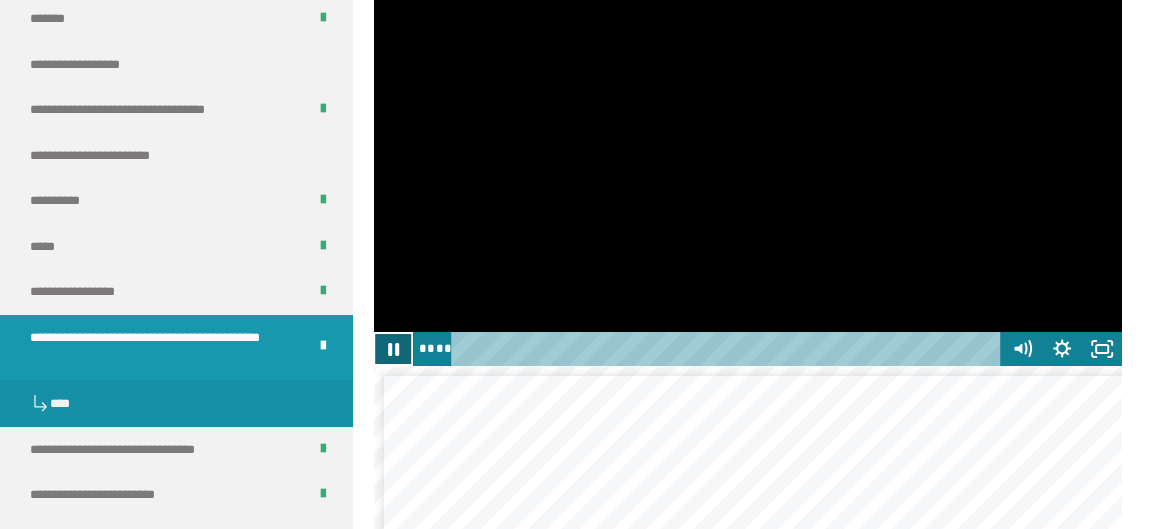 click 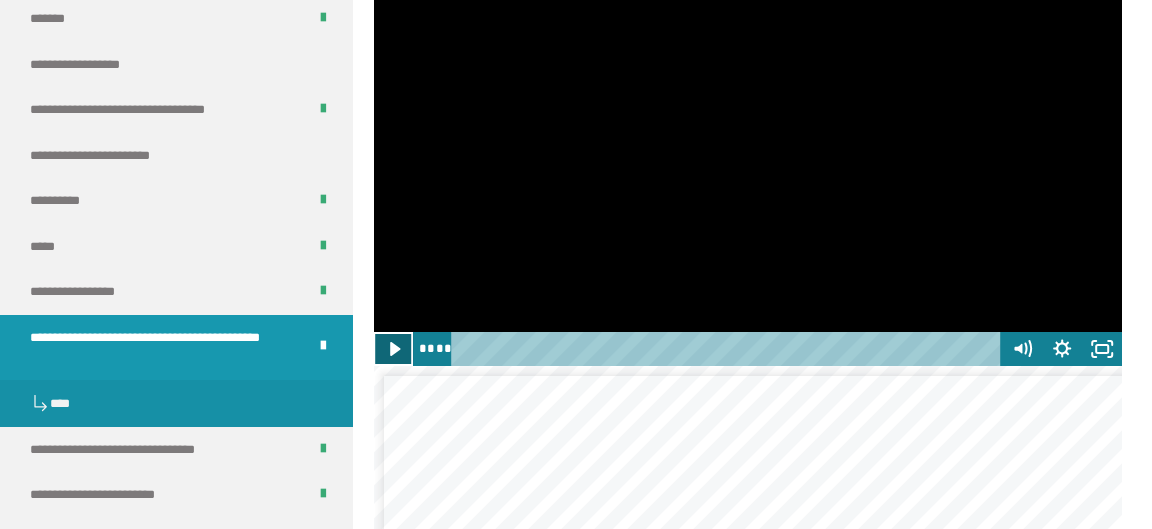 click 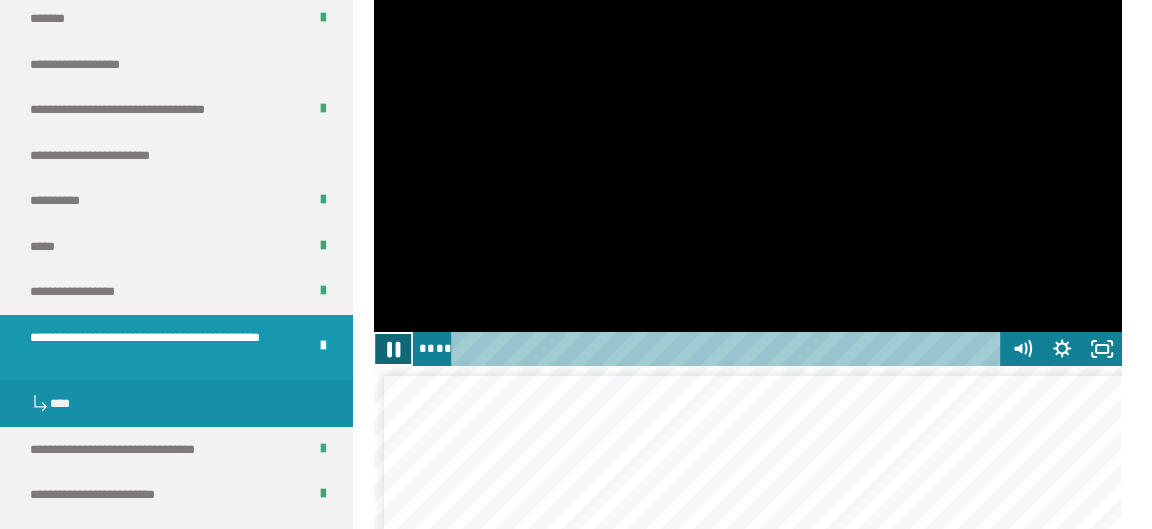 click 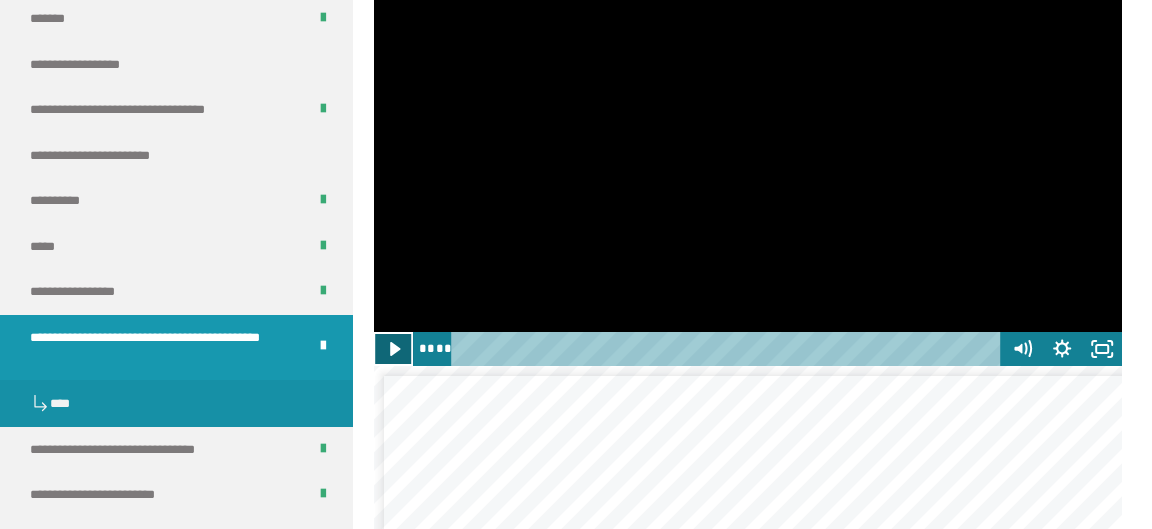 click 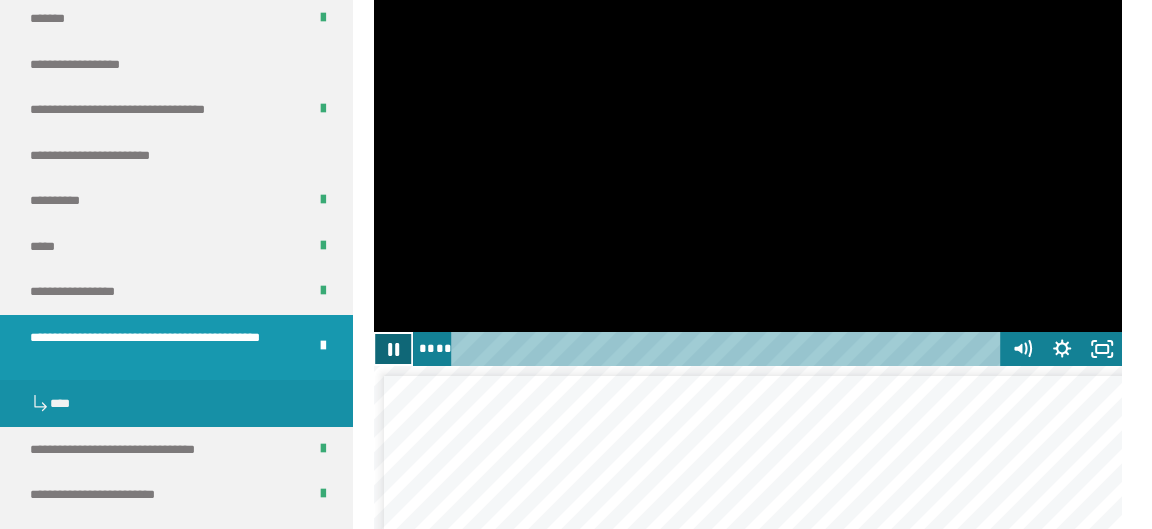 click 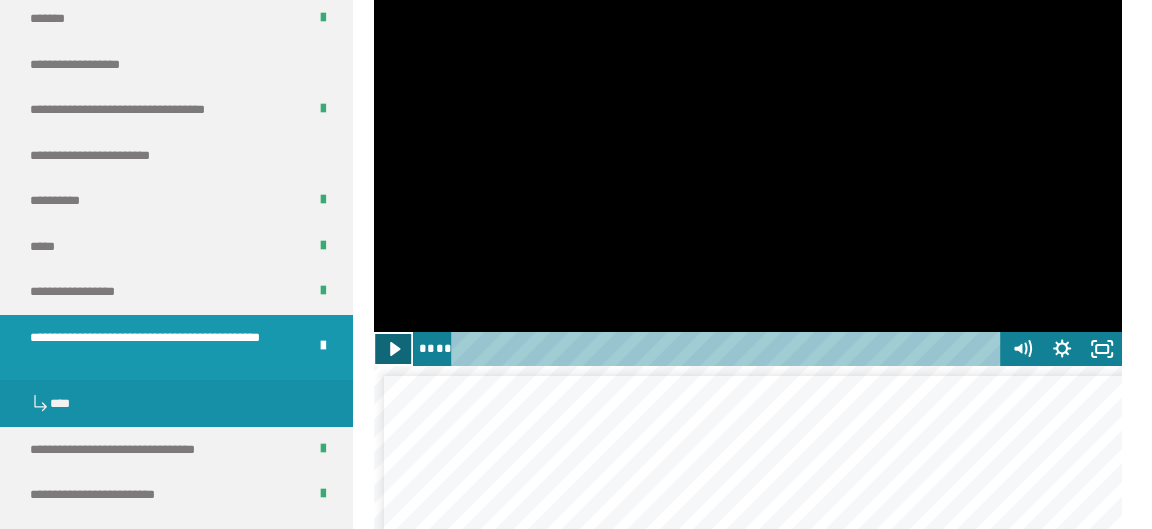 click 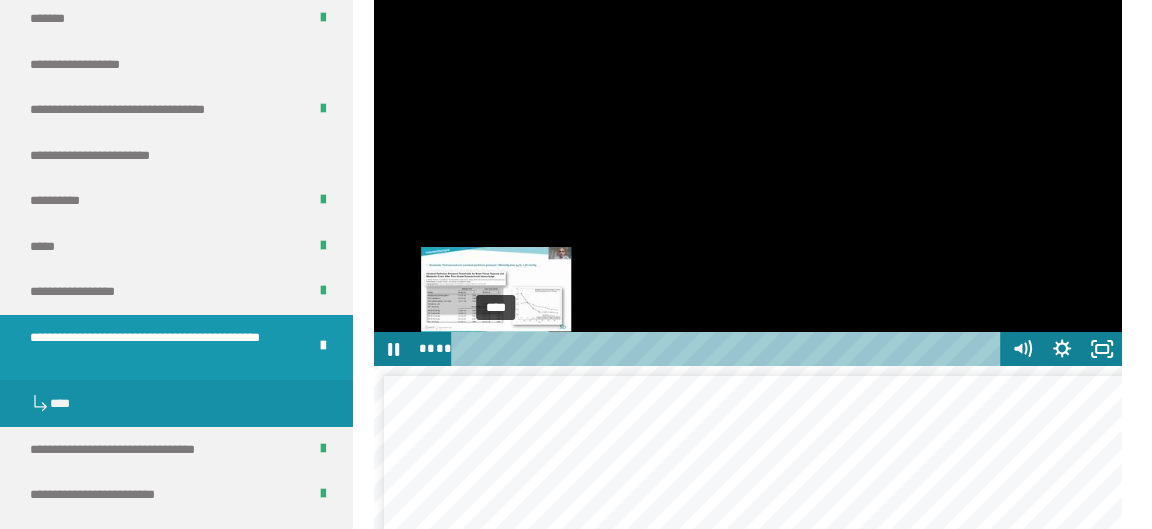 click on "****" at bounding box center (729, 349) 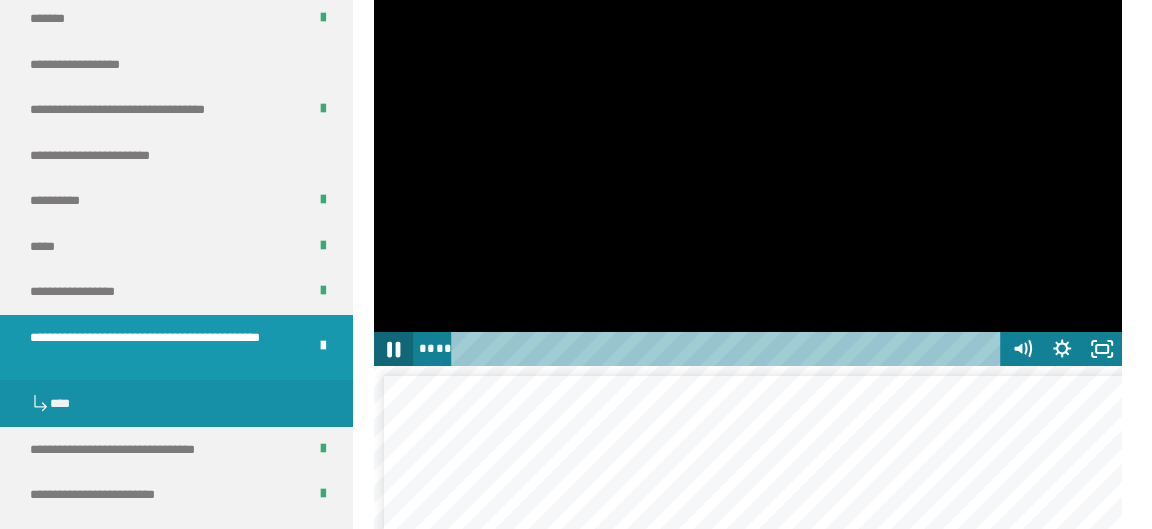click 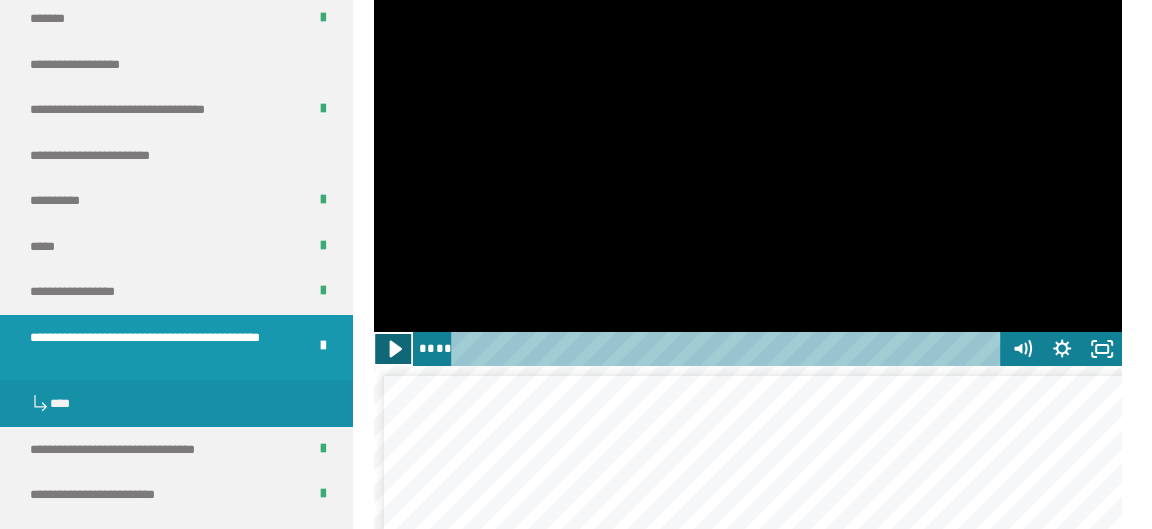click 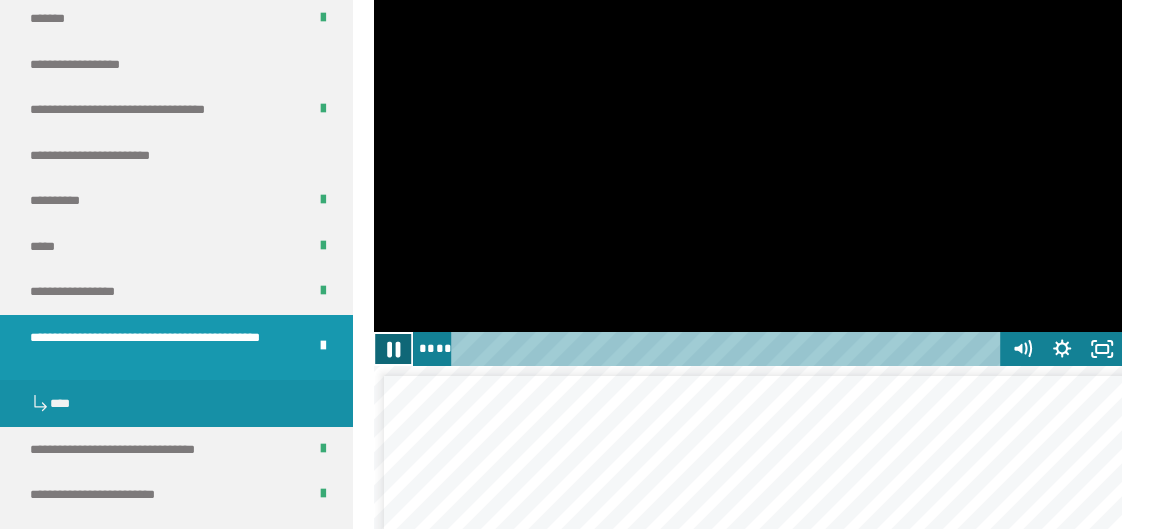 click 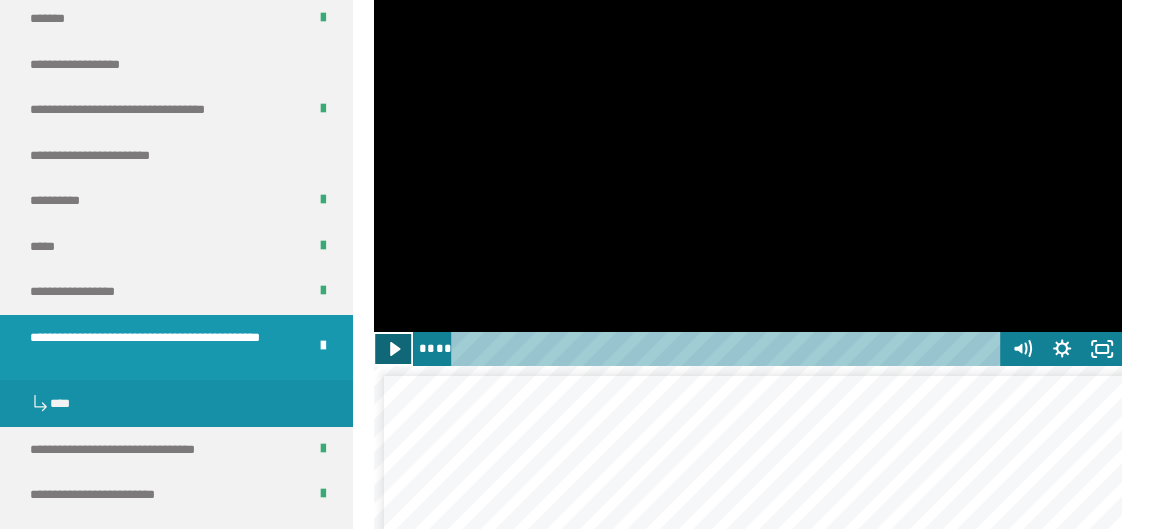 click 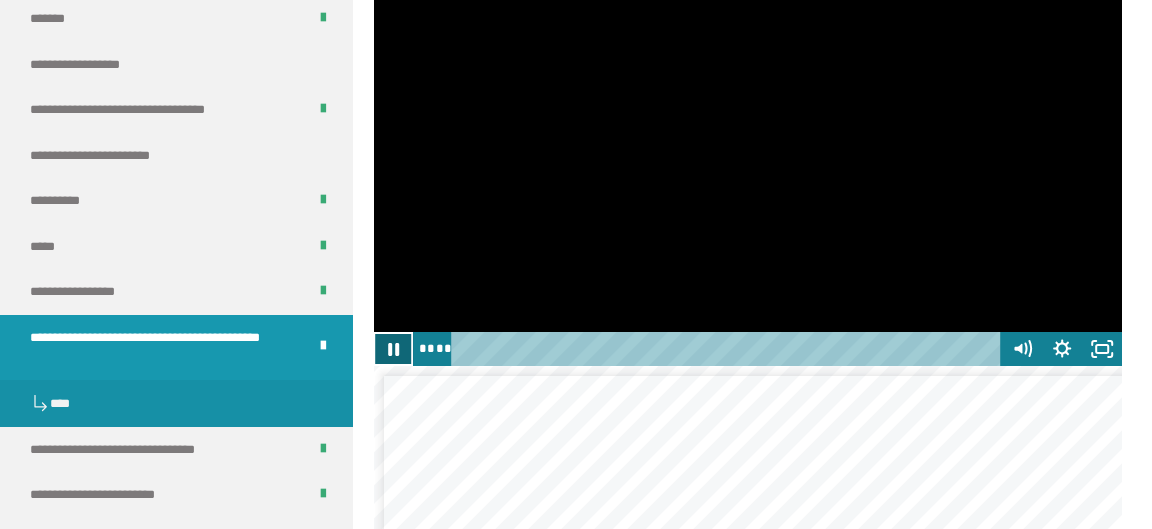 click 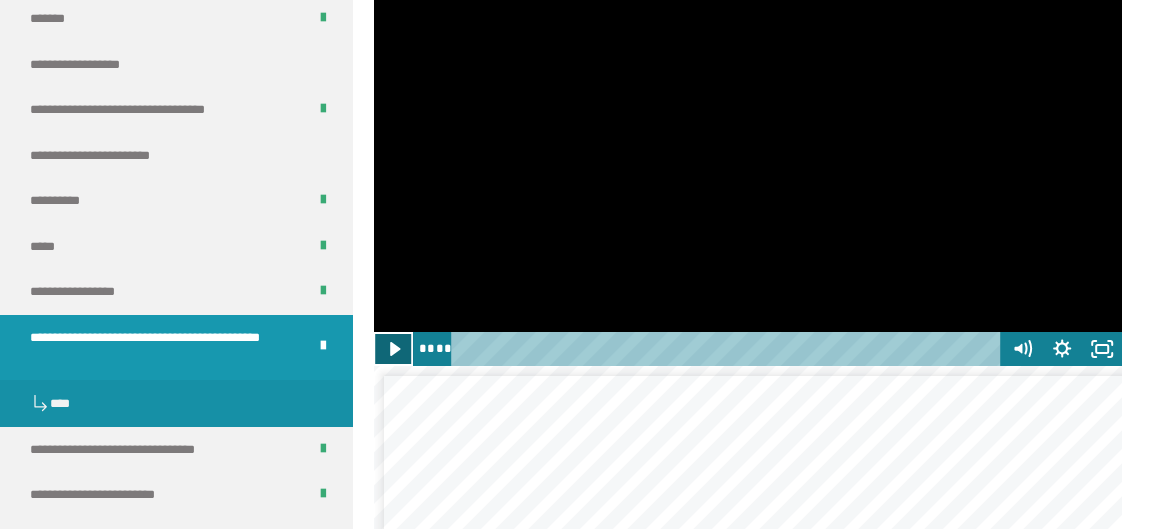 click 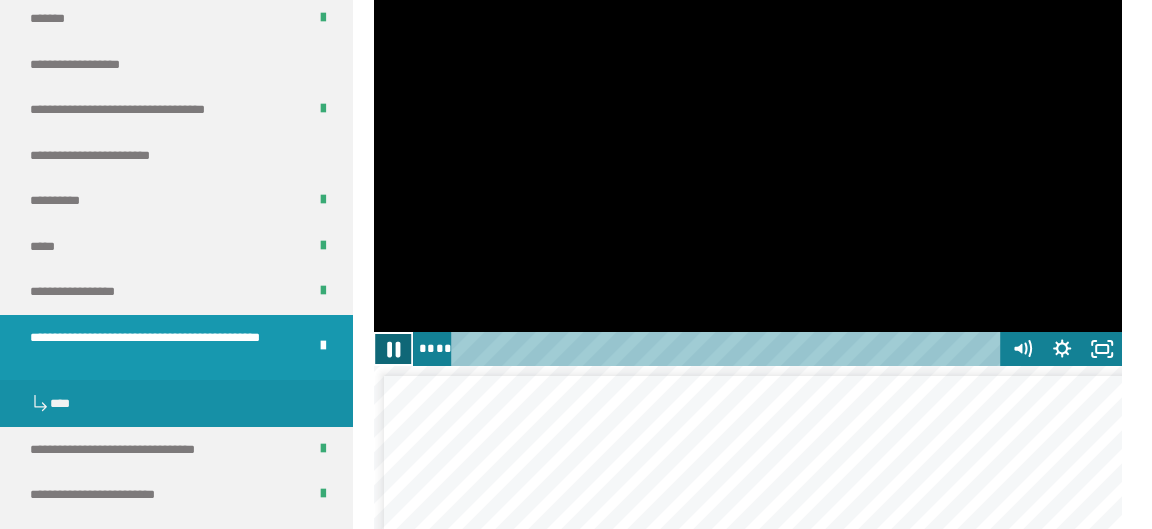 click 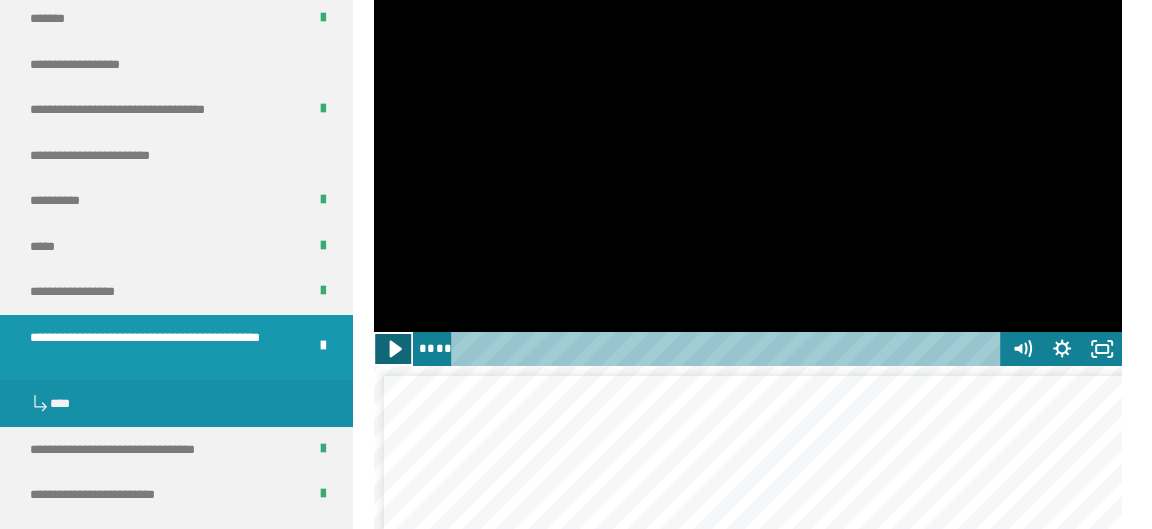 click 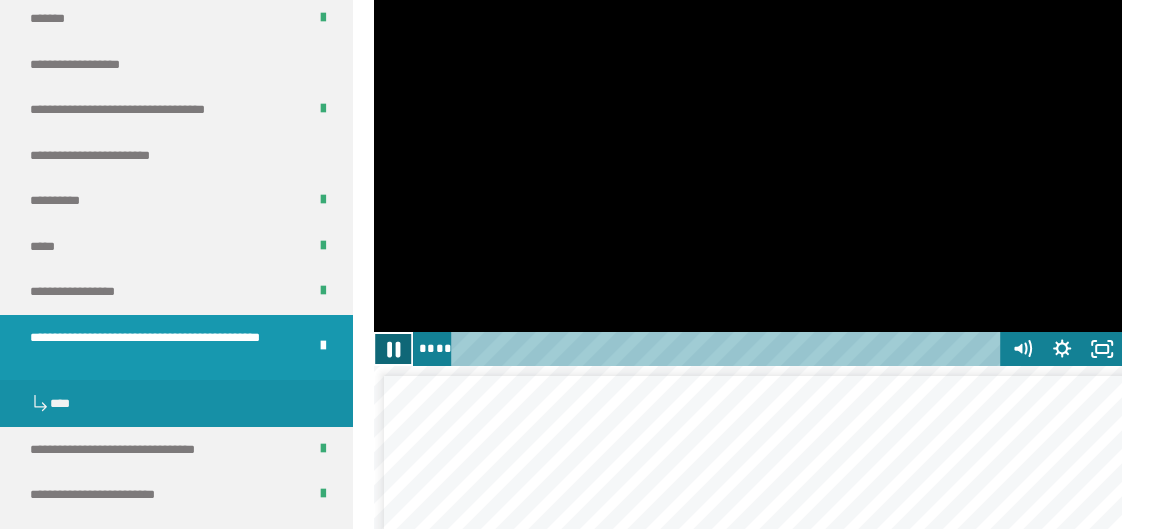 click 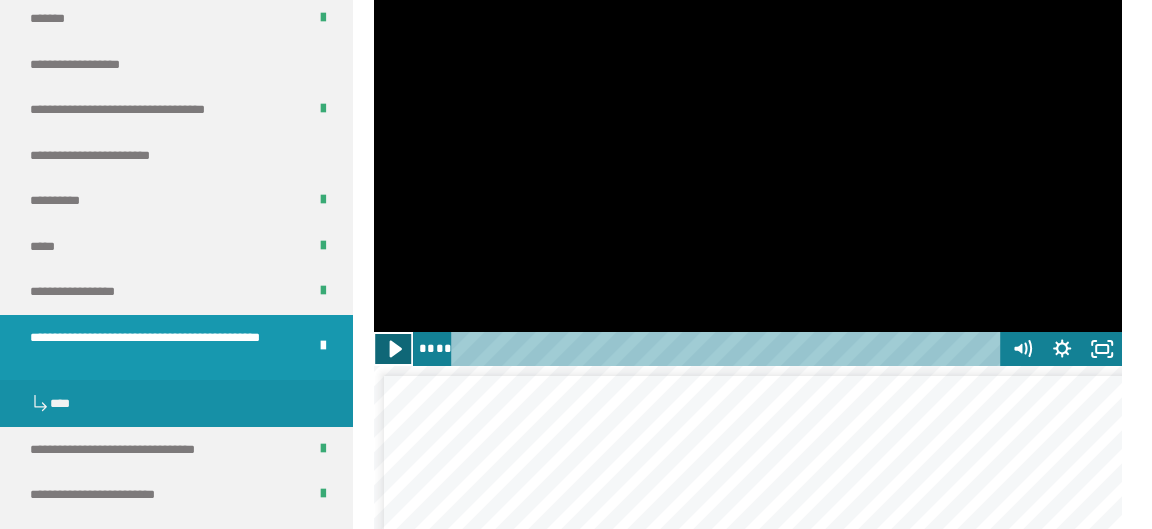 click 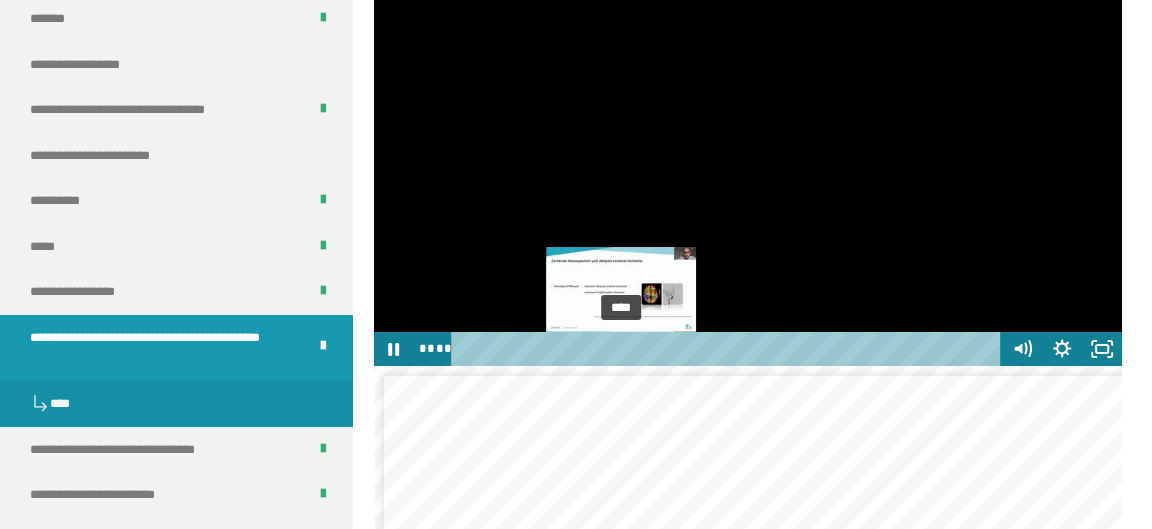 click on "****" at bounding box center [729, 349] 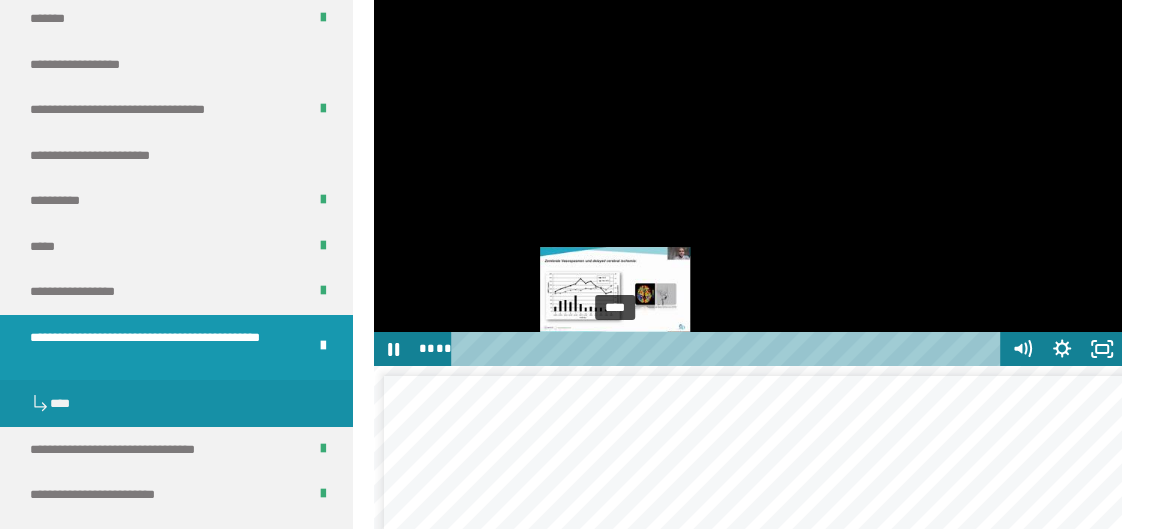 click on "****" at bounding box center (729, 349) 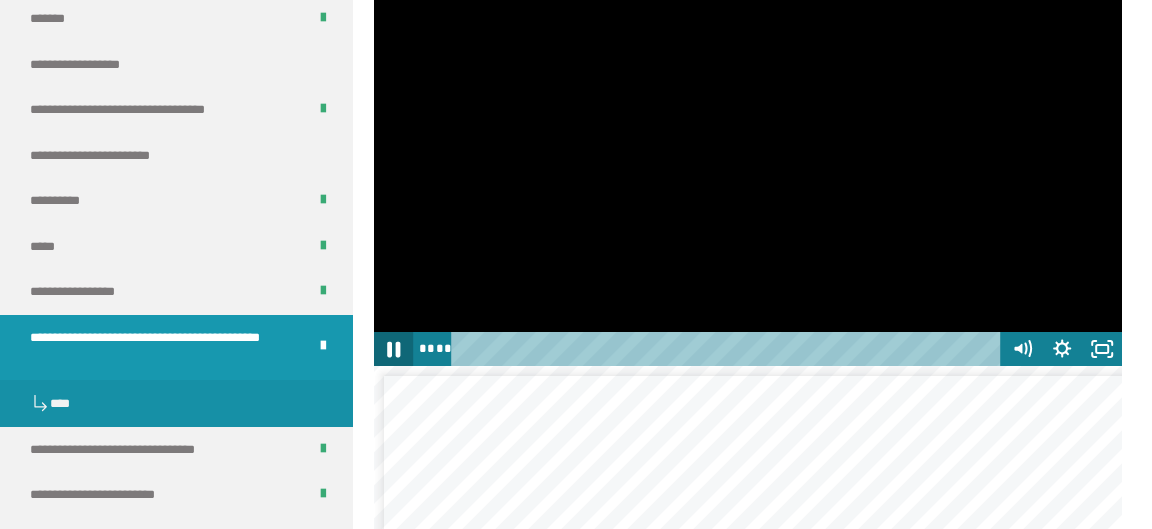 click 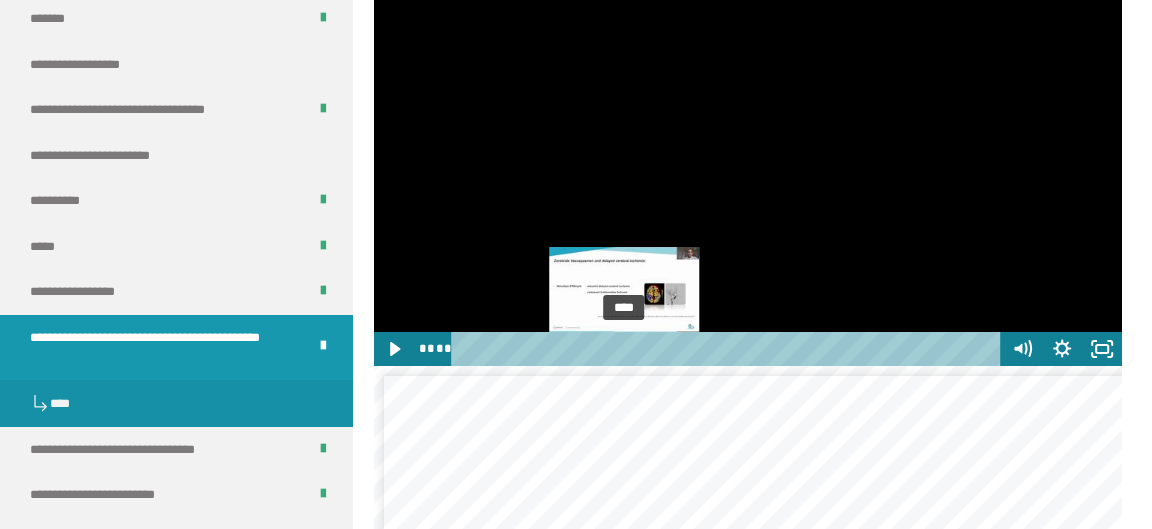 click on "****" at bounding box center (729, 349) 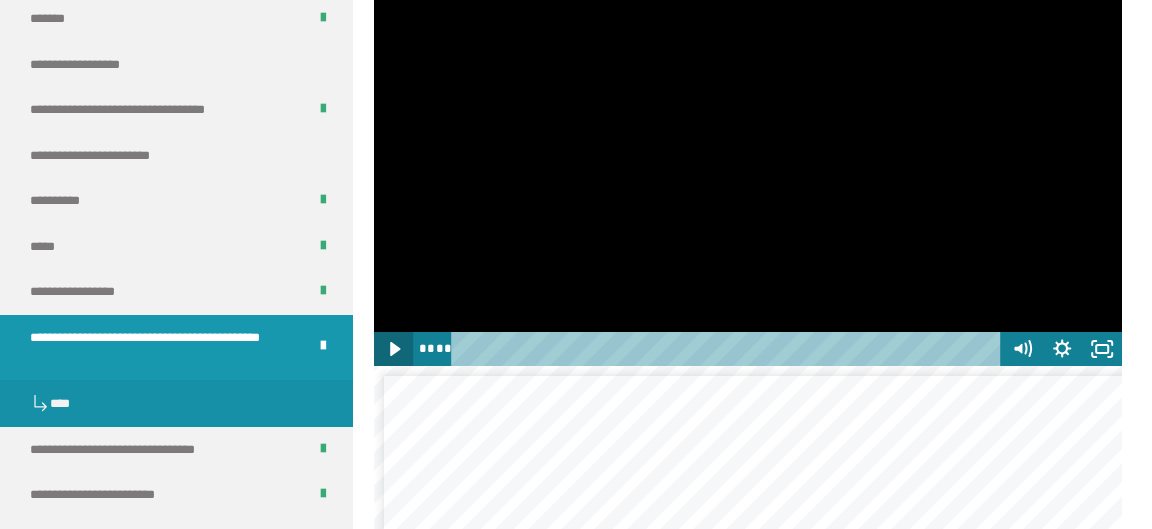 click 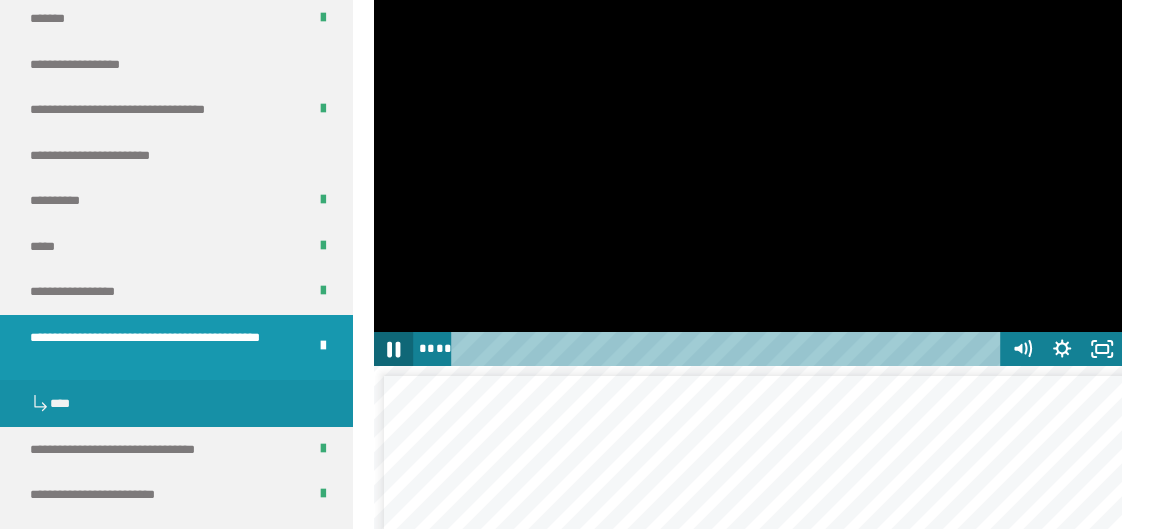 click 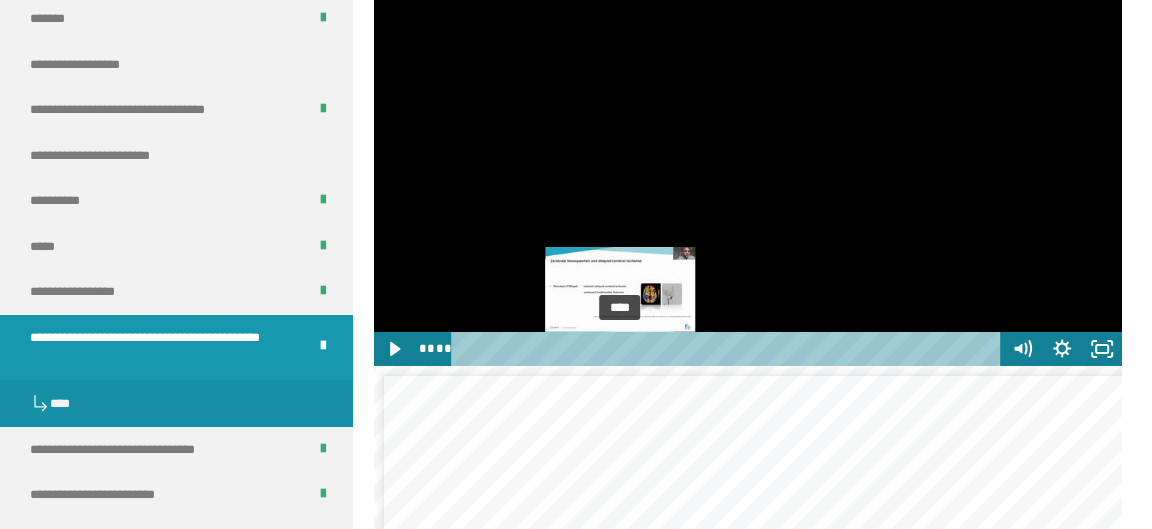 click on "****" at bounding box center [729, 349] 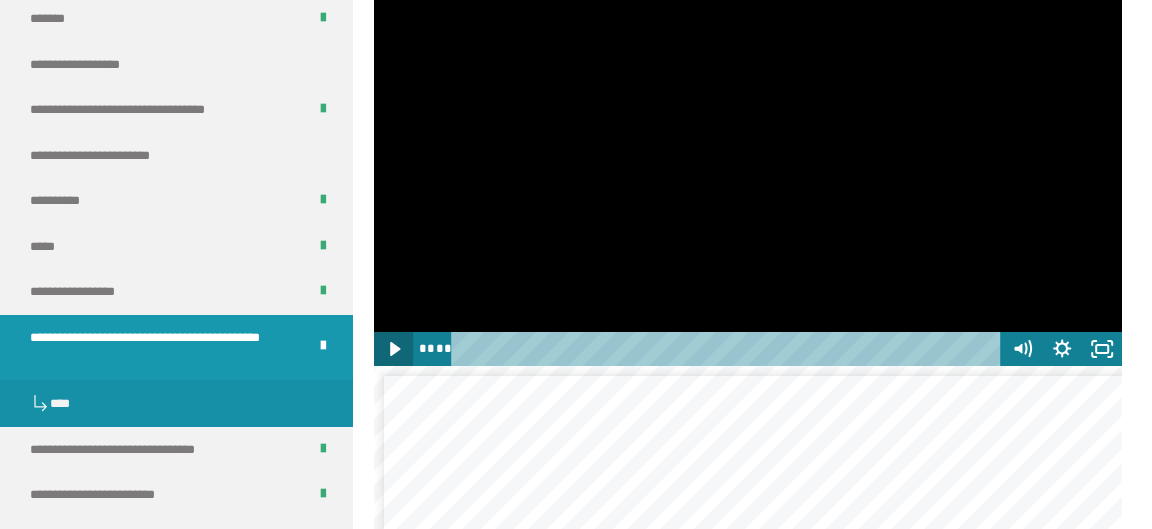 click 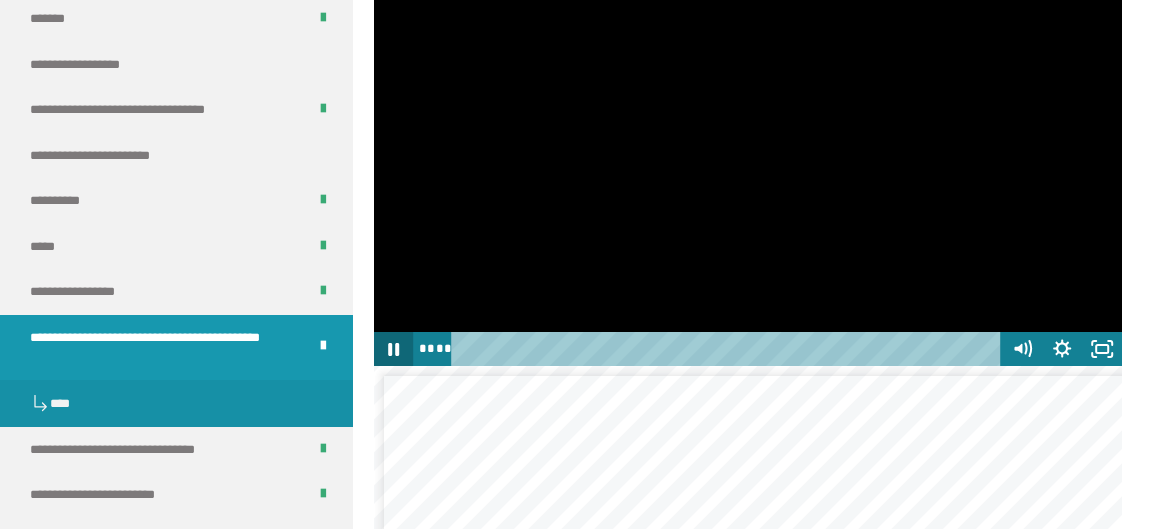 click 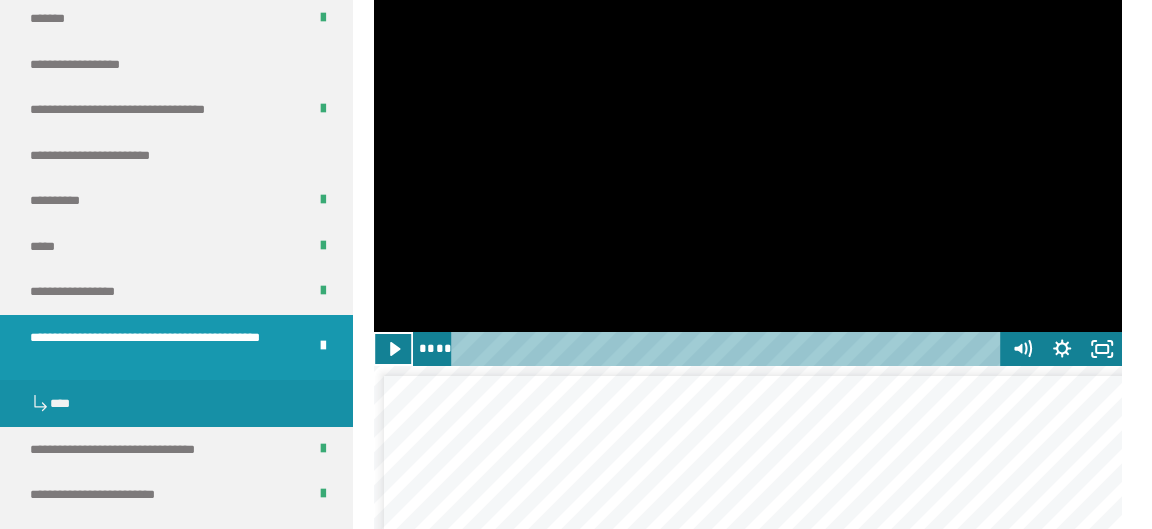 scroll, scrollTop: 4111, scrollLeft: 0, axis: vertical 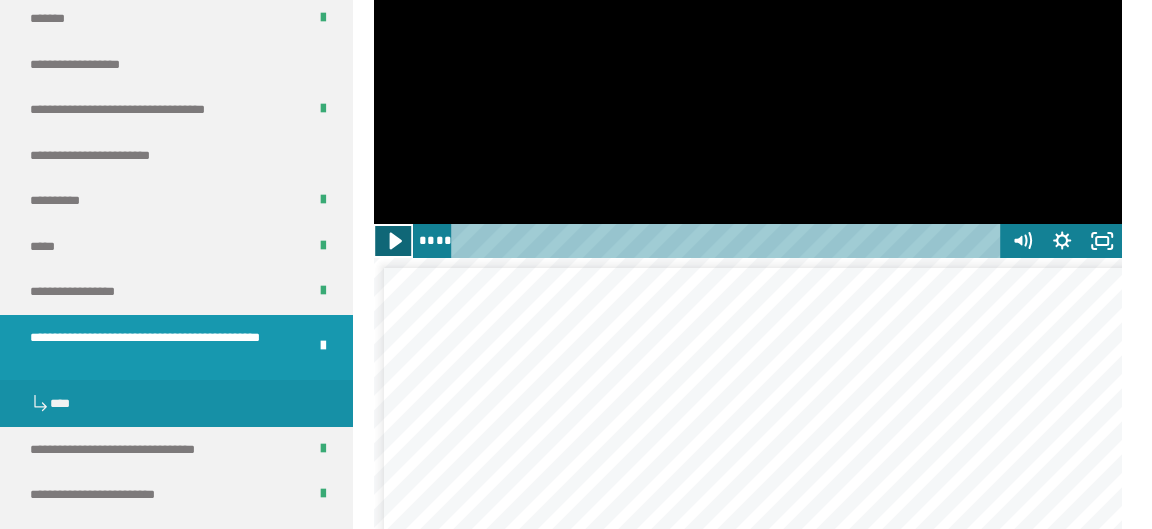 click 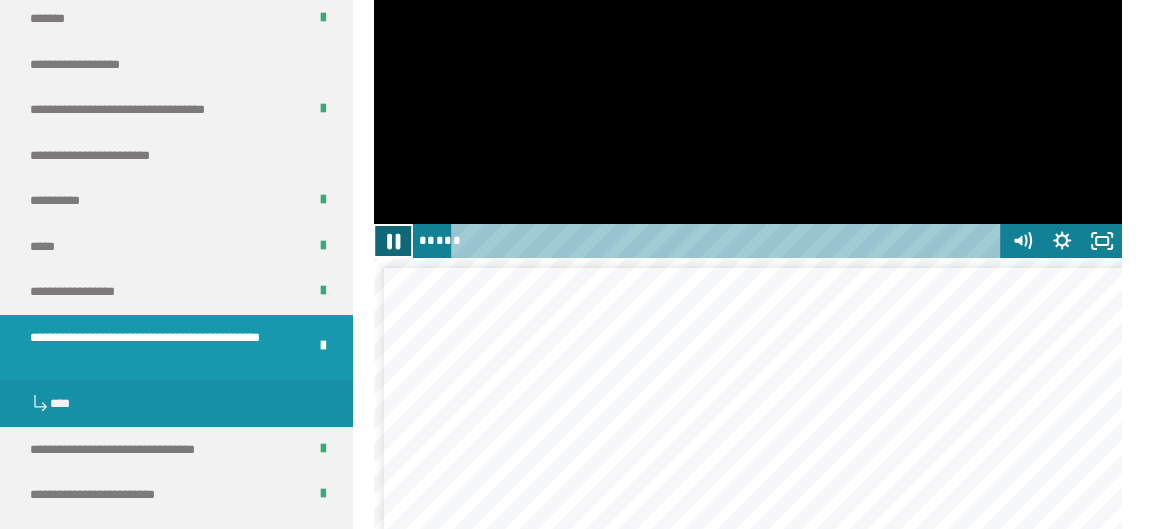 click 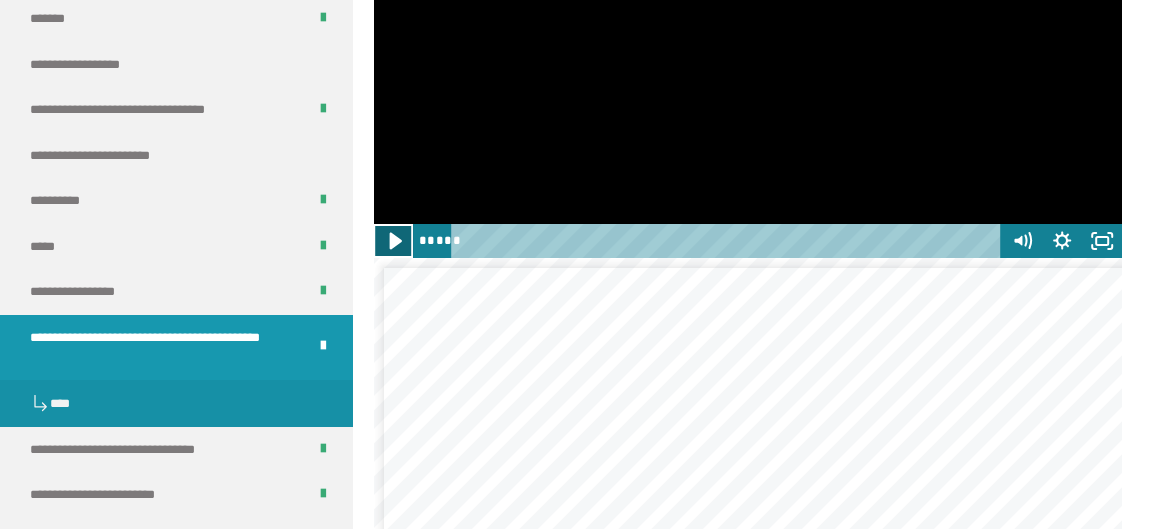 click 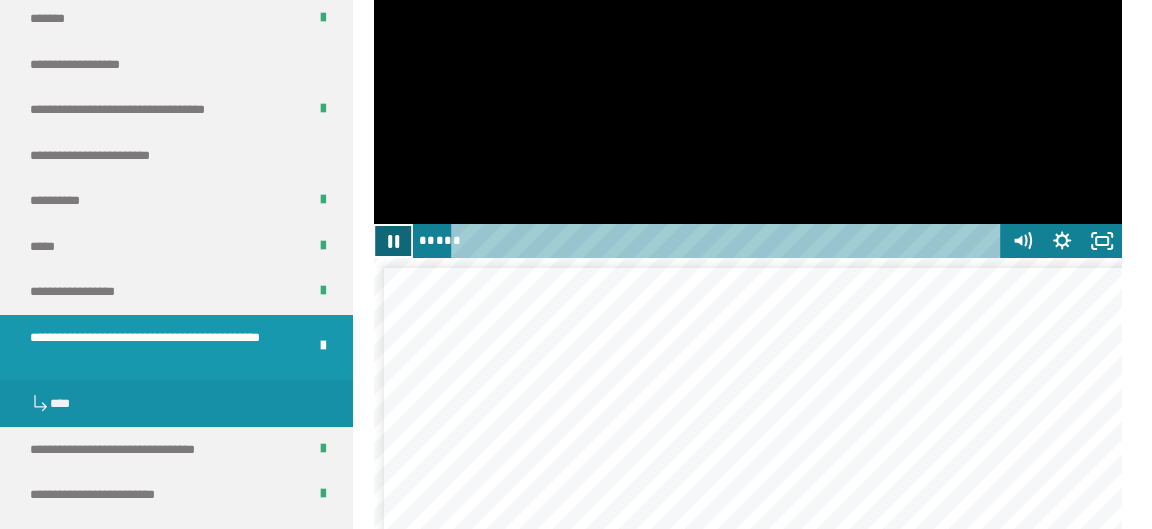 click 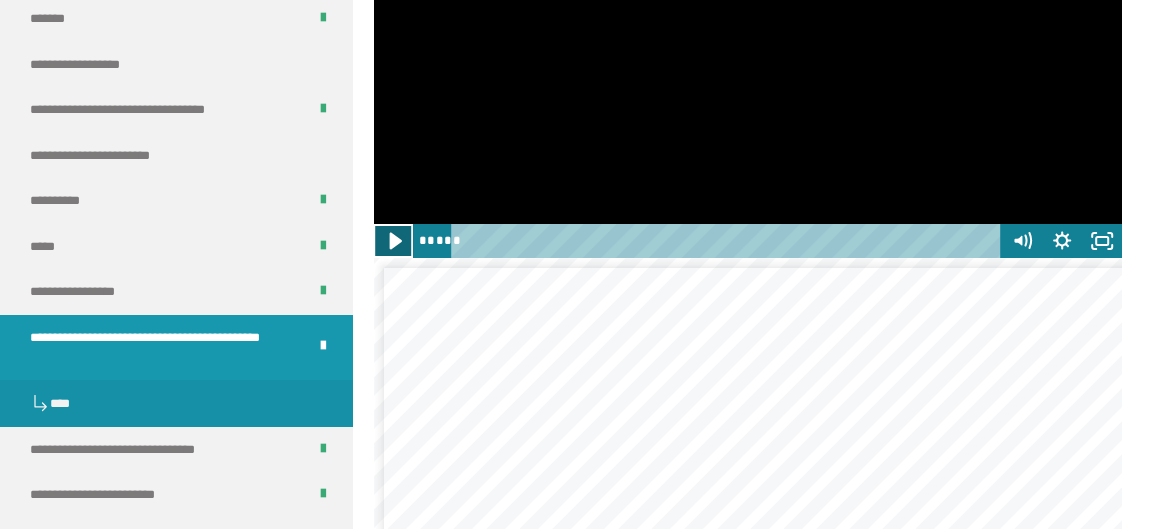 click 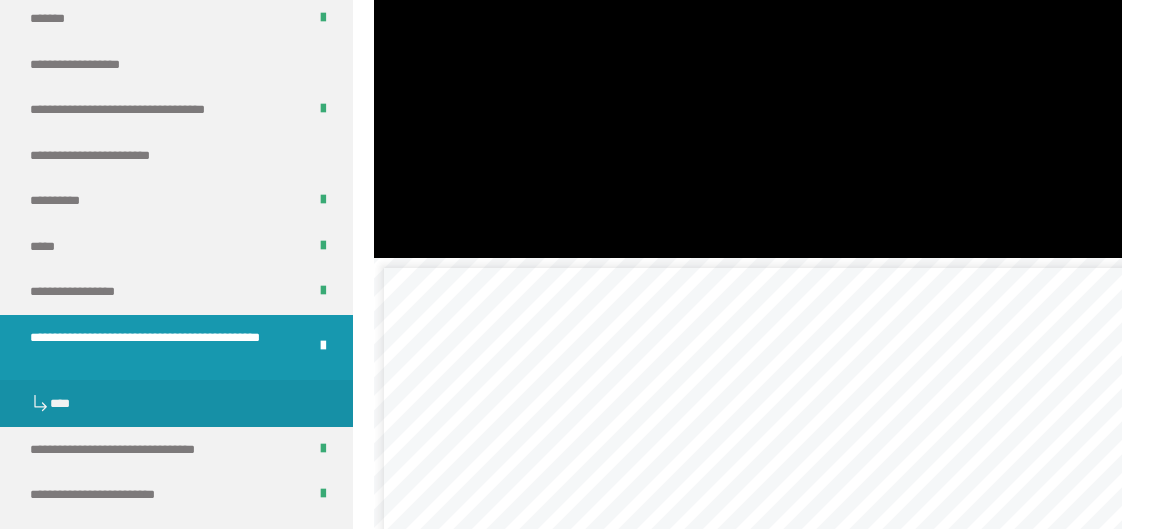 scroll, scrollTop: 4003, scrollLeft: 0, axis: vertical 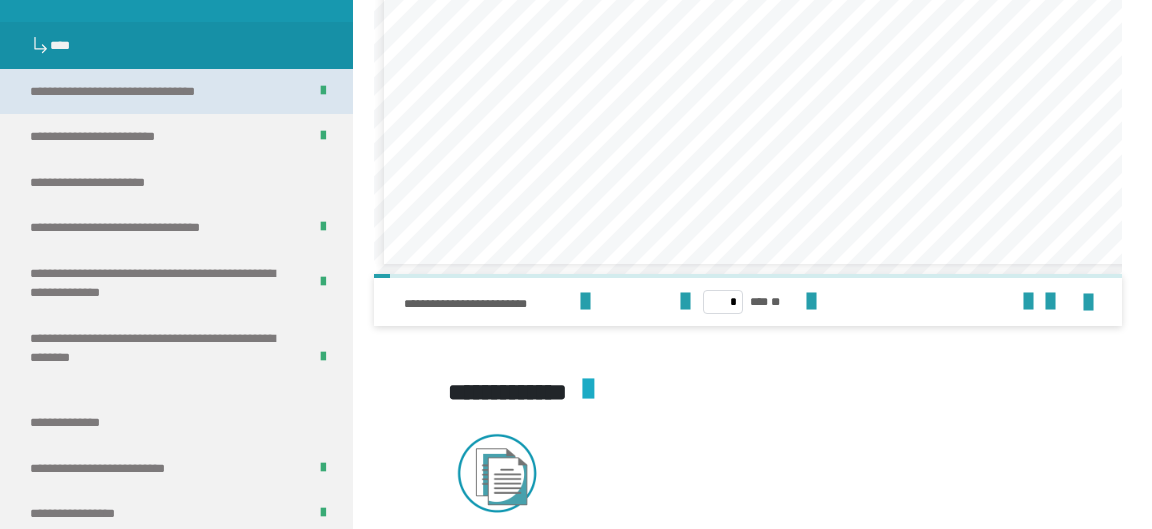 click on "**********" at bounding box center [151, 92] 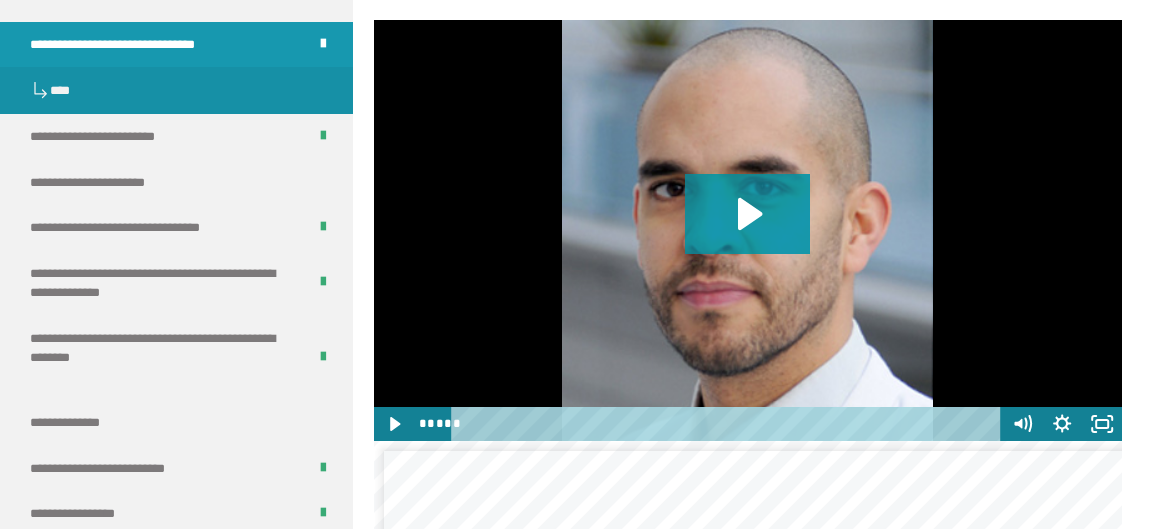 scroll, scrollTop: 1951, scrollLeft: 0, axis: vertical 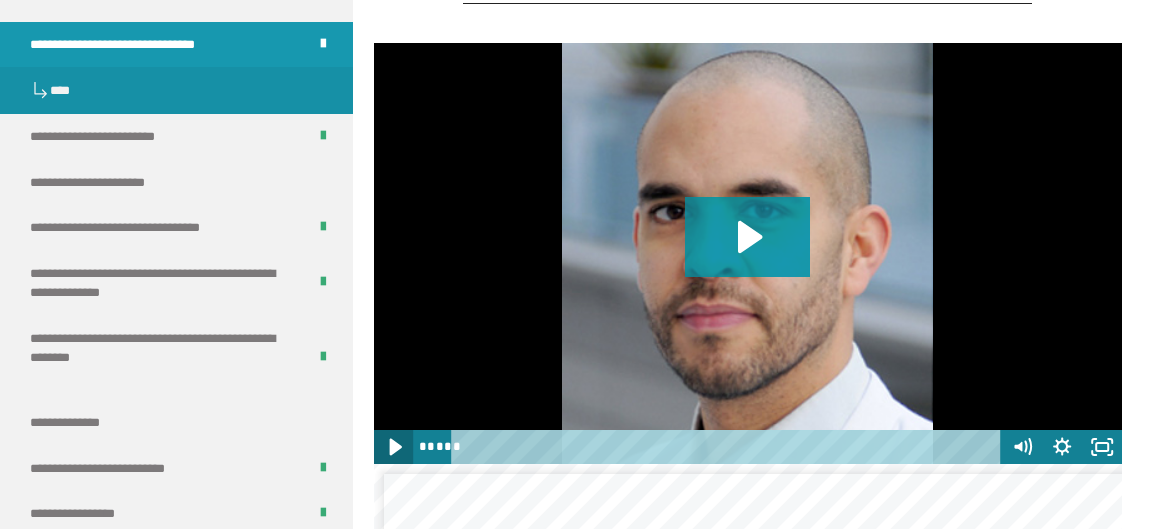 click 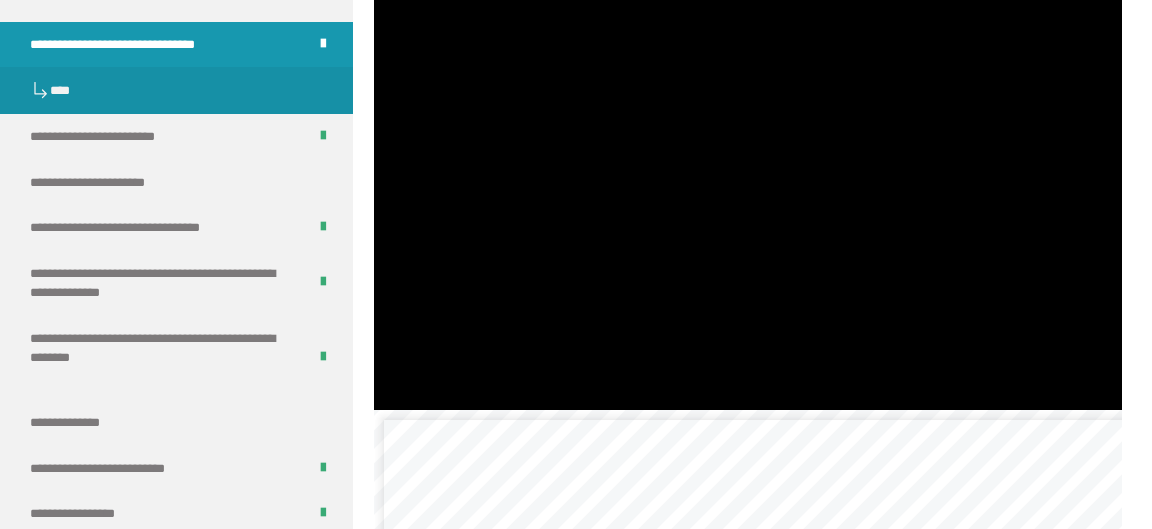scroll, scrollTop: 1951, scrollLeft: 0, axis: vertical 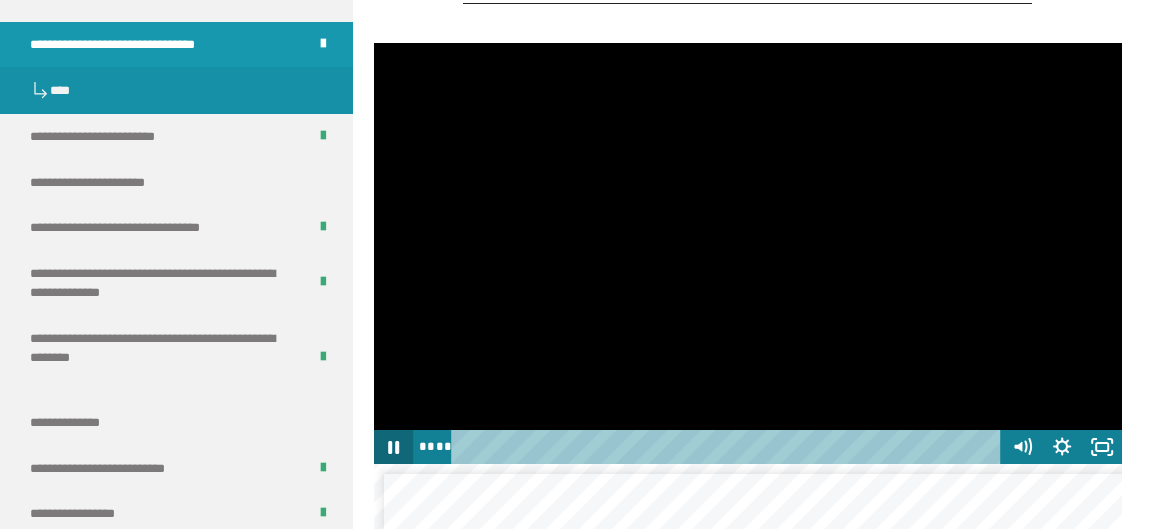 click 